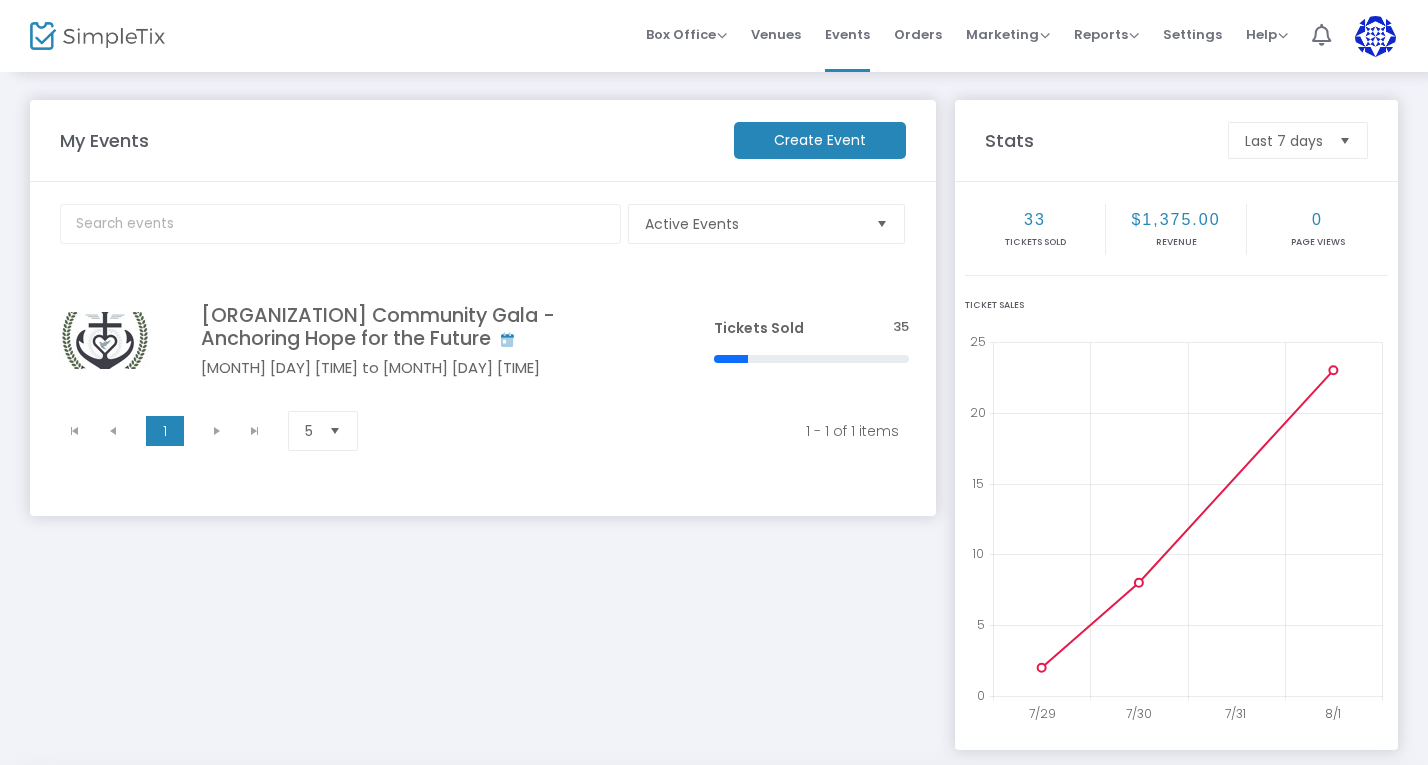 scroll, scrollTop: 0, scrollLeft: 0, axis: both 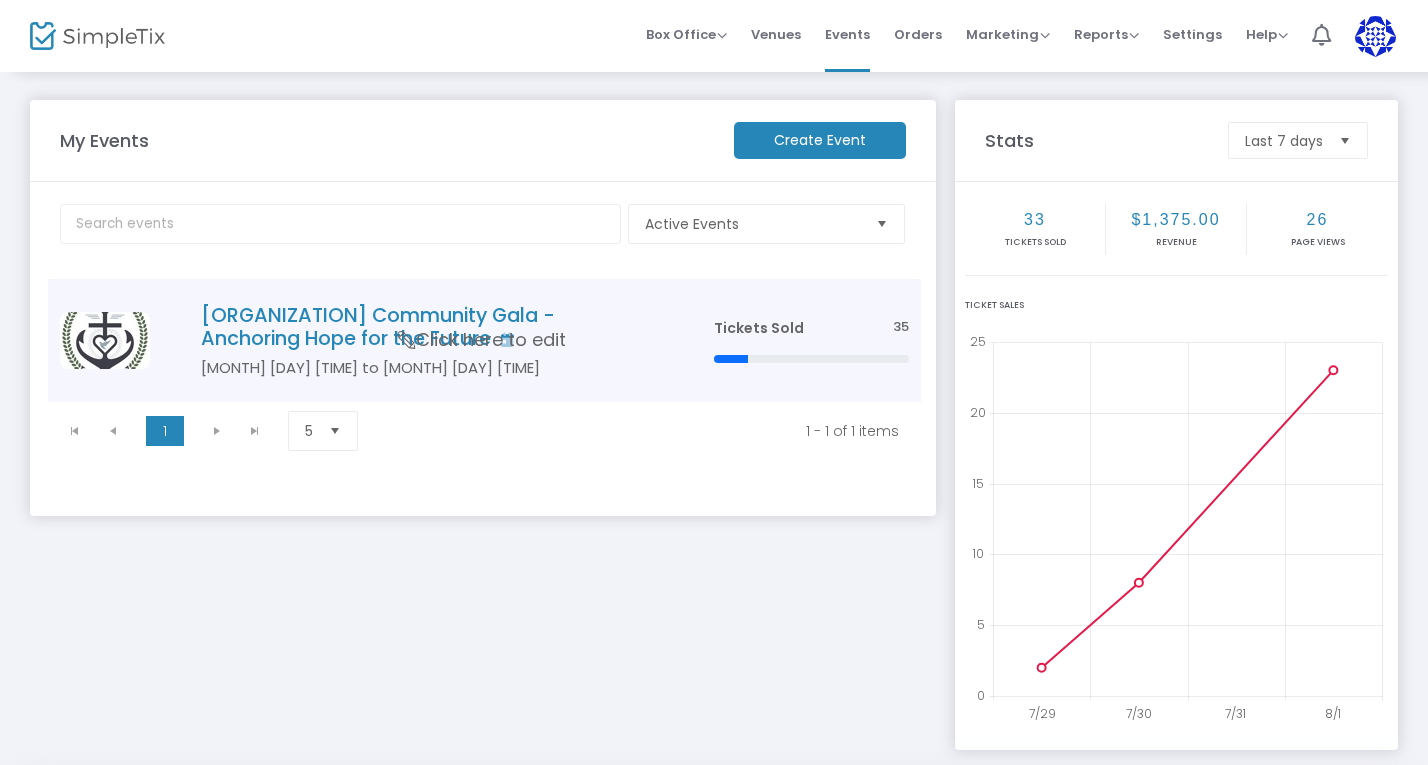 click on "[ORGANIZATION] Community Gala - Anchoring Hope for the Future" 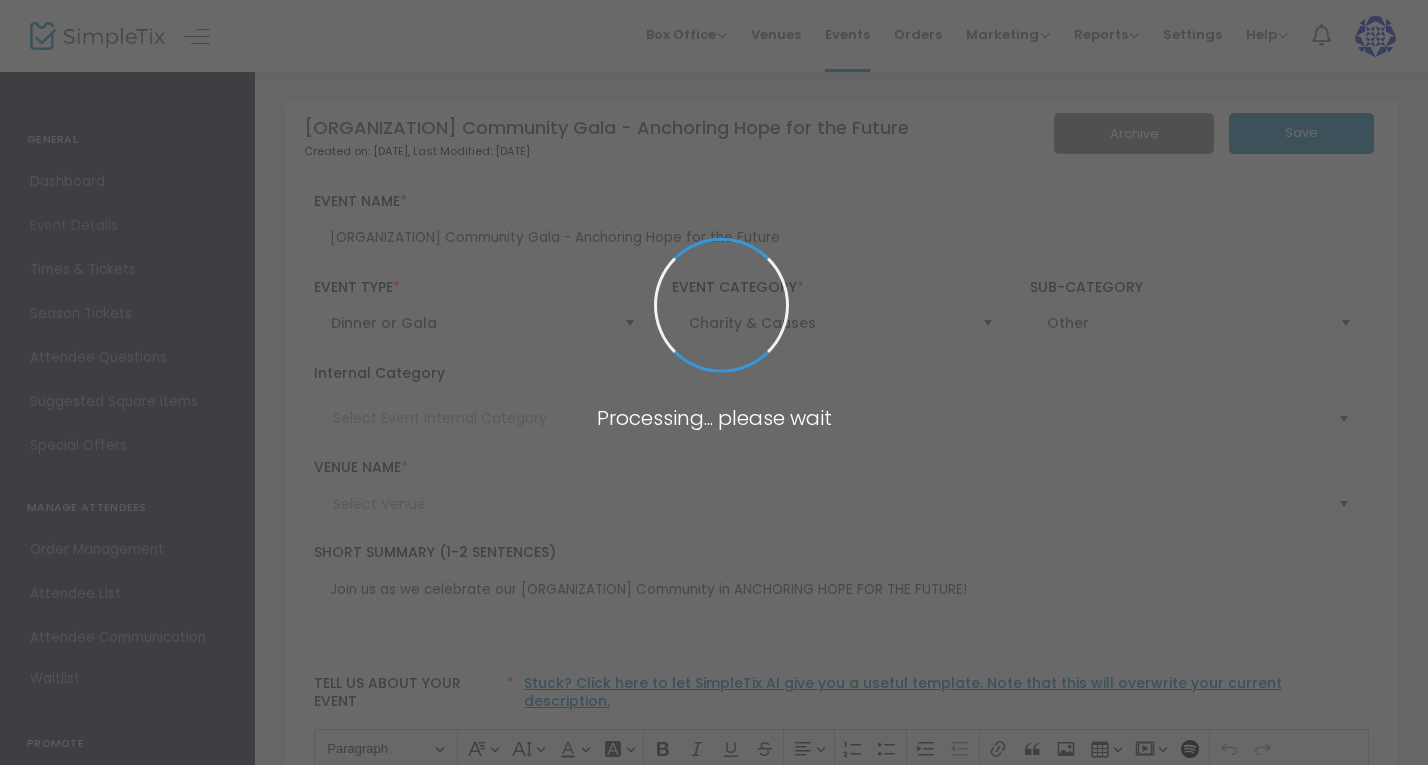type on "[VENUE]" 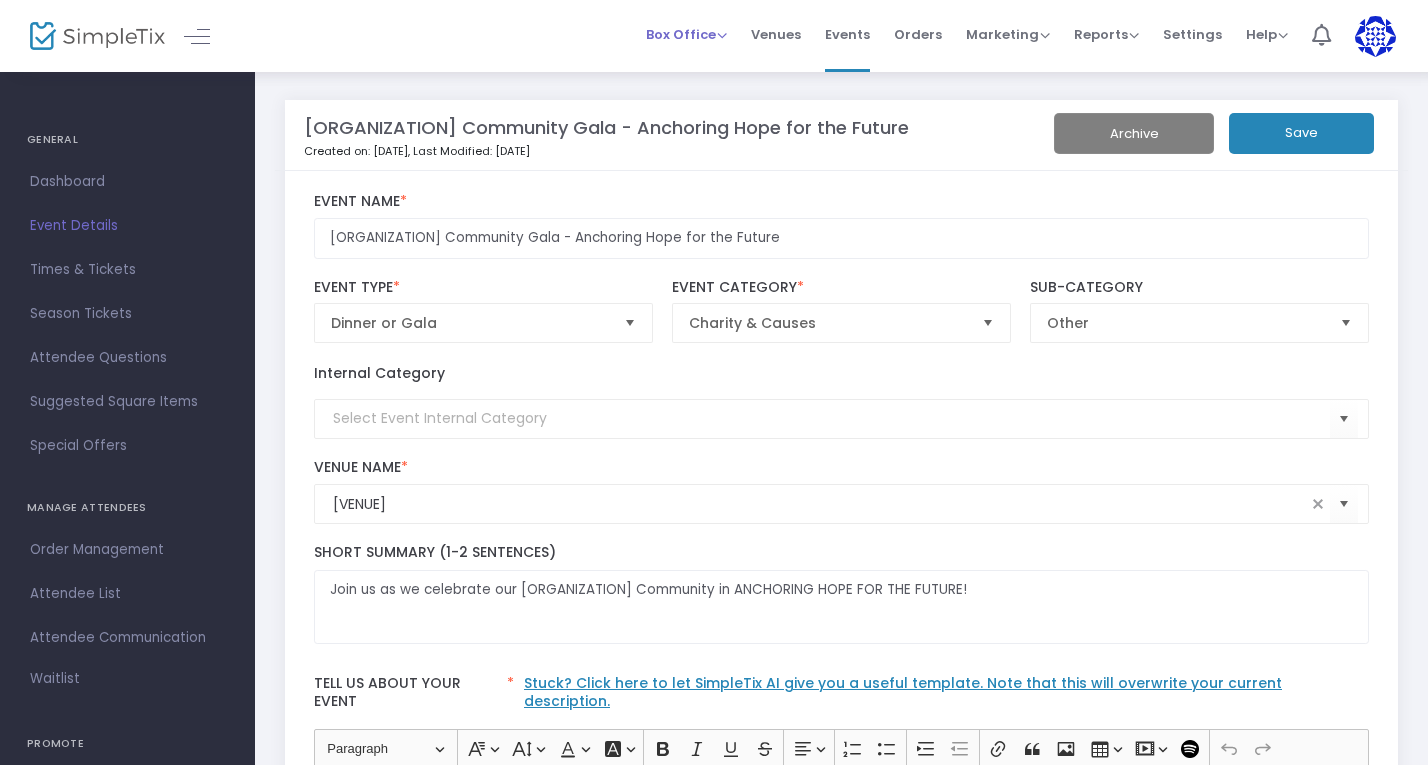 click on "Box Office" at bounding box center [686, 34] 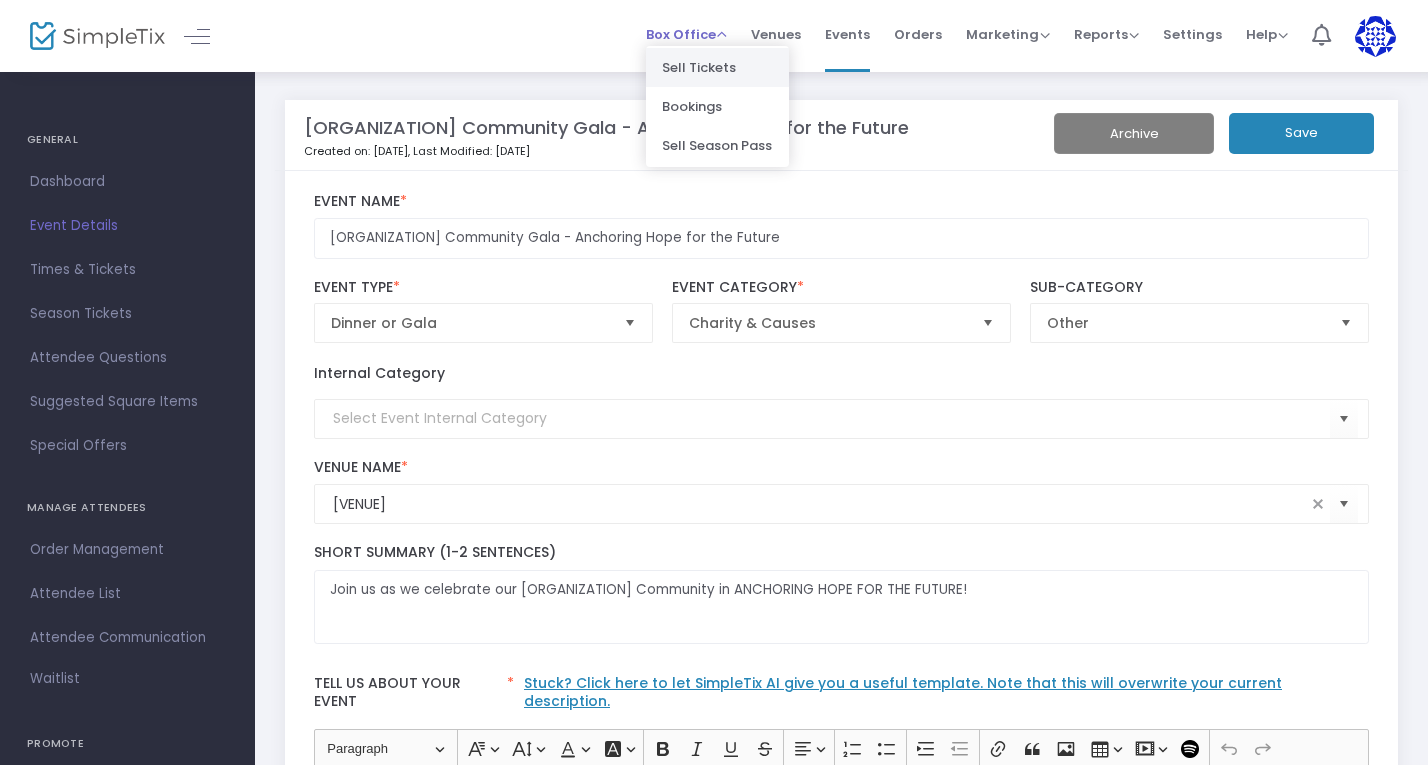 click on "Sell Tickets" at bounding box center (717, 67) 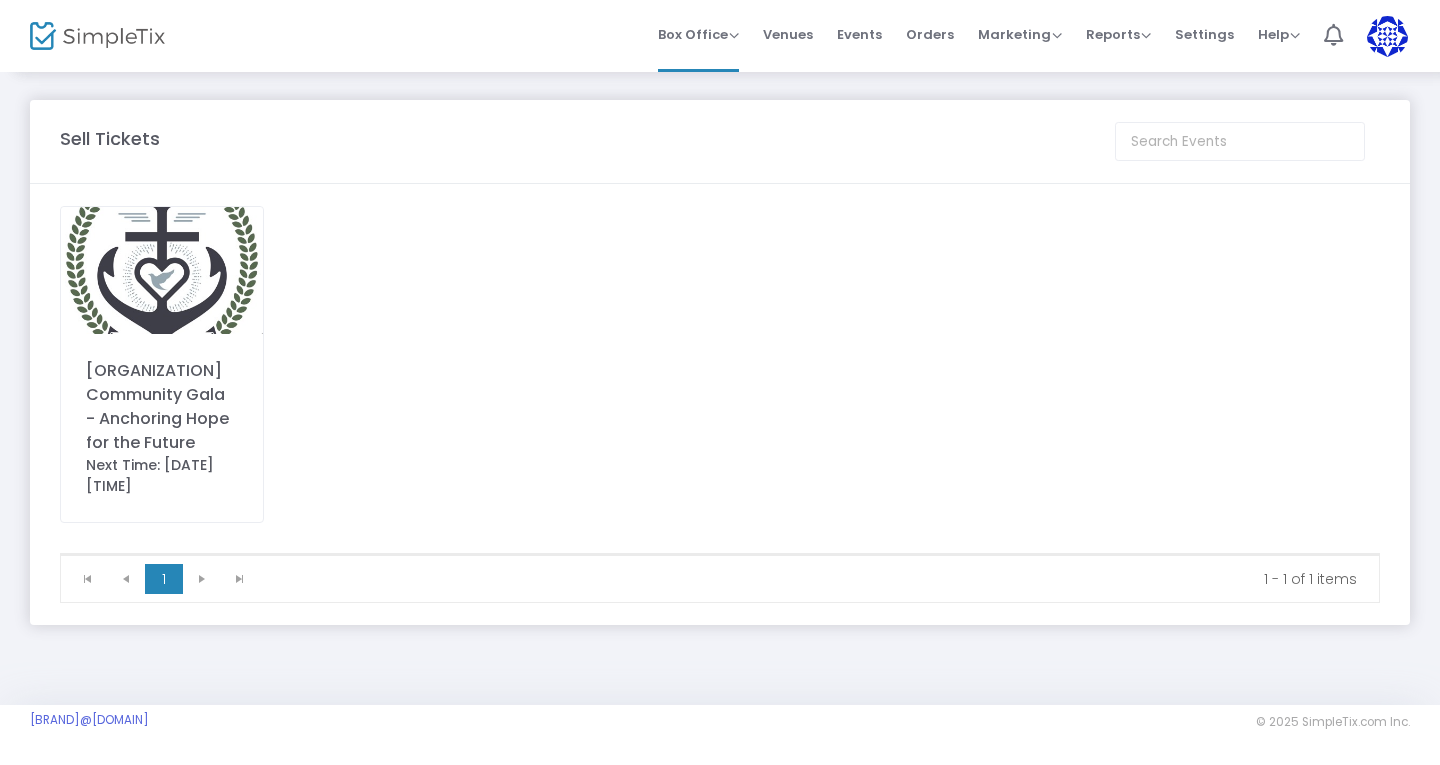 click on "[ORGANIZATION] Community Gala - Anchoring Hope for the Future" 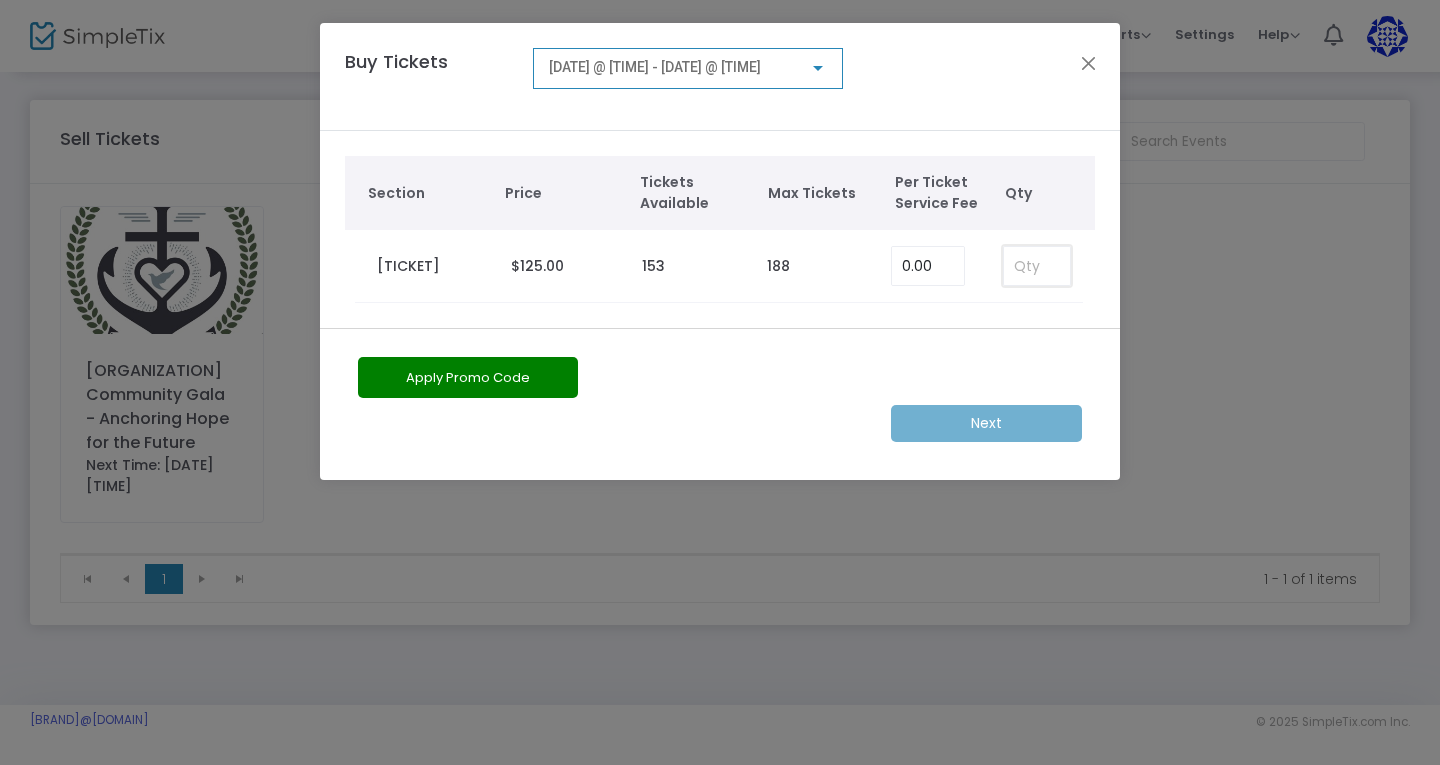 click at bounding box center (1037, 266) 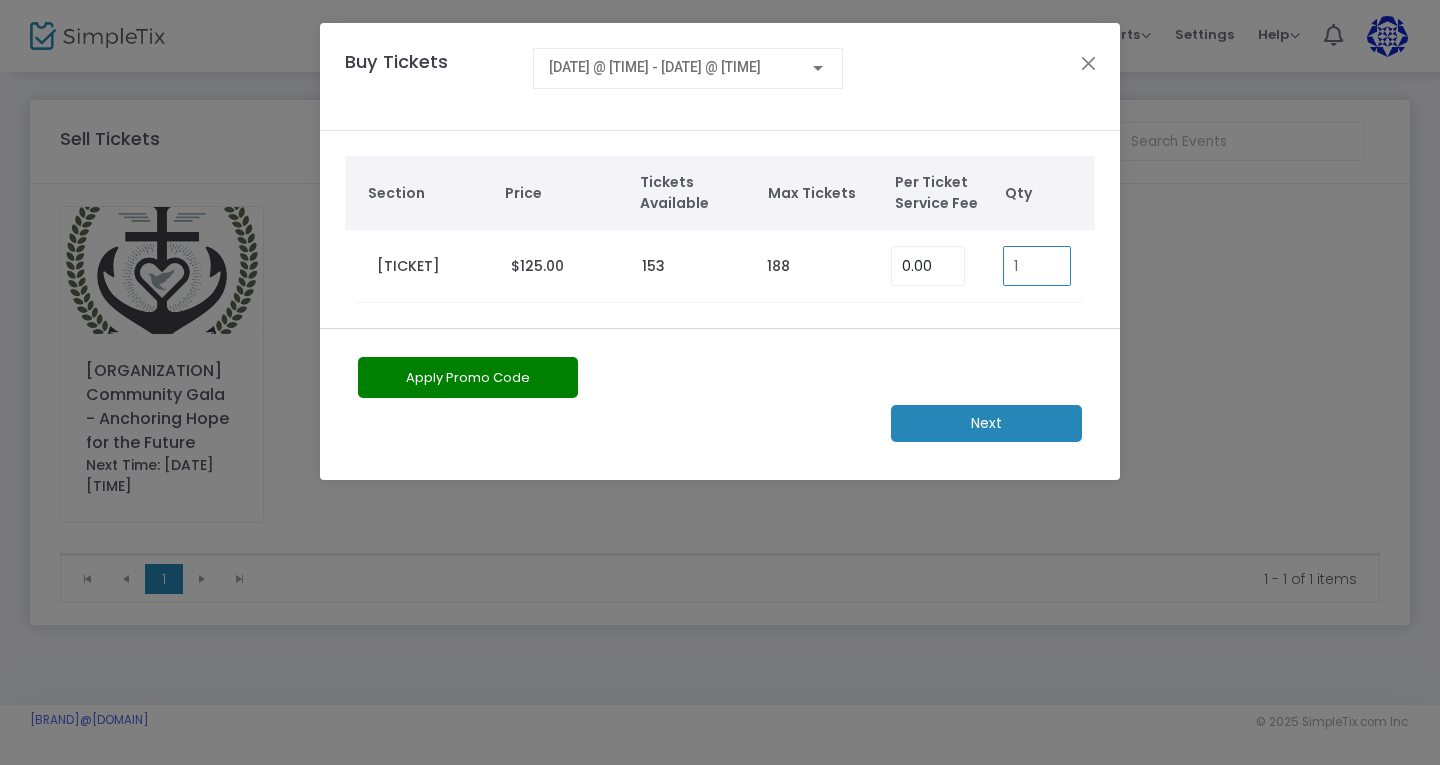 type on "1" 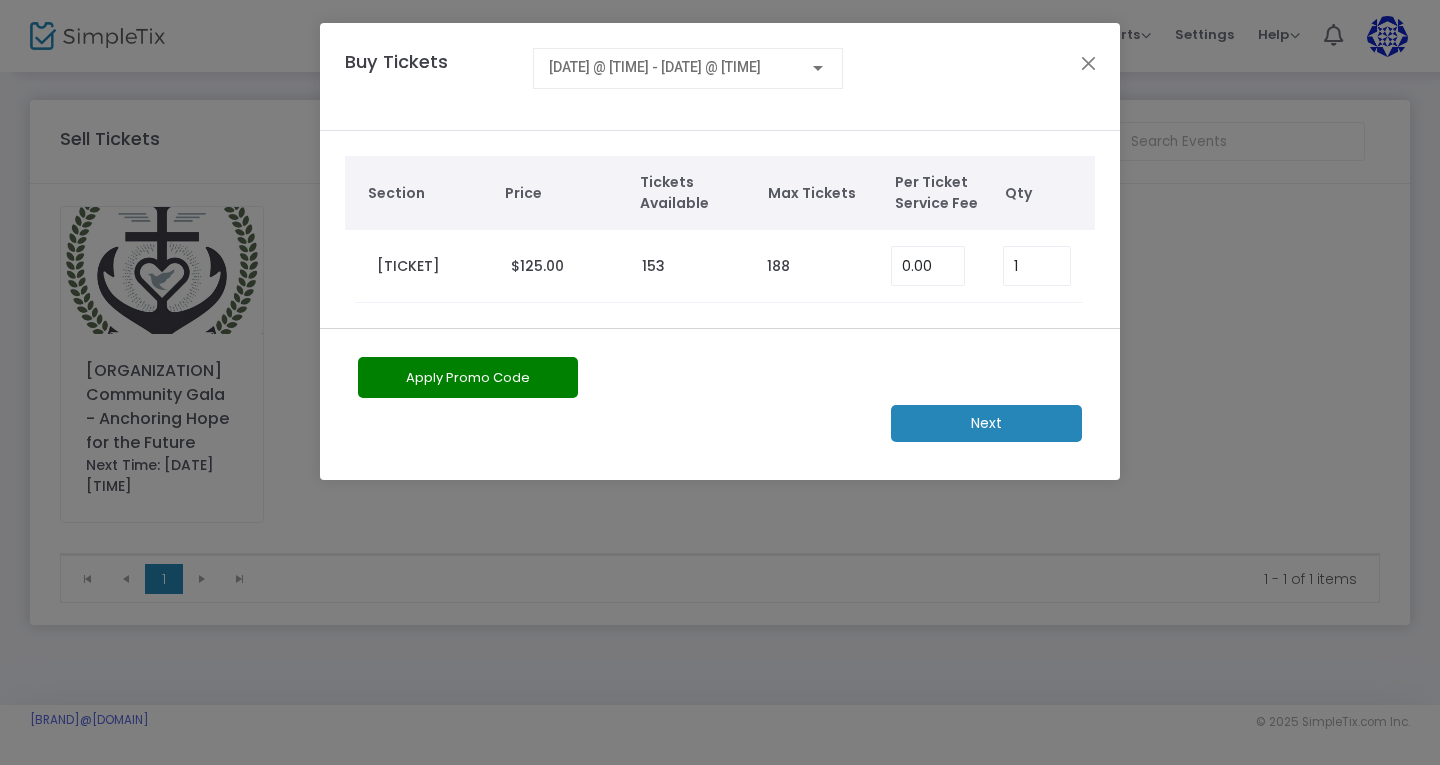 click on "Apply Promo Code" 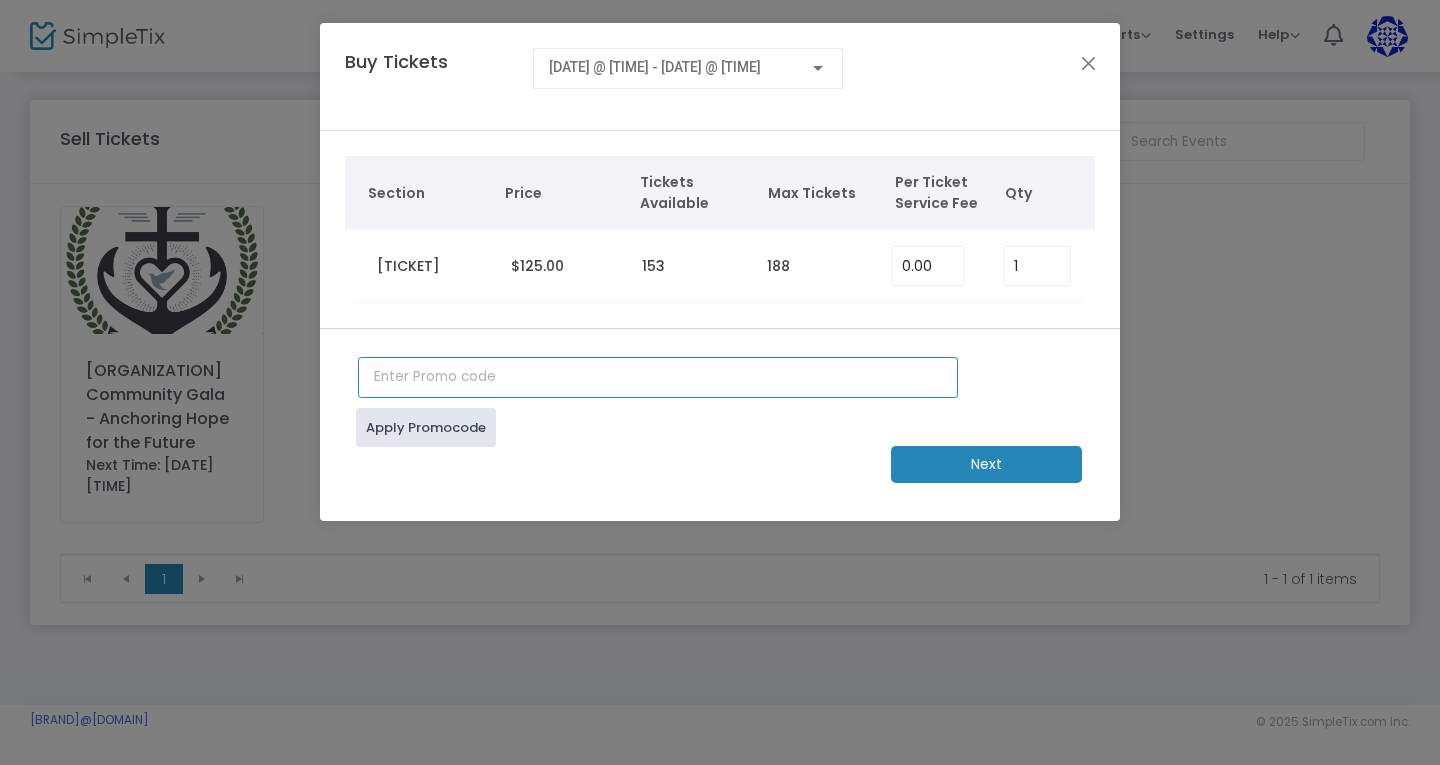 click at bounding box center [658, 377] 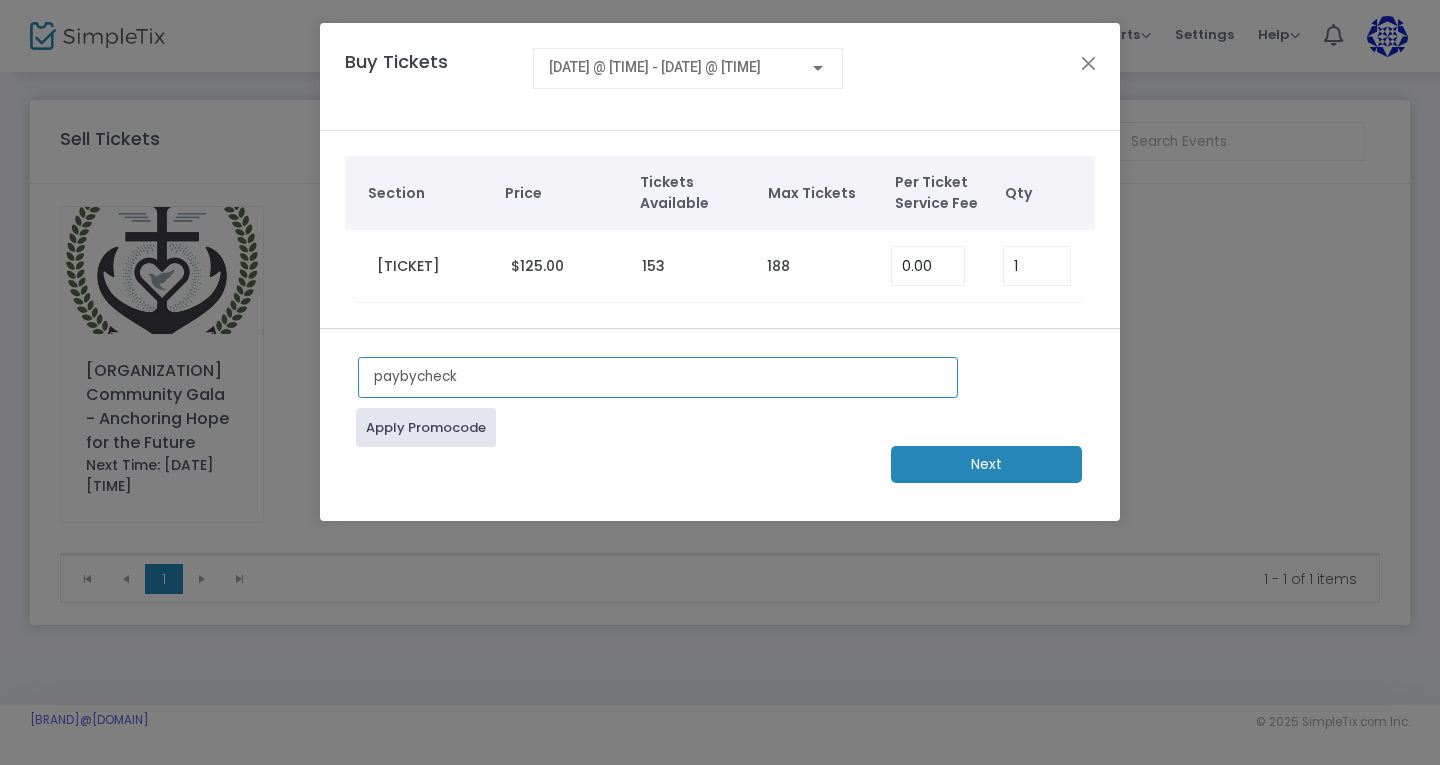 type on "paybycheck" 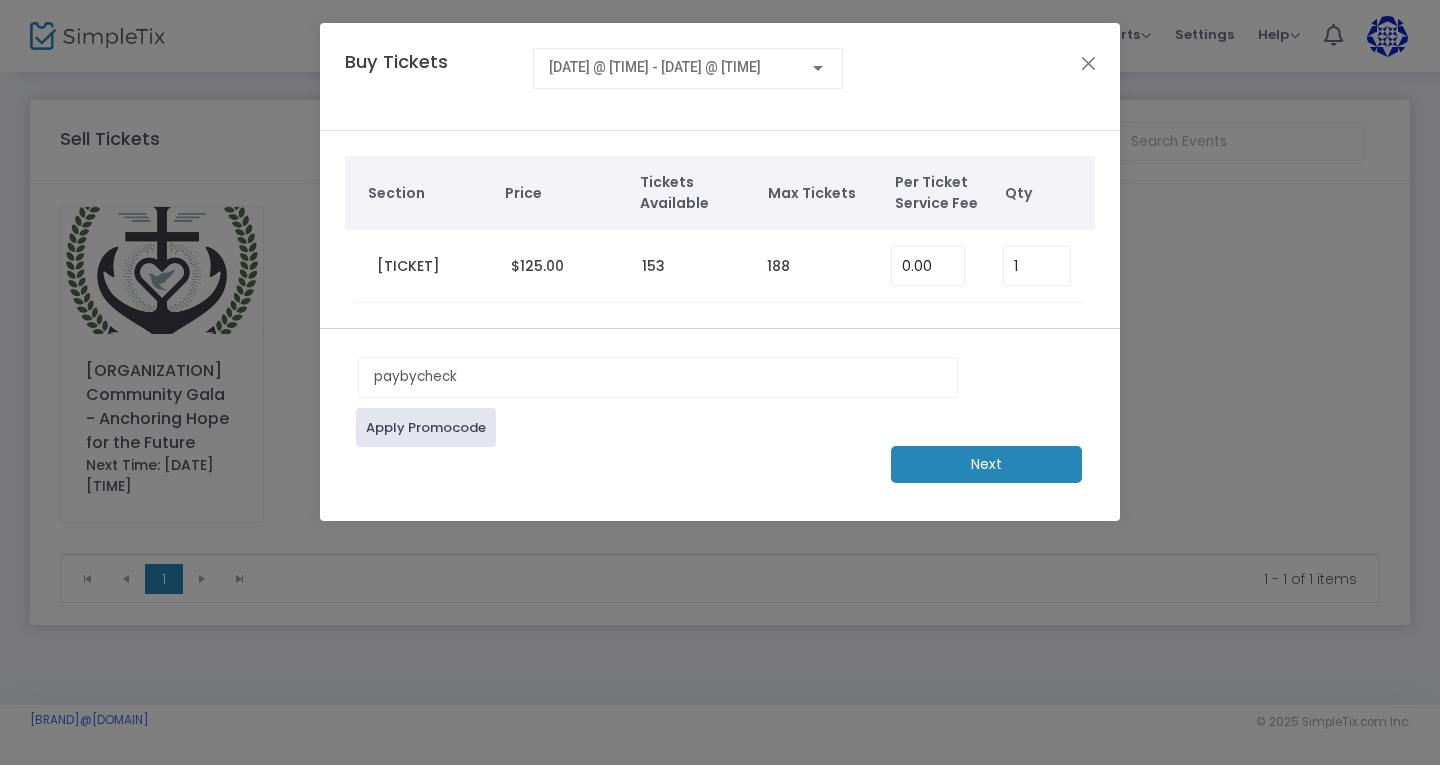 click on "Next" 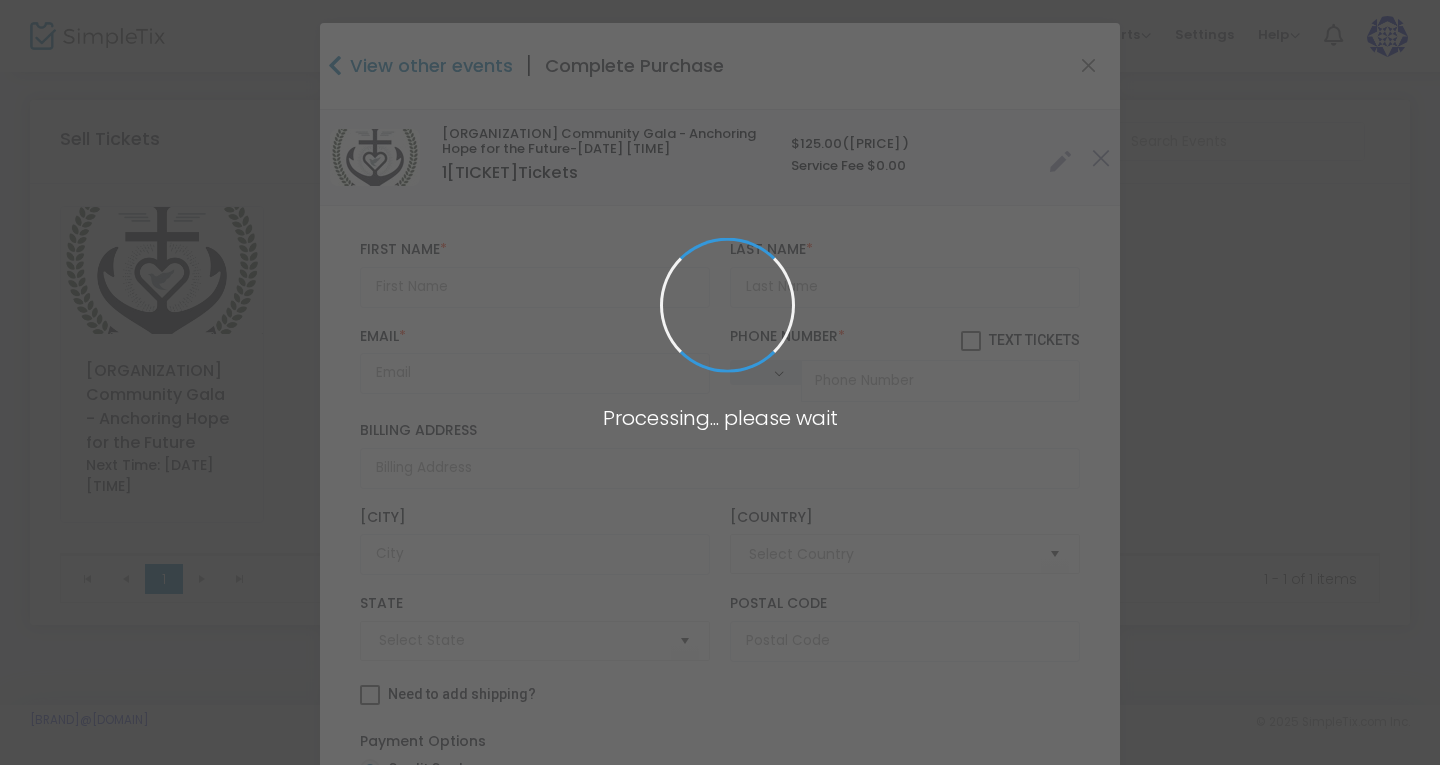 type on "United States" 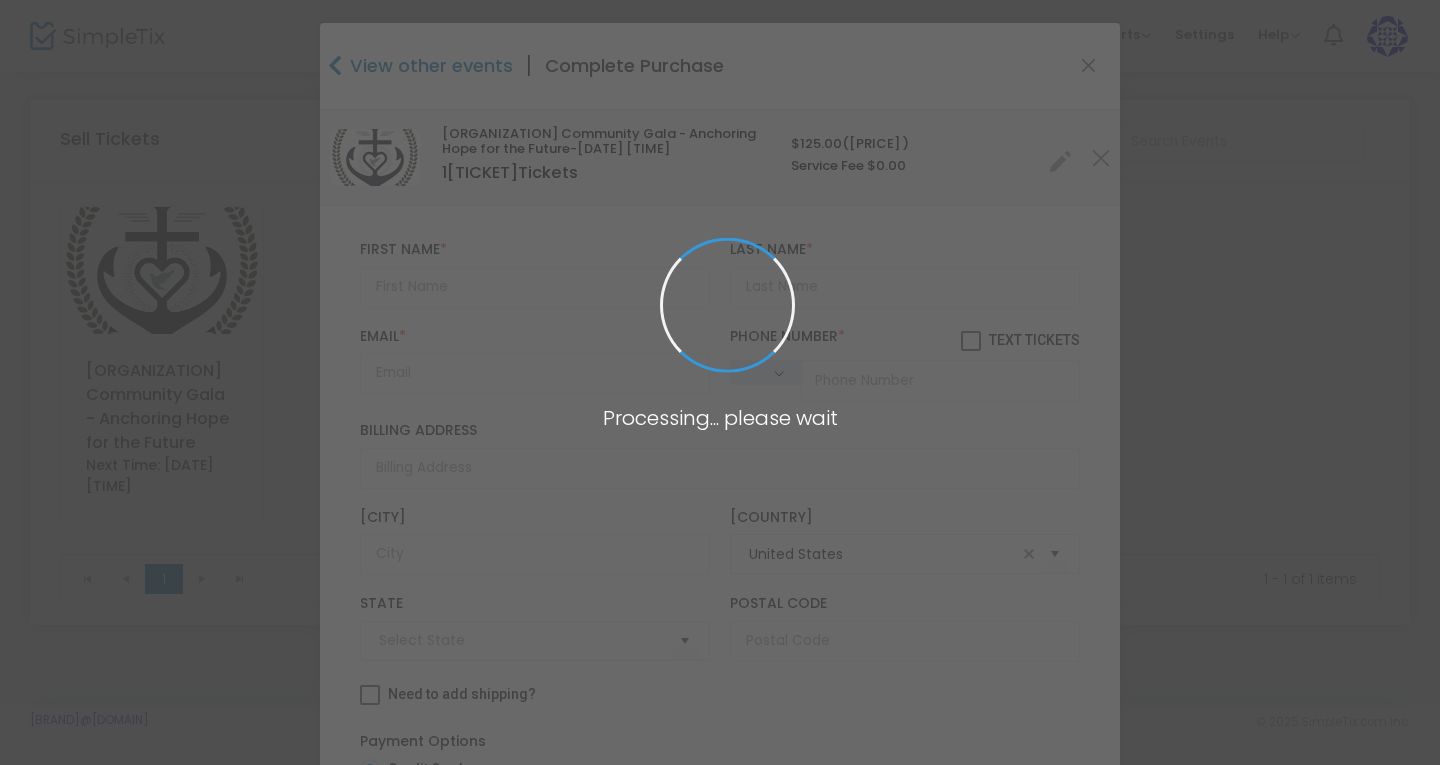 type on "[STATE]" 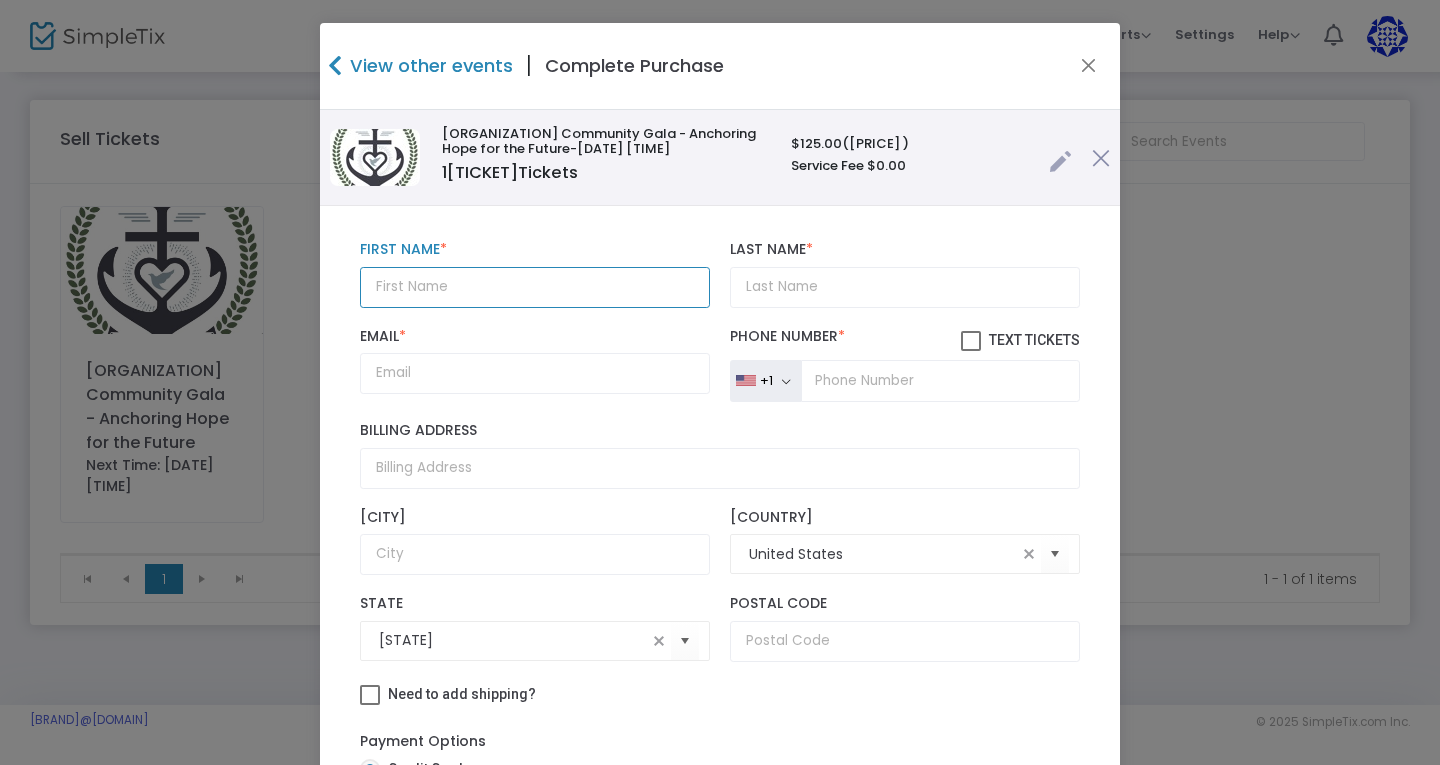 click at bounding box center (535, 287) 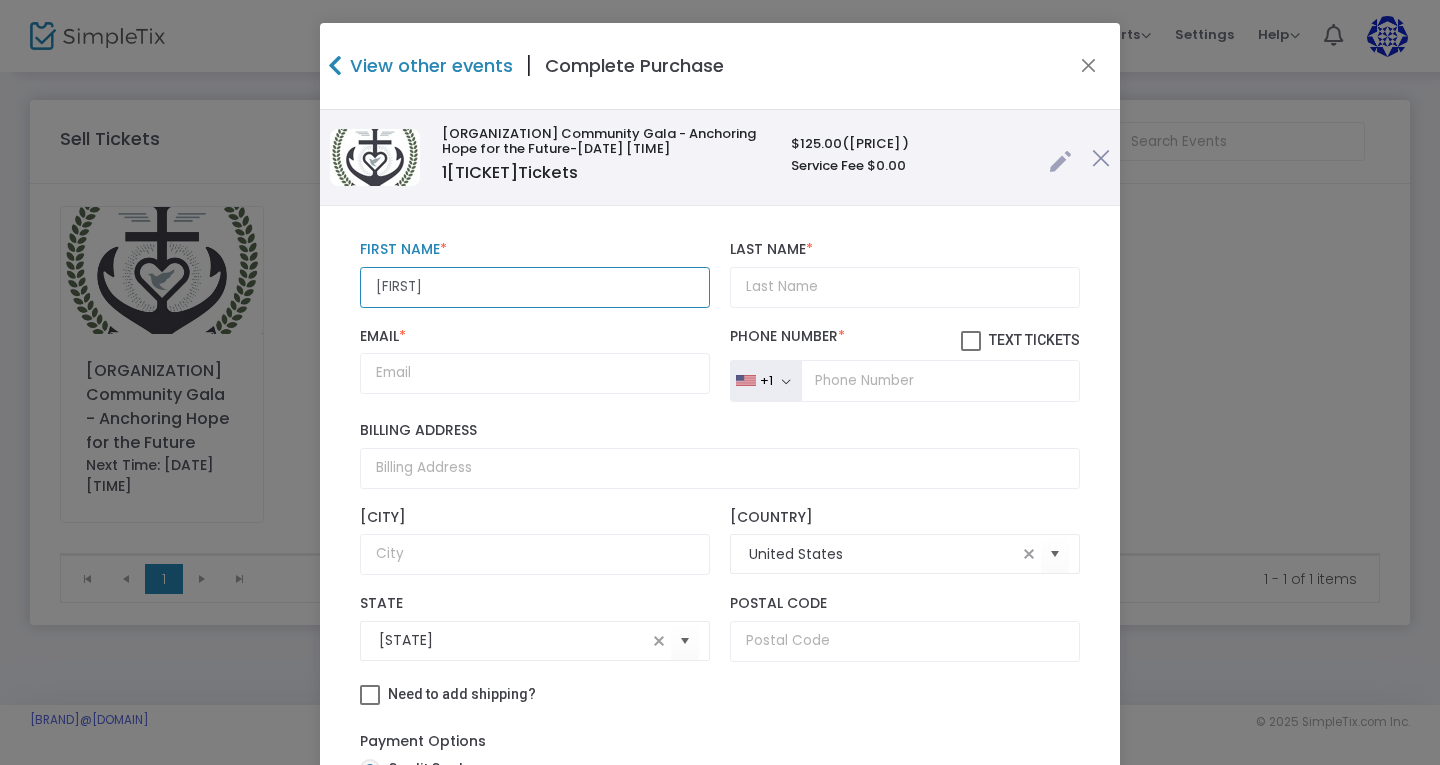 type on "[FIRST]" 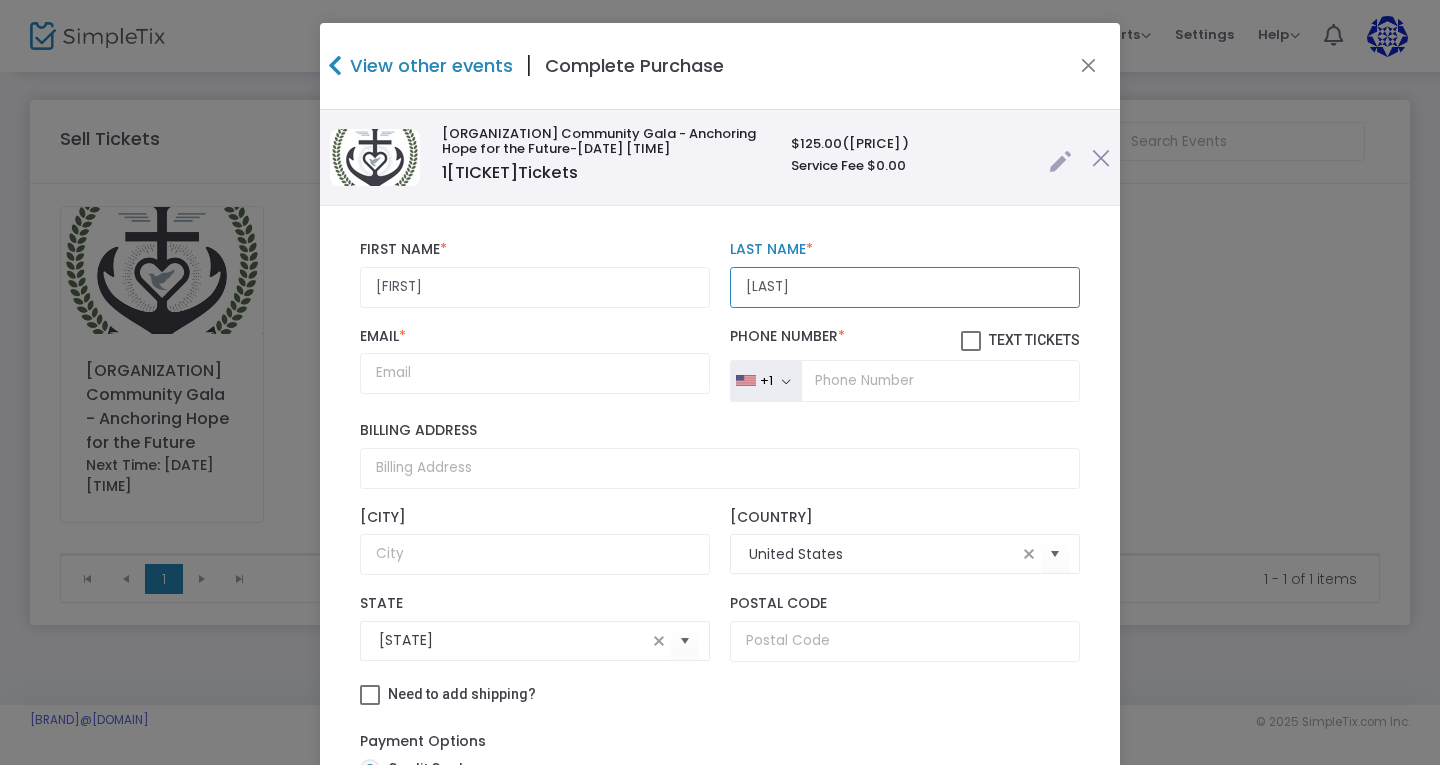type on "[LAST]" 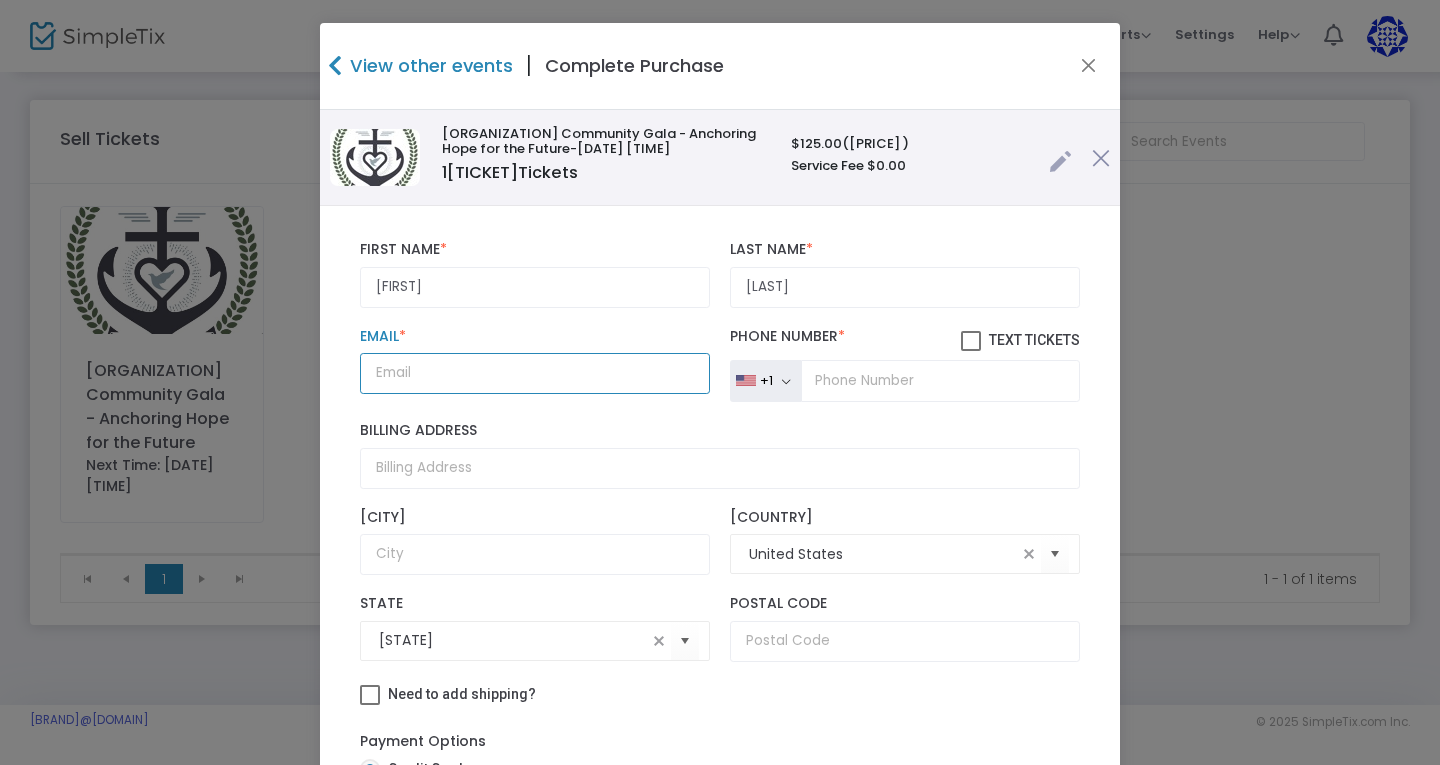 click on "Email  *" at bounding box center (535, 373) 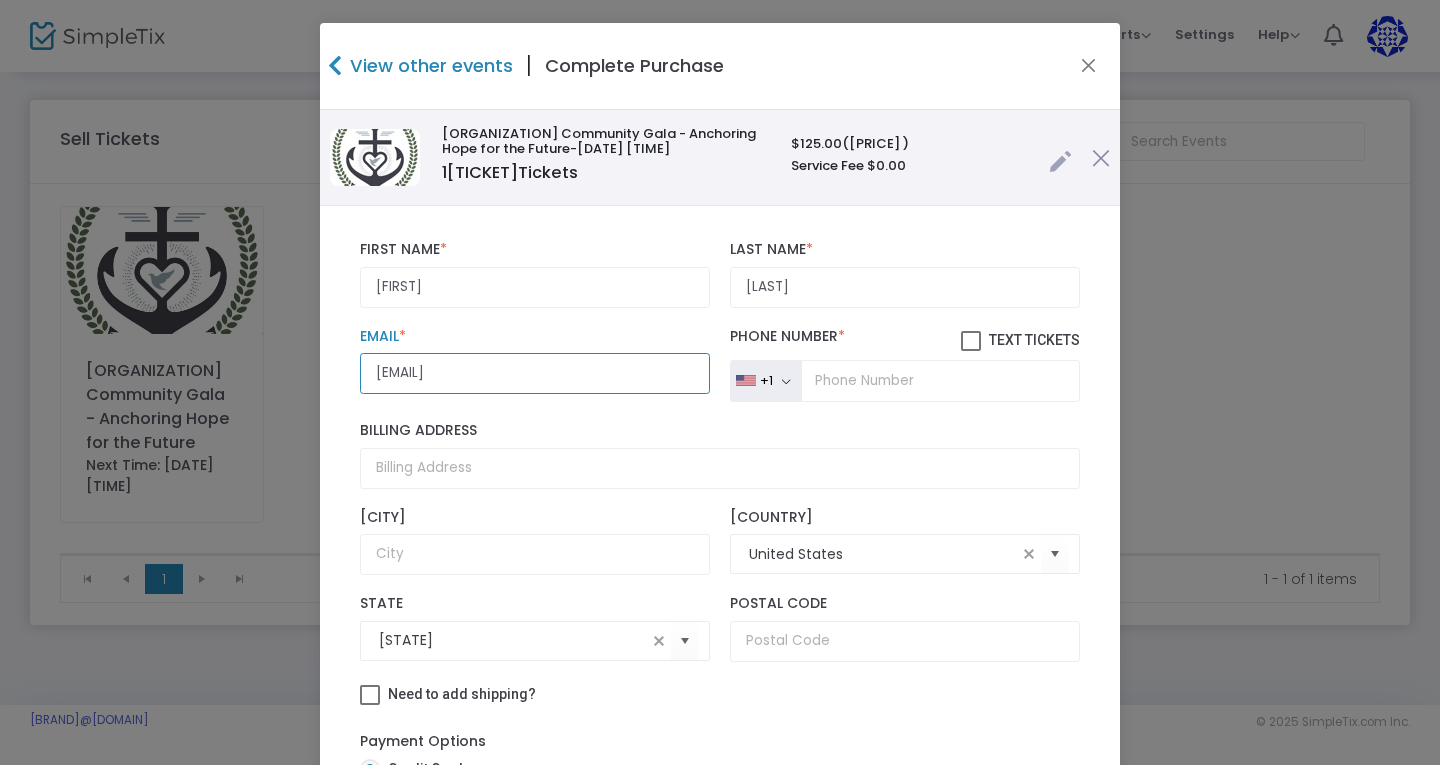 type on "[EMAIL]" 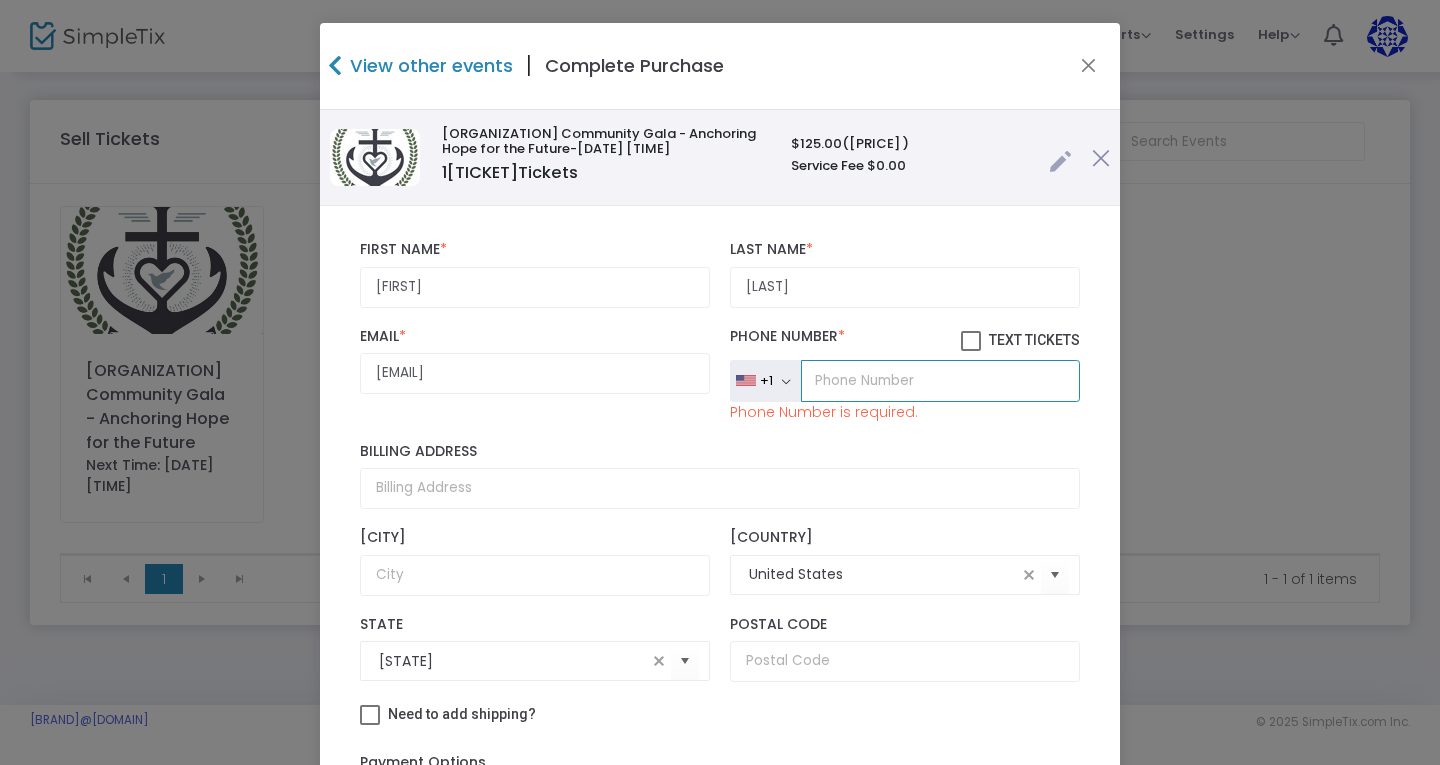 click at bounding box center [940, 381] 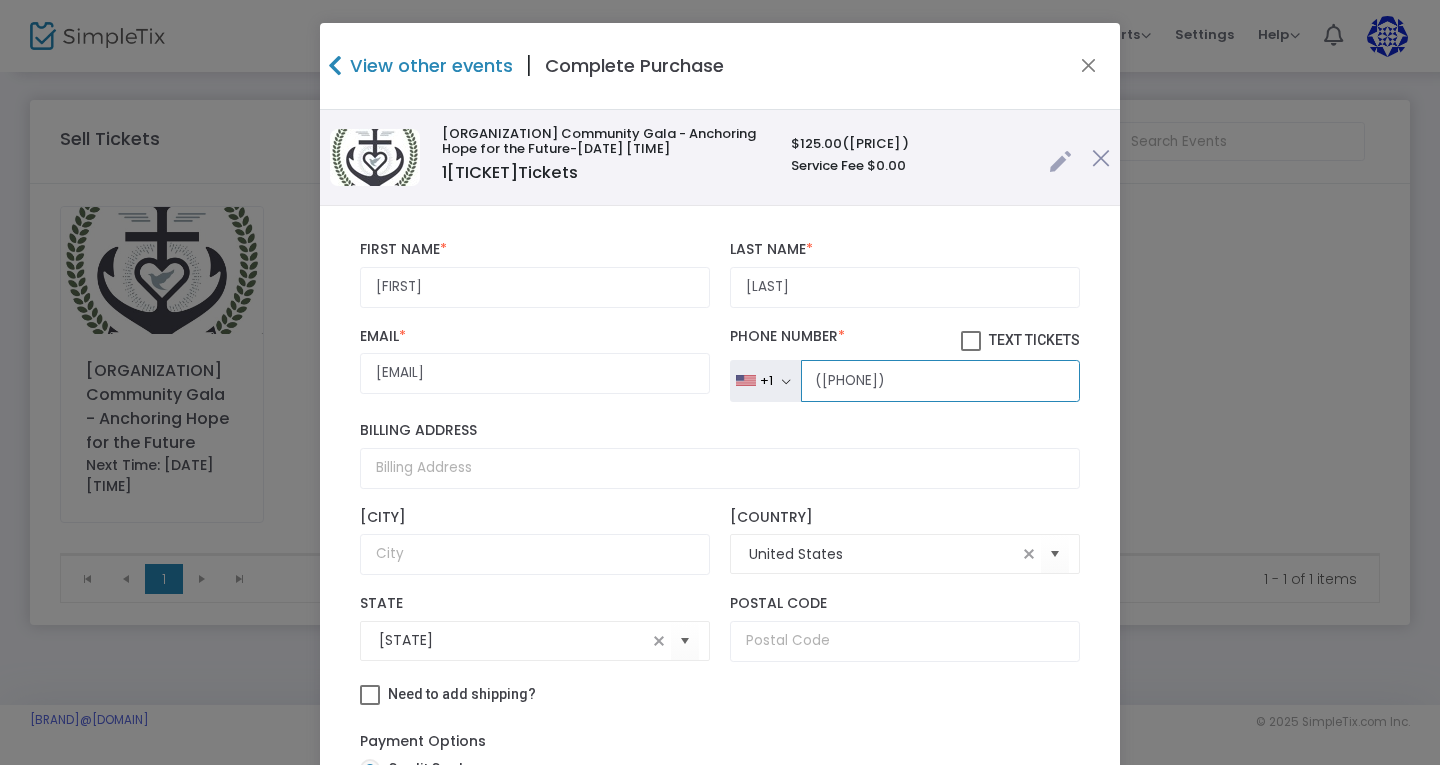 type on "([PHONE])" 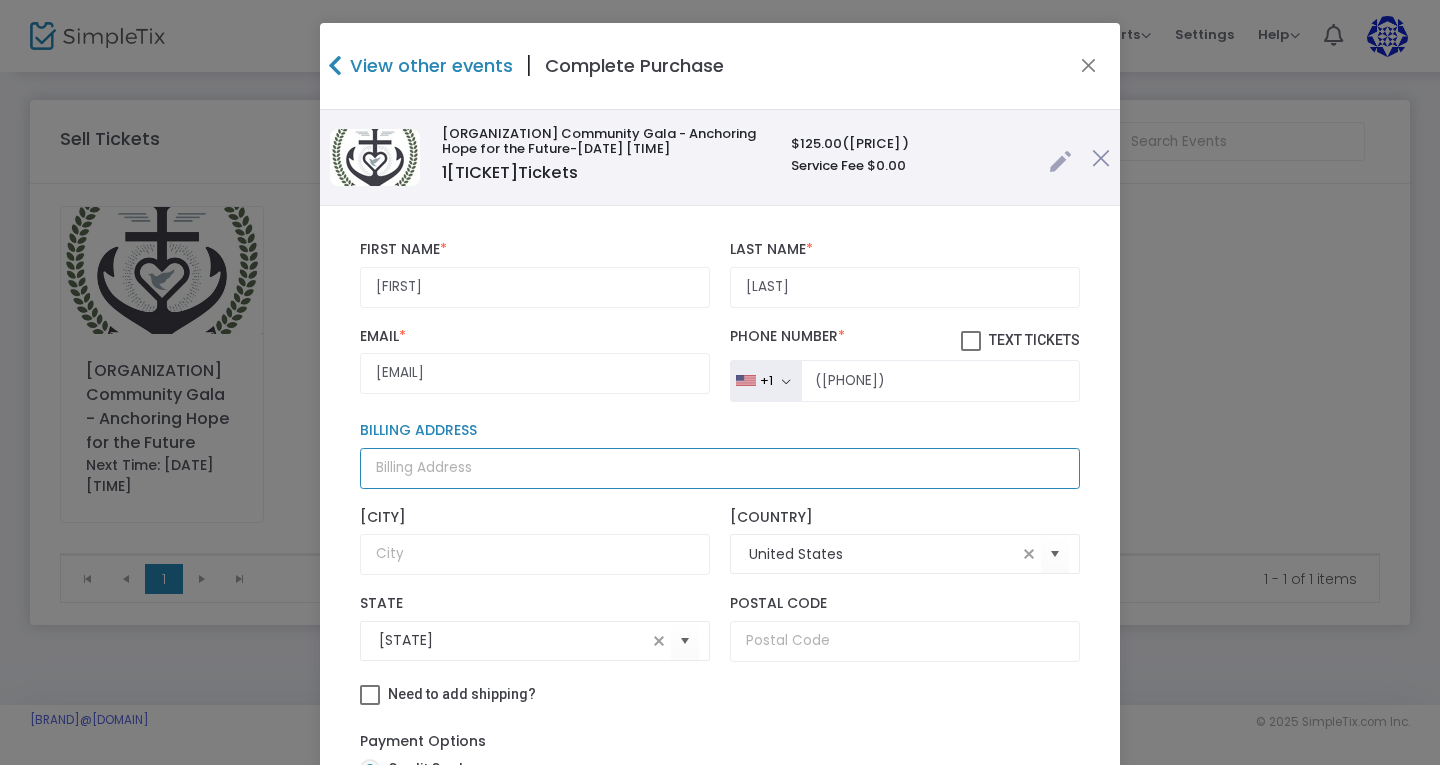 click on "Billing Address" at bounding box center [720, 468] 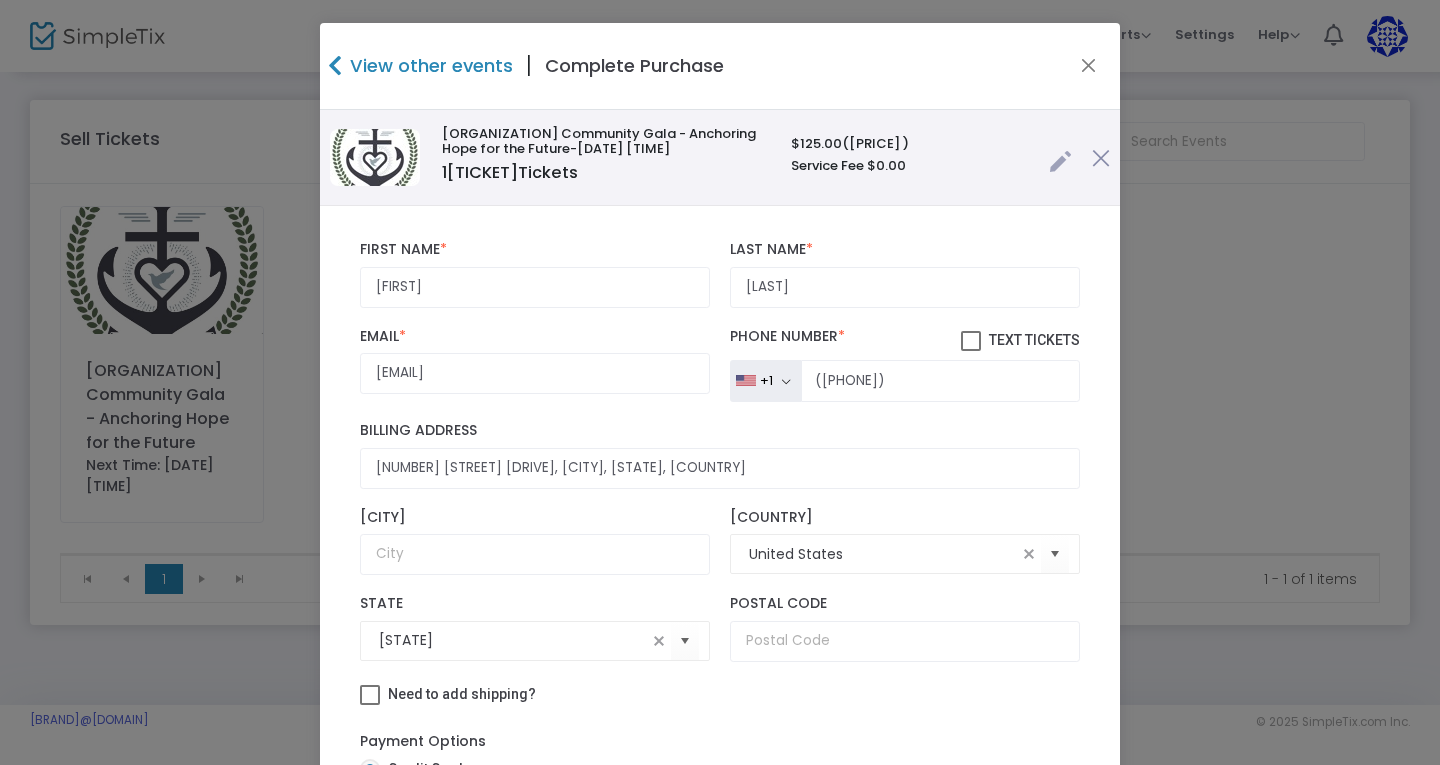type on "[NUMBER] [STREET] [DRIVE]" 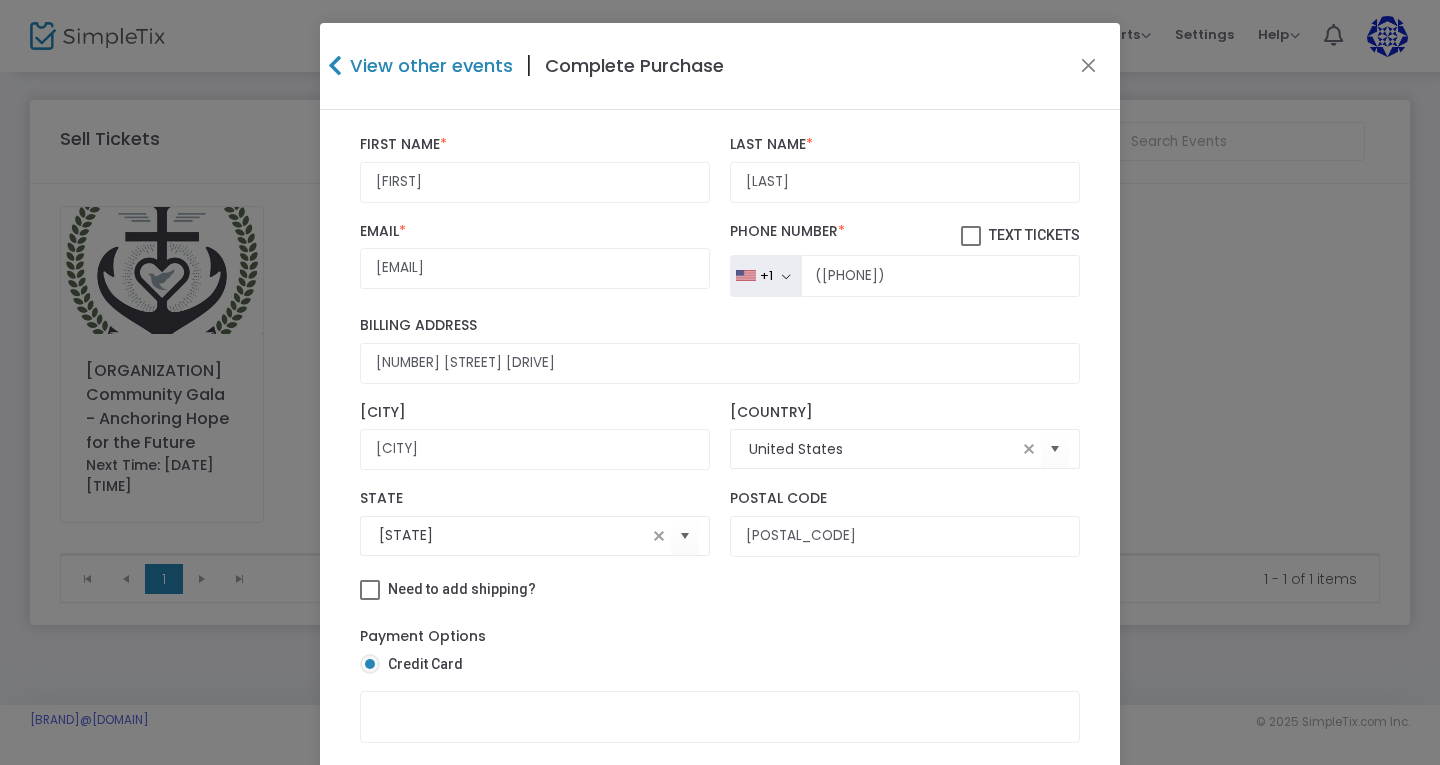 scroll, scrollTop: 111, scrollLeft: 0, axis: vertical 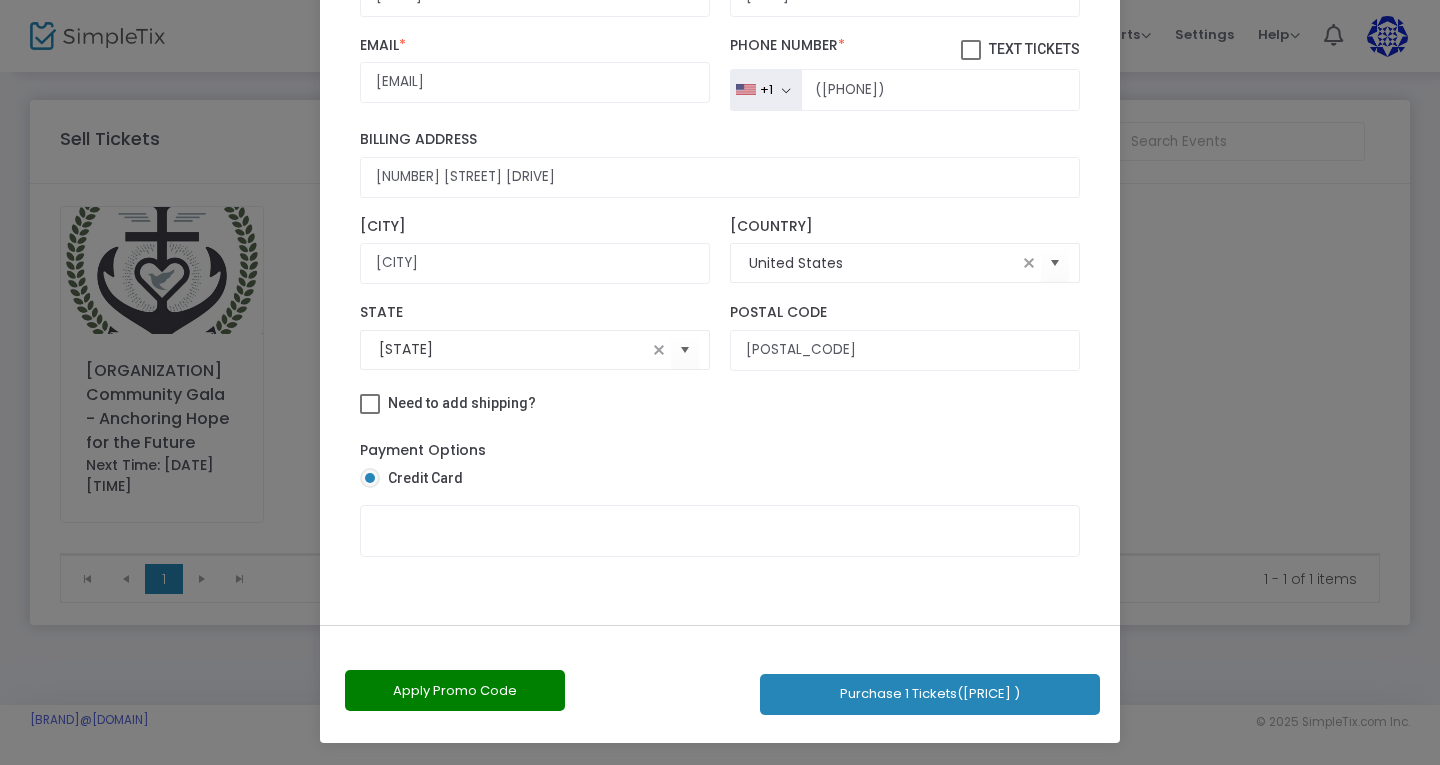 click on "Apply Promo Code" 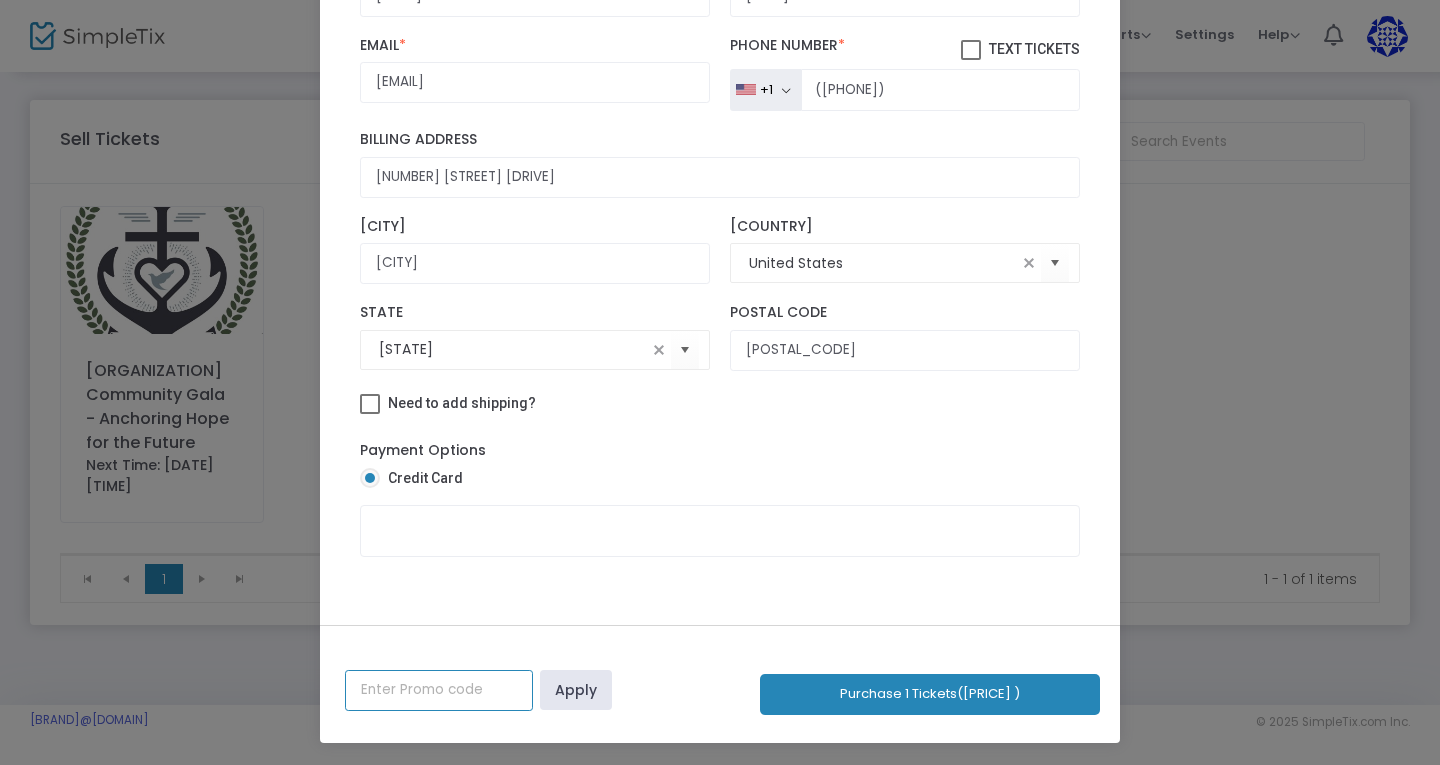 click 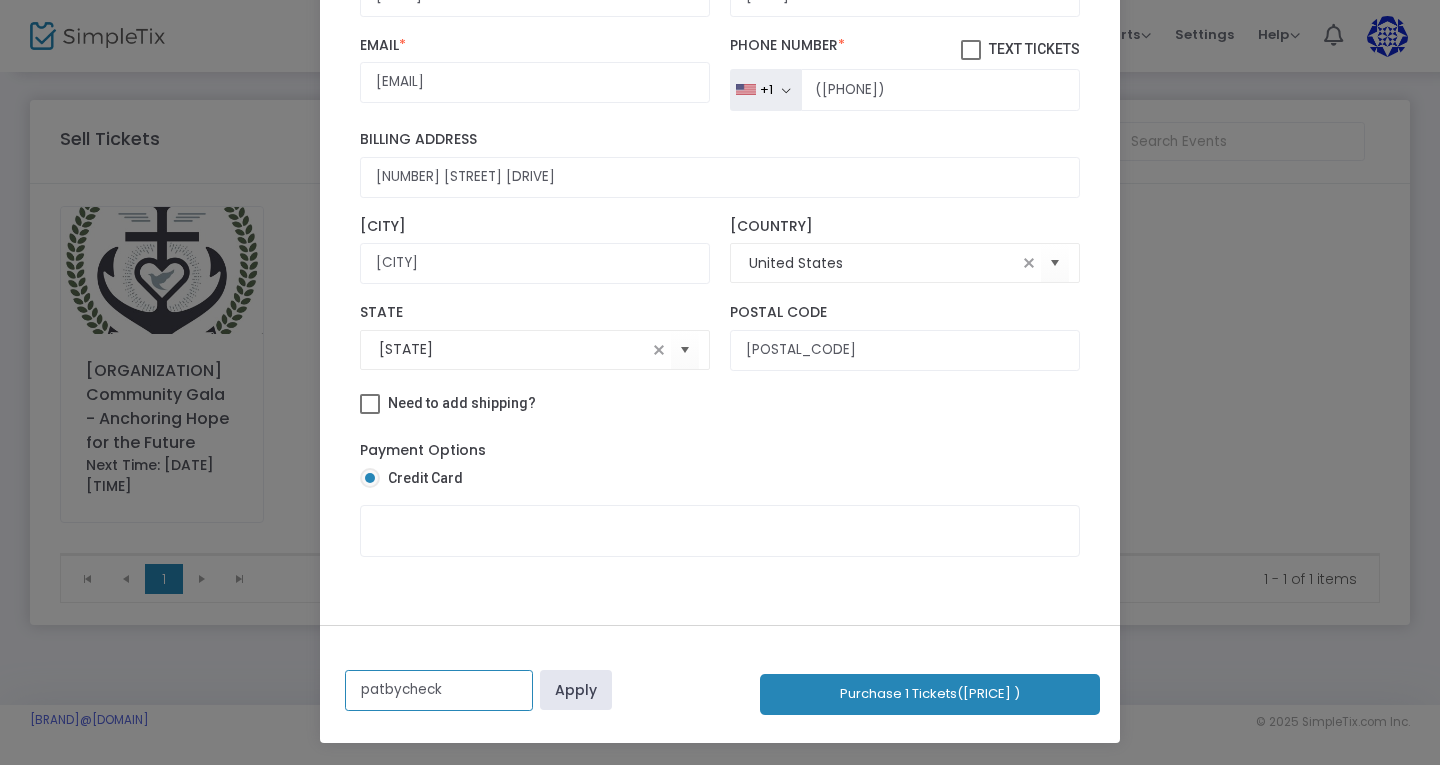 click on "patbycheck" 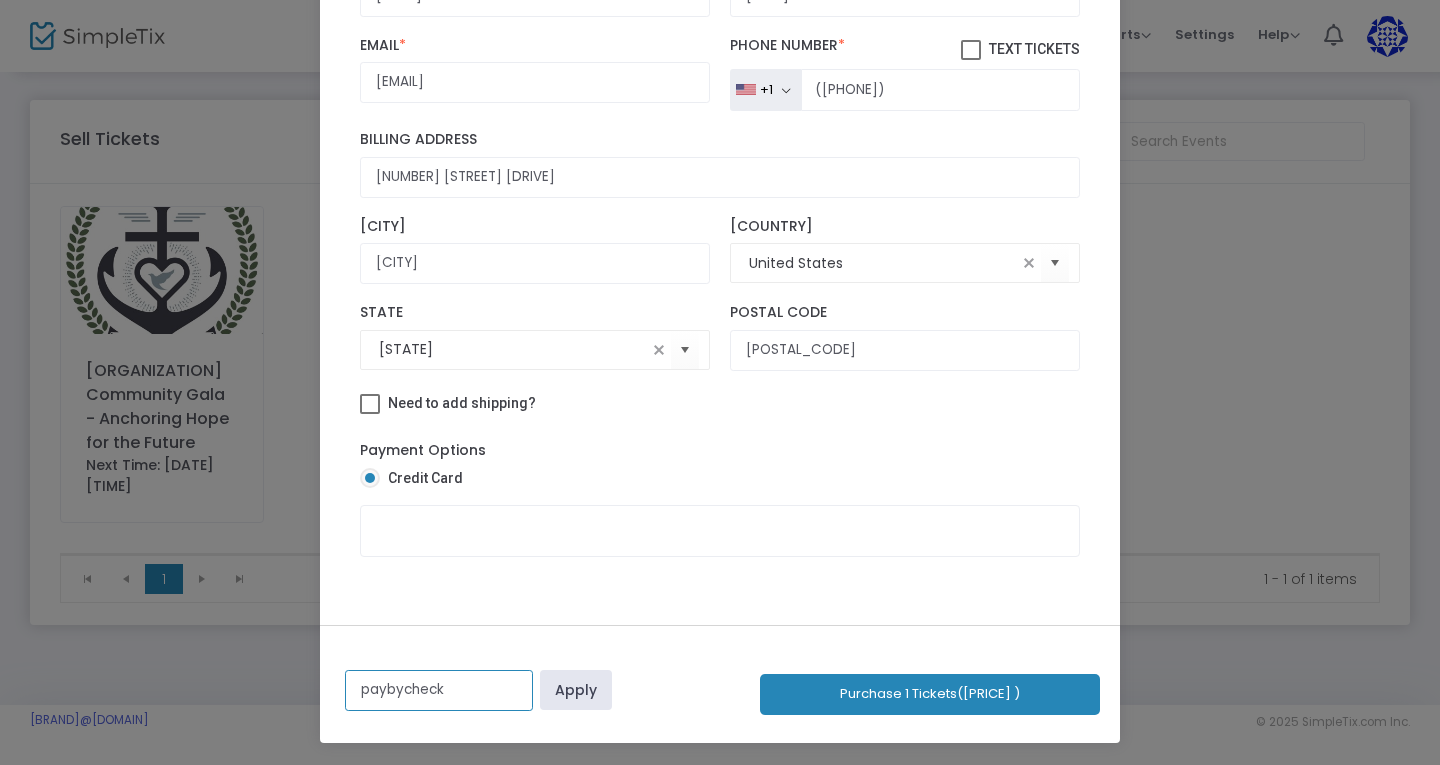 type on "paybycheck" 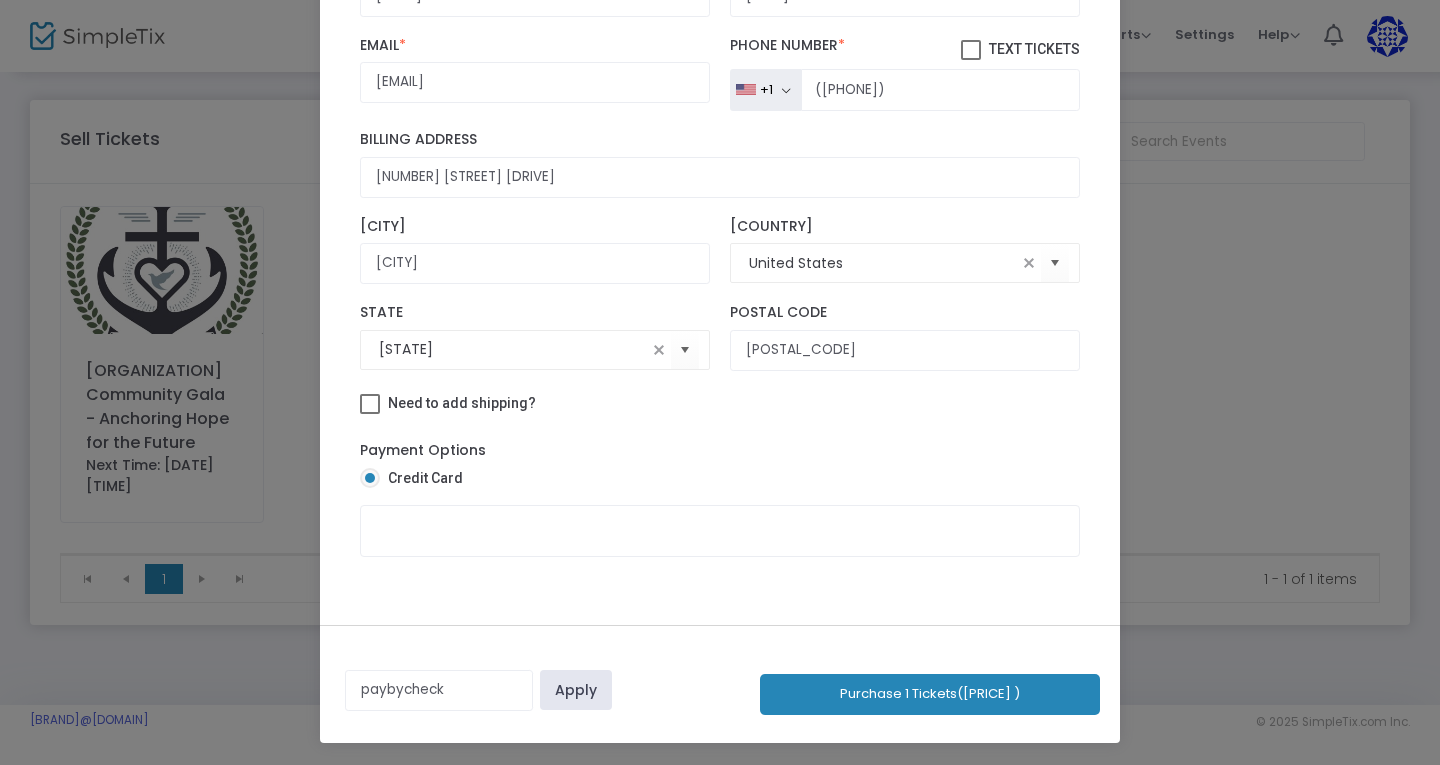 click on "Apply" 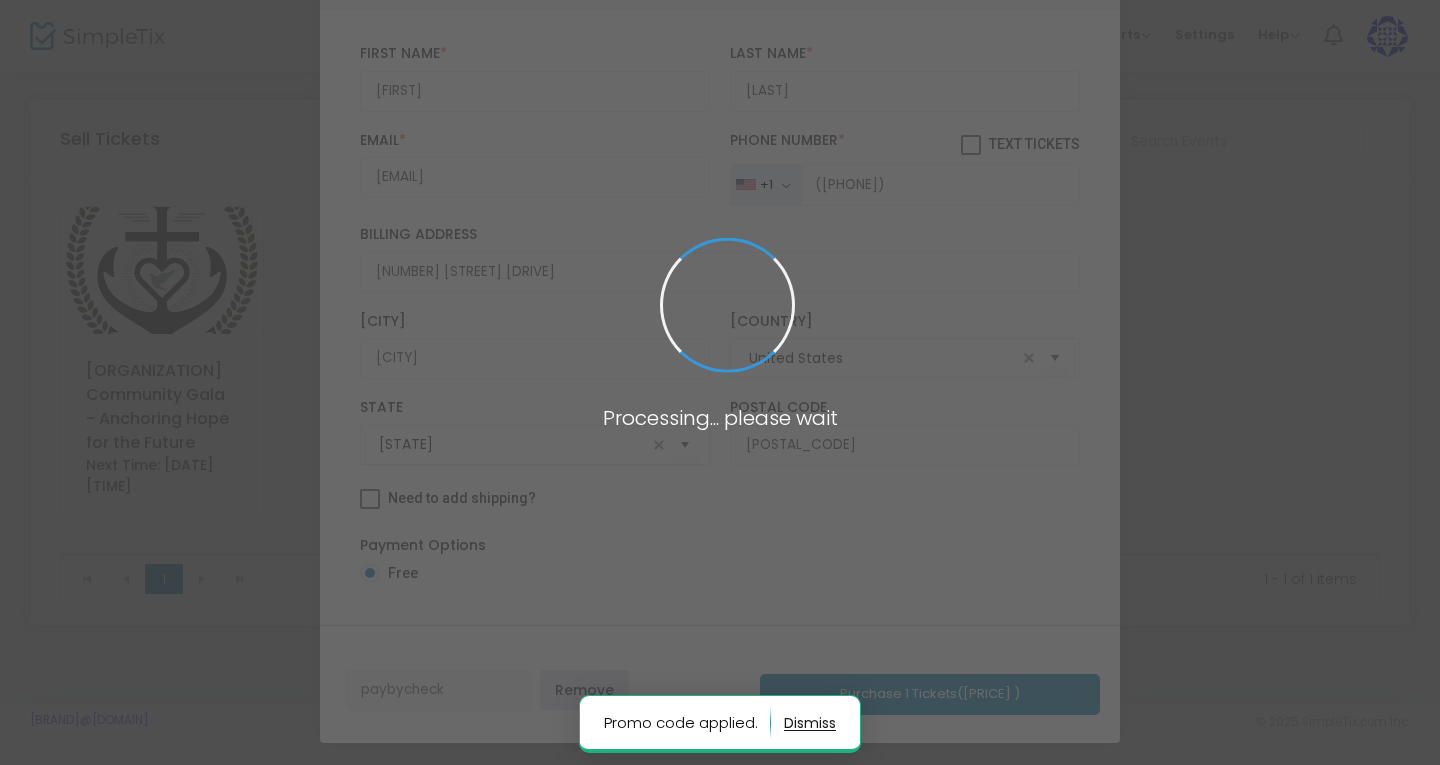 scroll, scrollTop: 16, scrollLeft: 0, axis: vertical 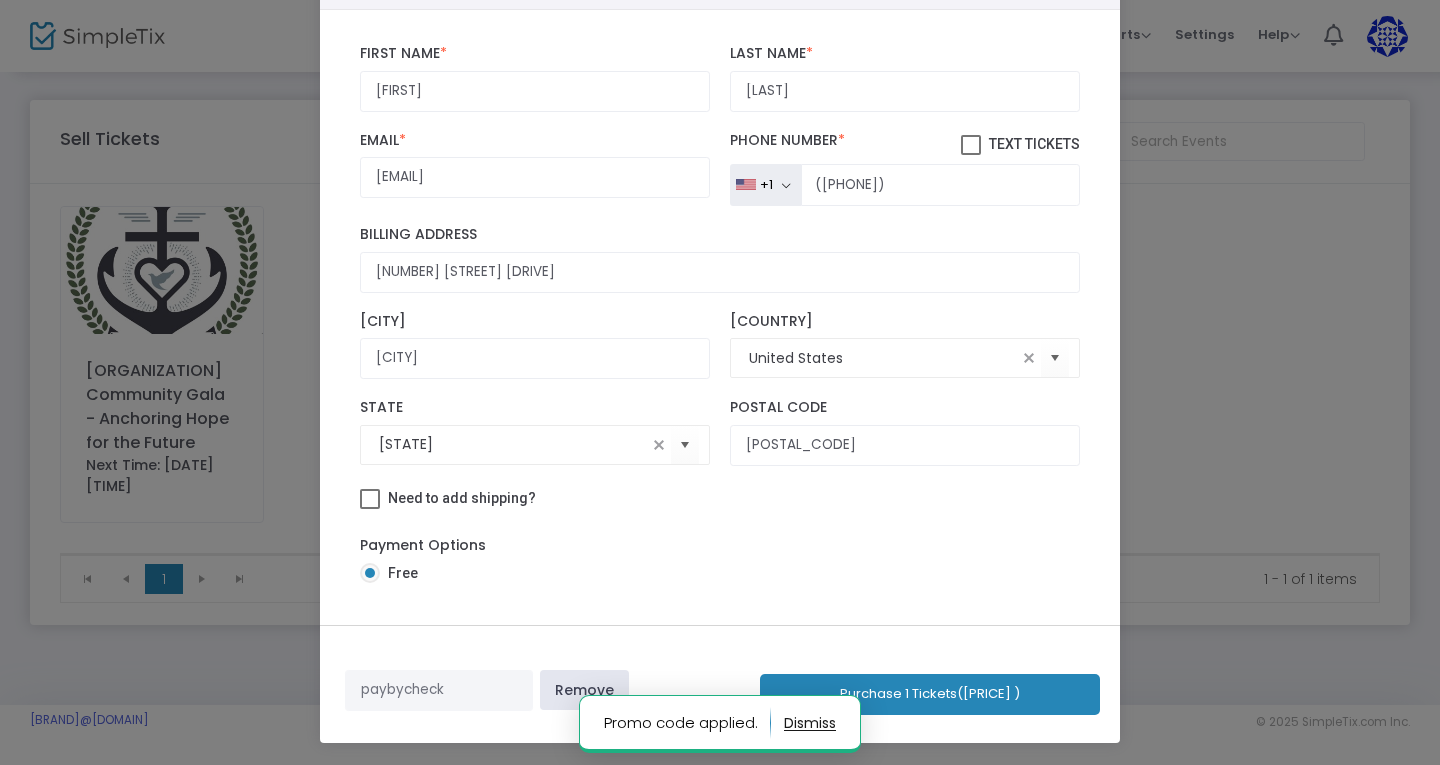 click on "Purchase [NUMBER] Tickets  ($[PRICE] )" 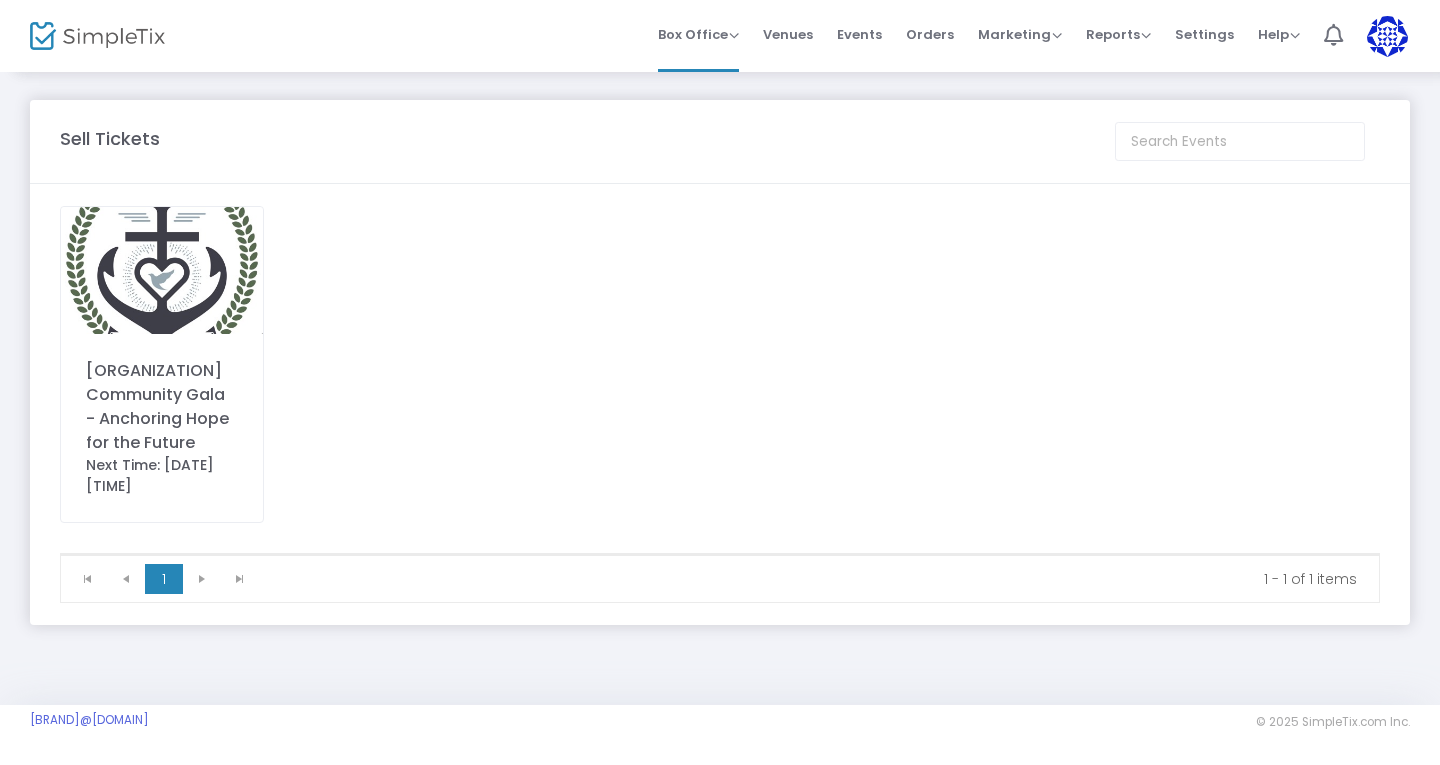 click 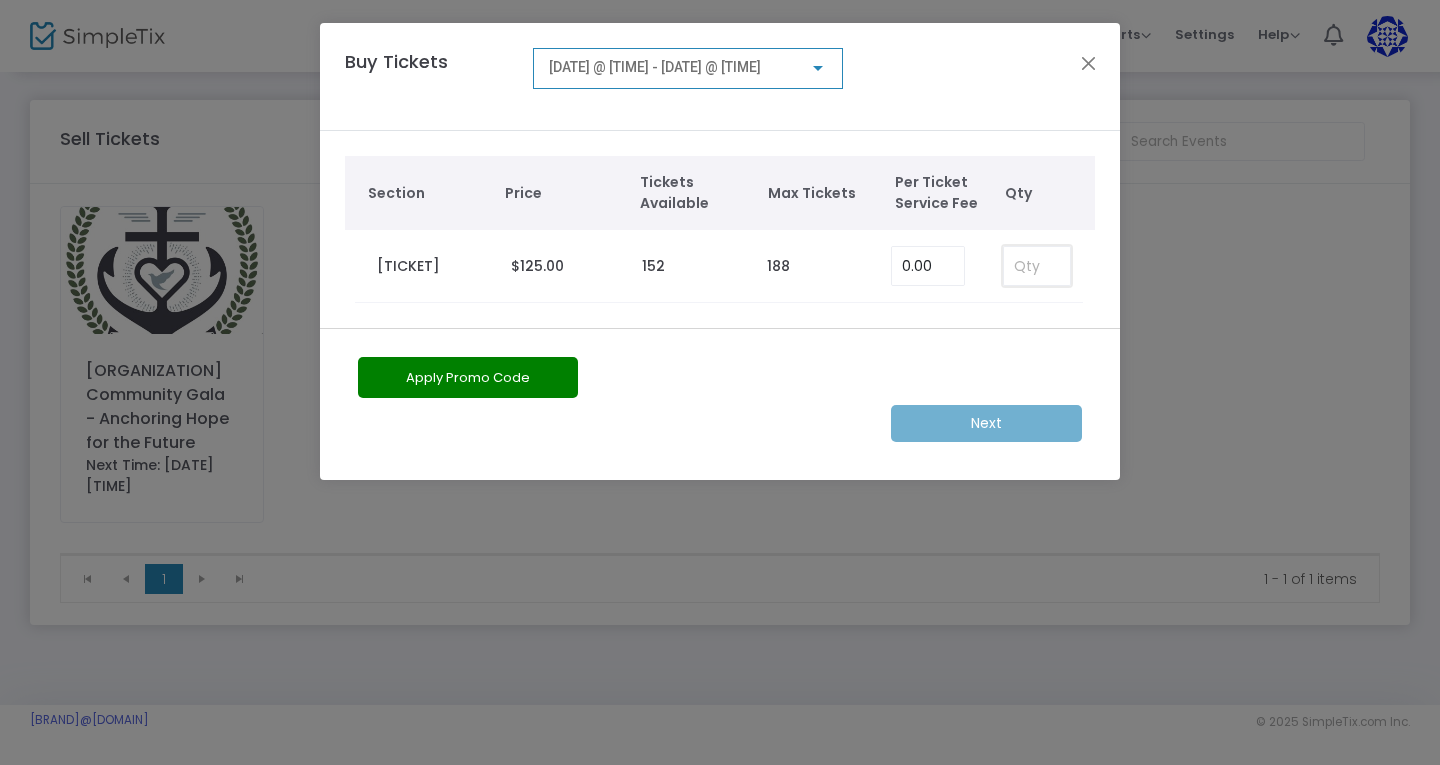 click at bounding box center (1037, 266) 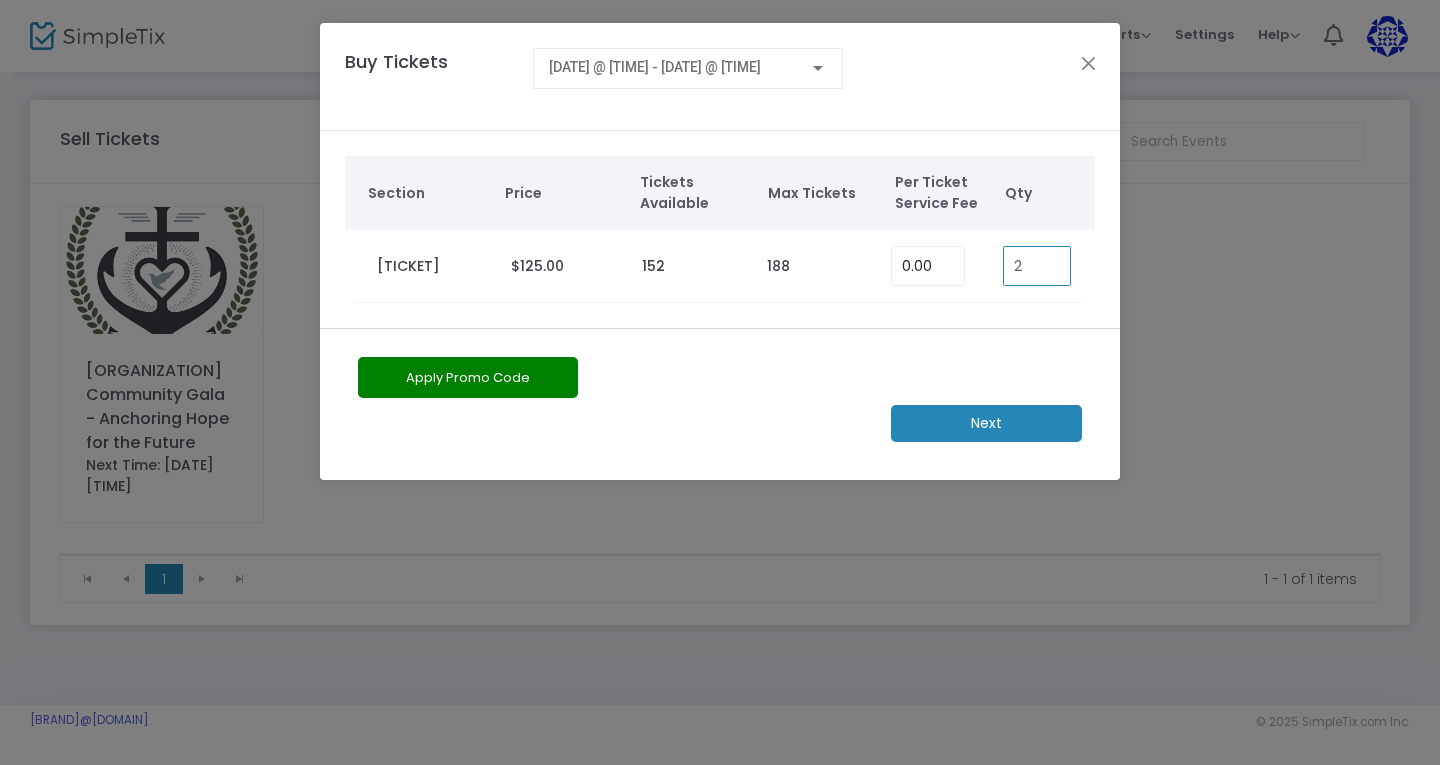 type on "2" 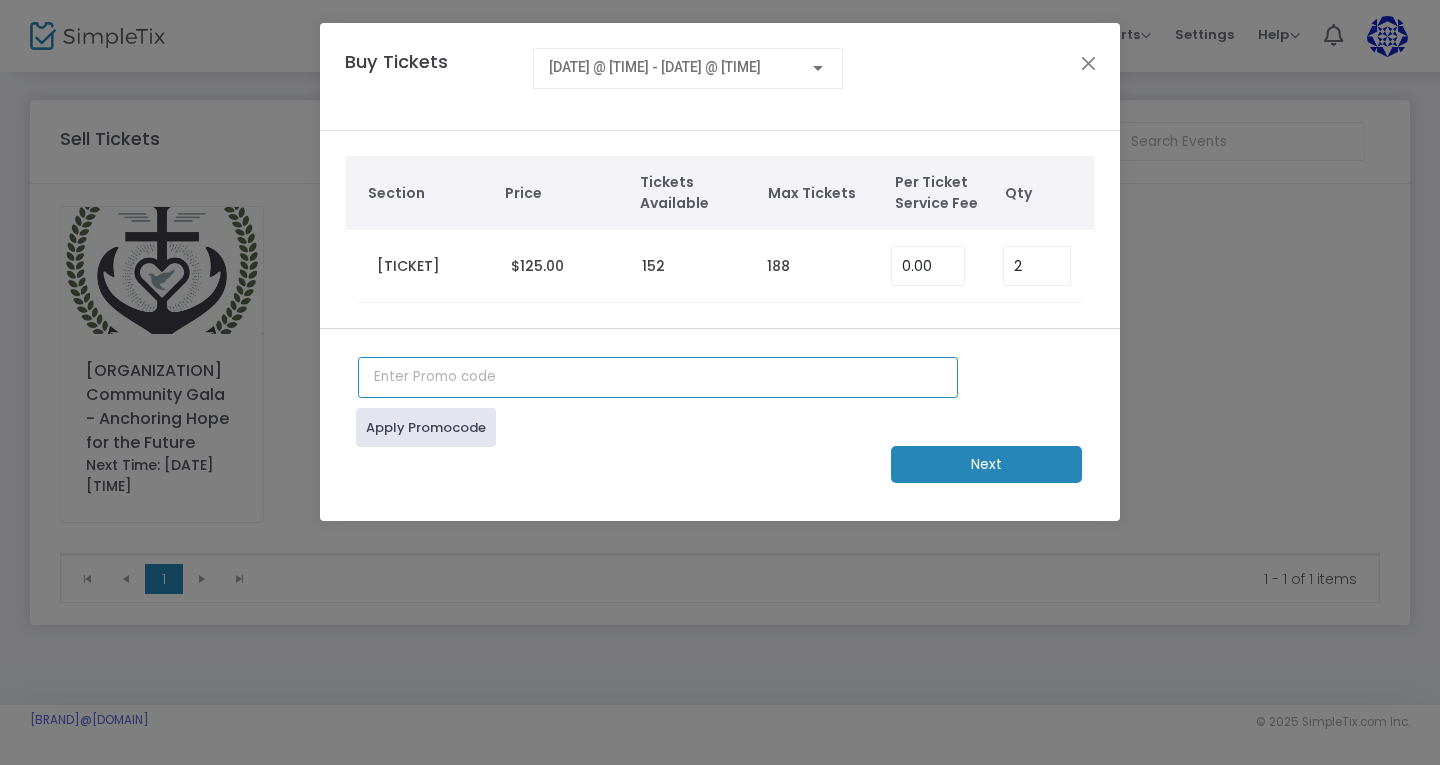 click at bounding box center (658, 377) 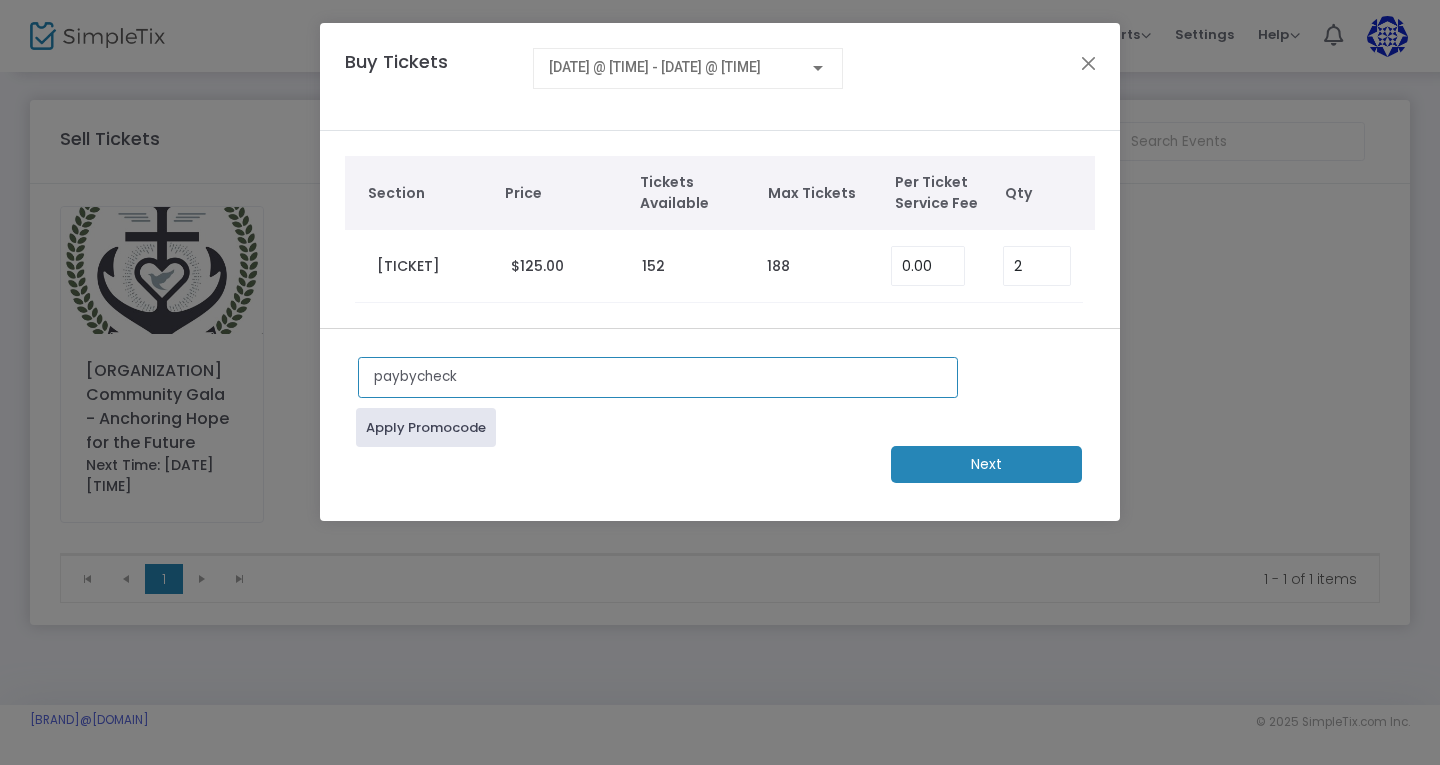 type on "paybycheck" 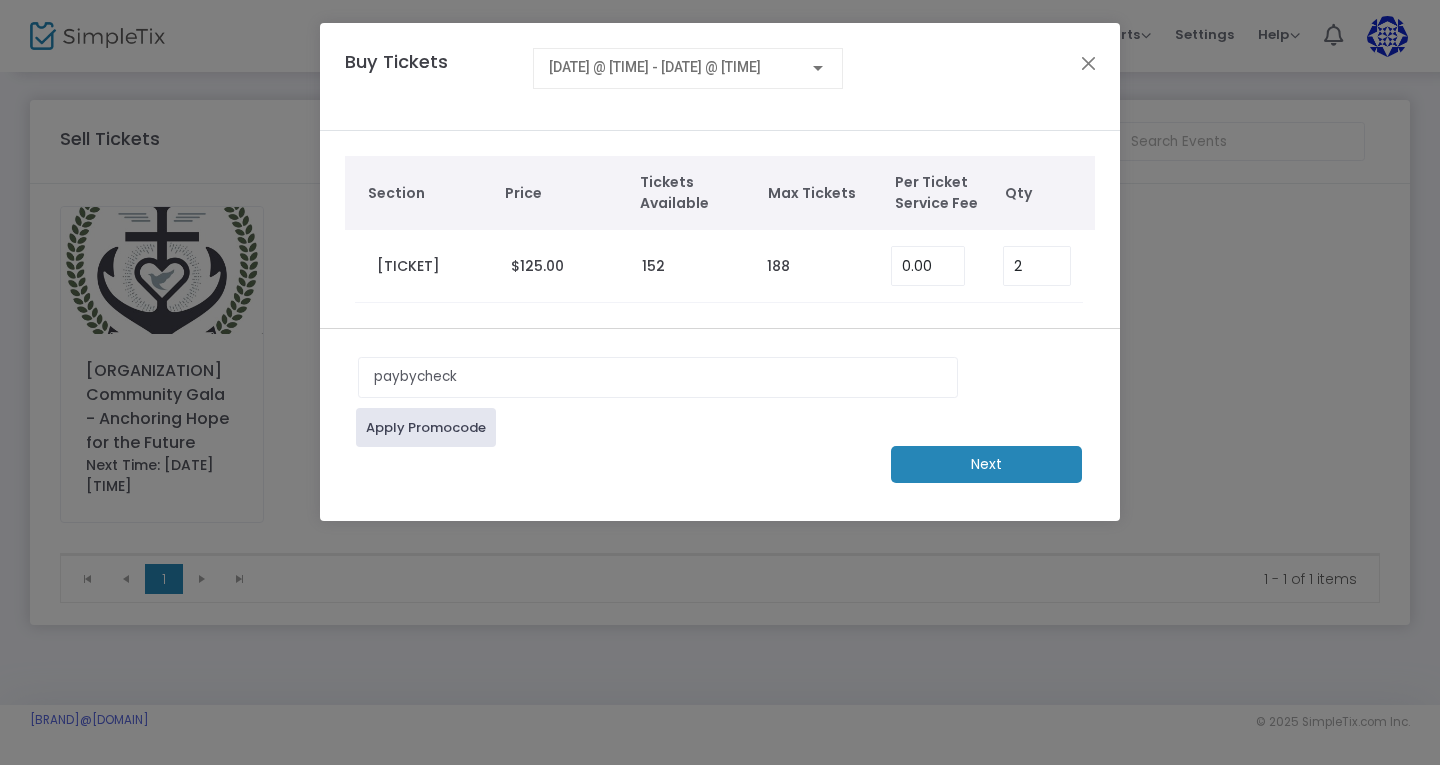 click on "Next" 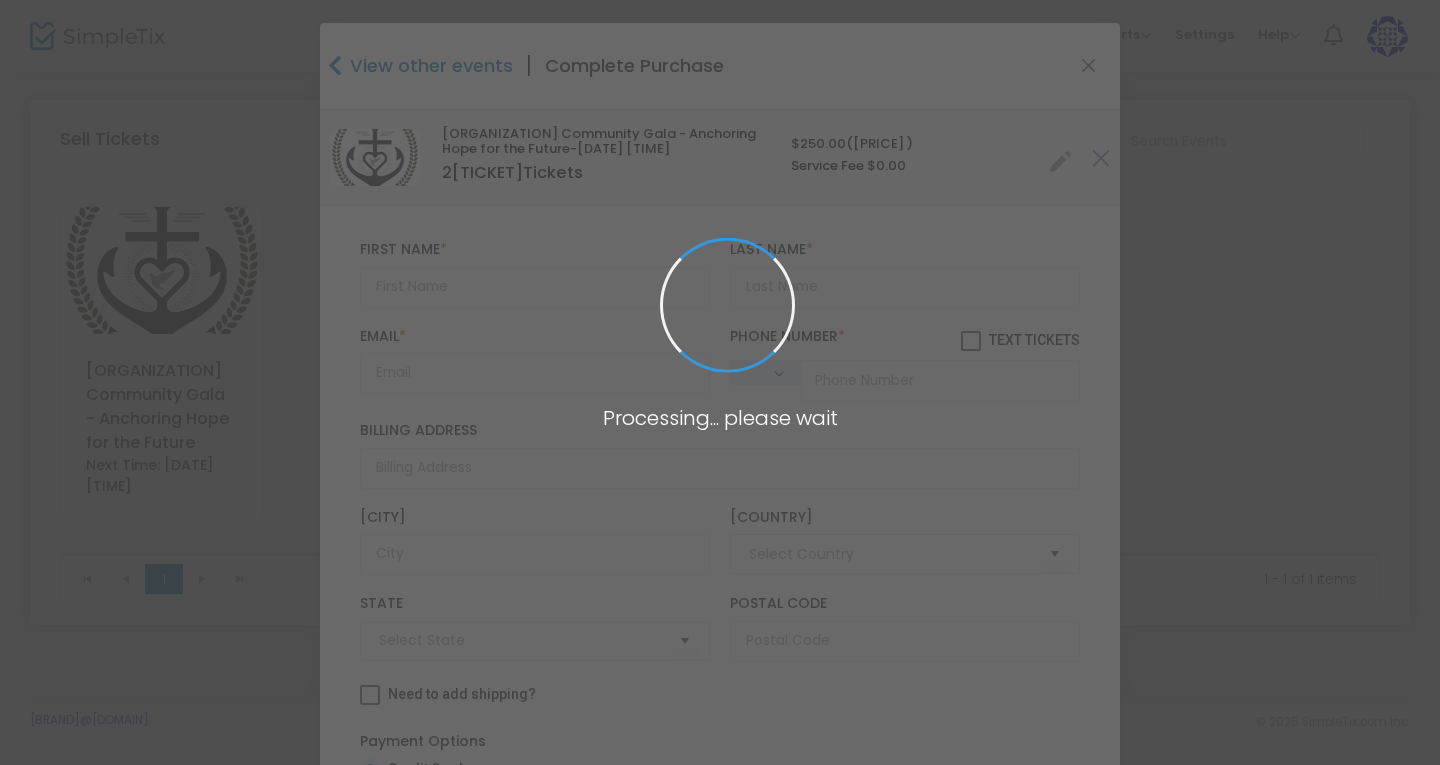type on "United States" 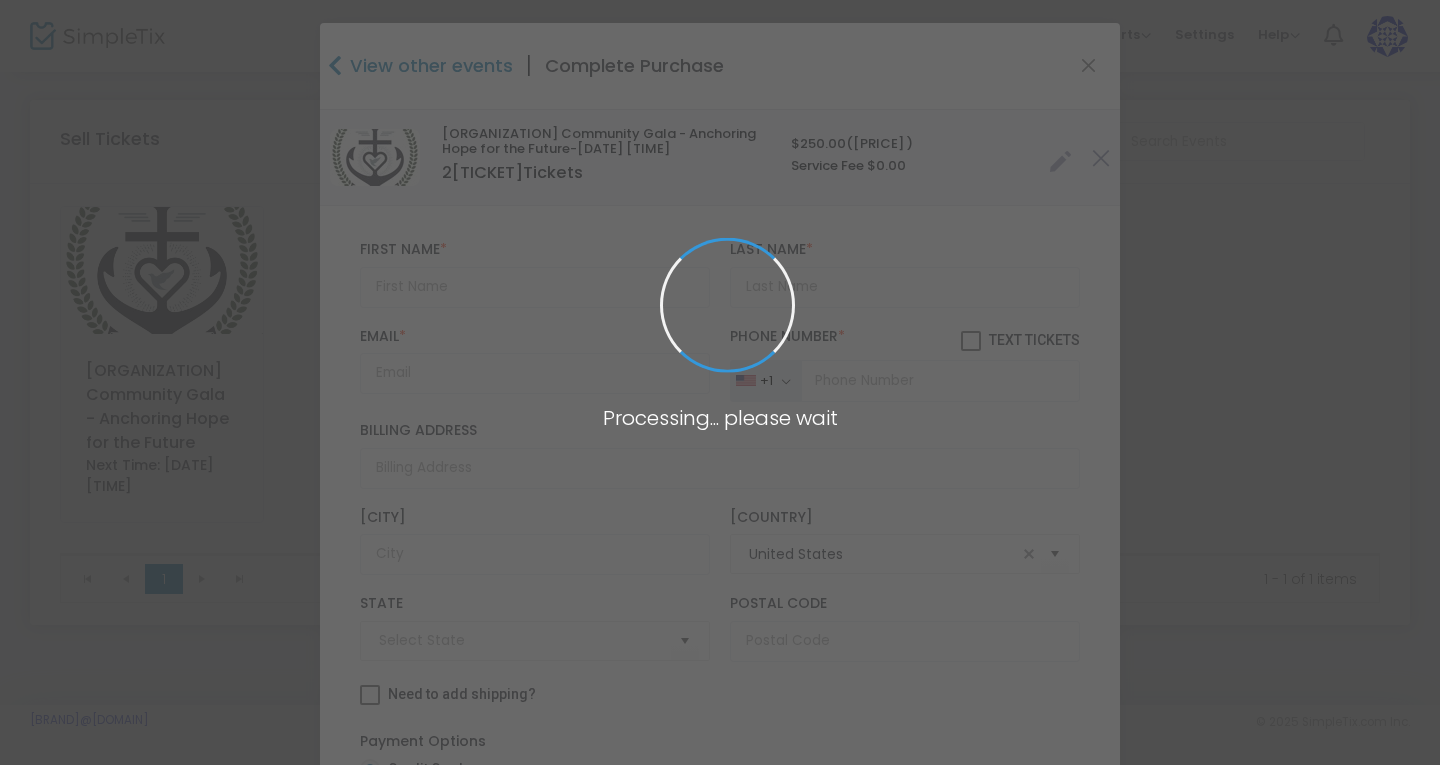 type on "[STATE]" 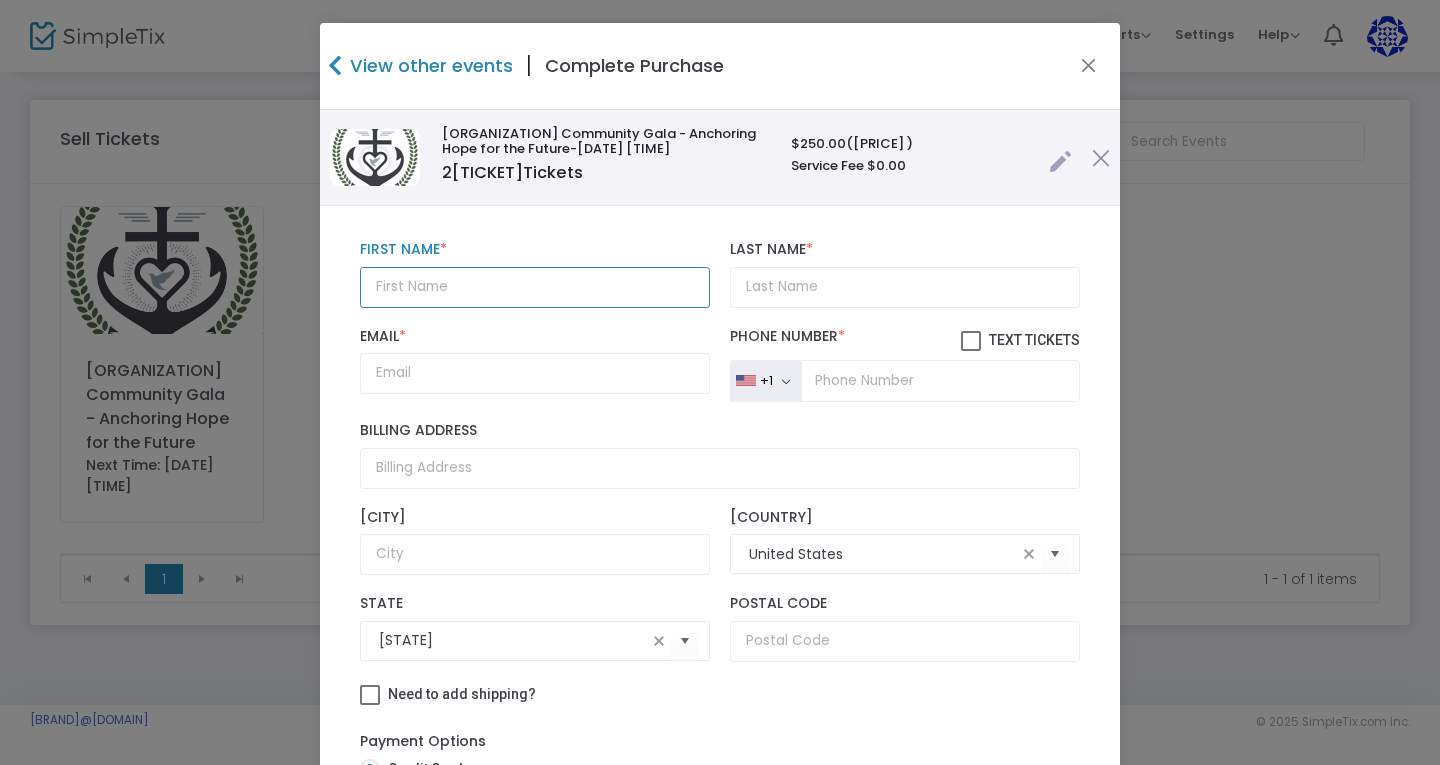 click at bounding box center [535, 287] 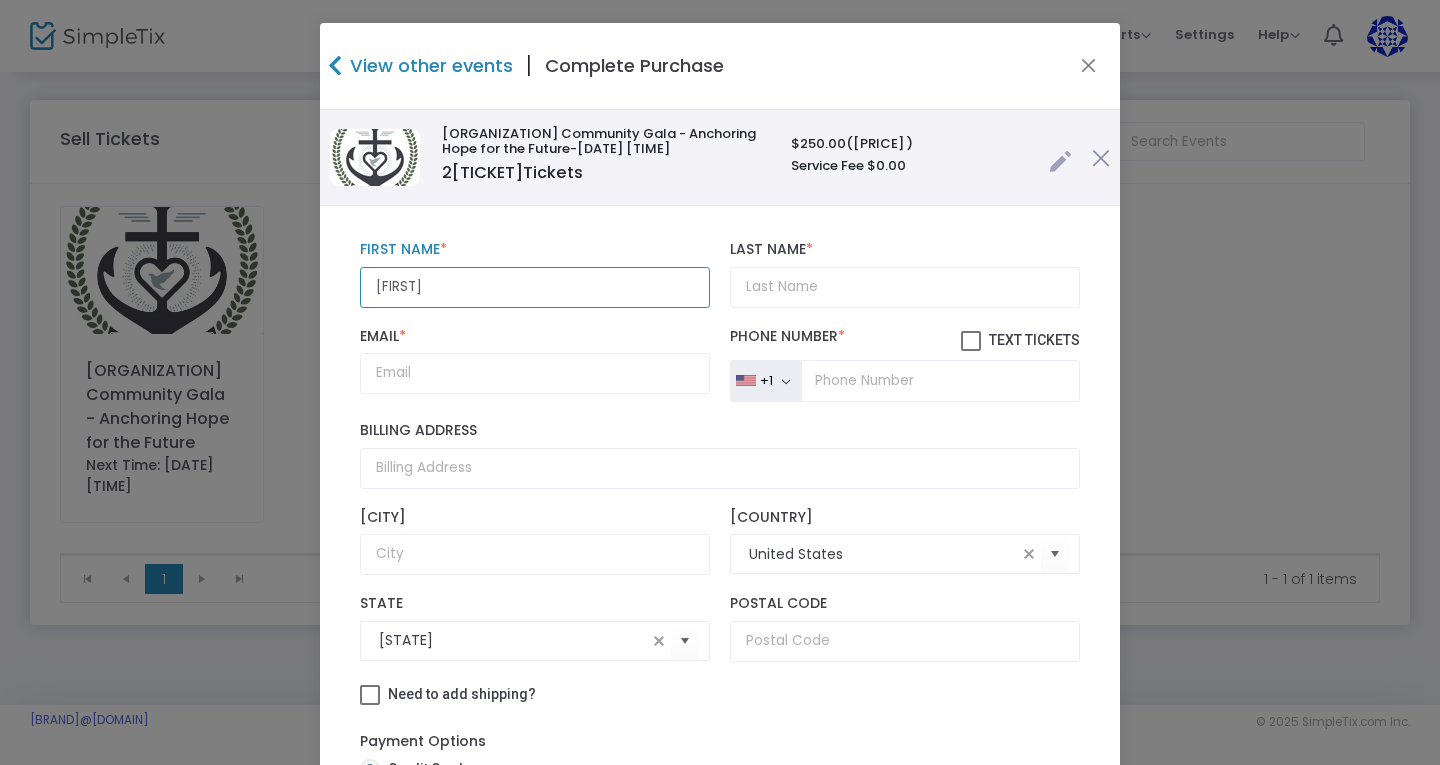 type on "[FIRST]" 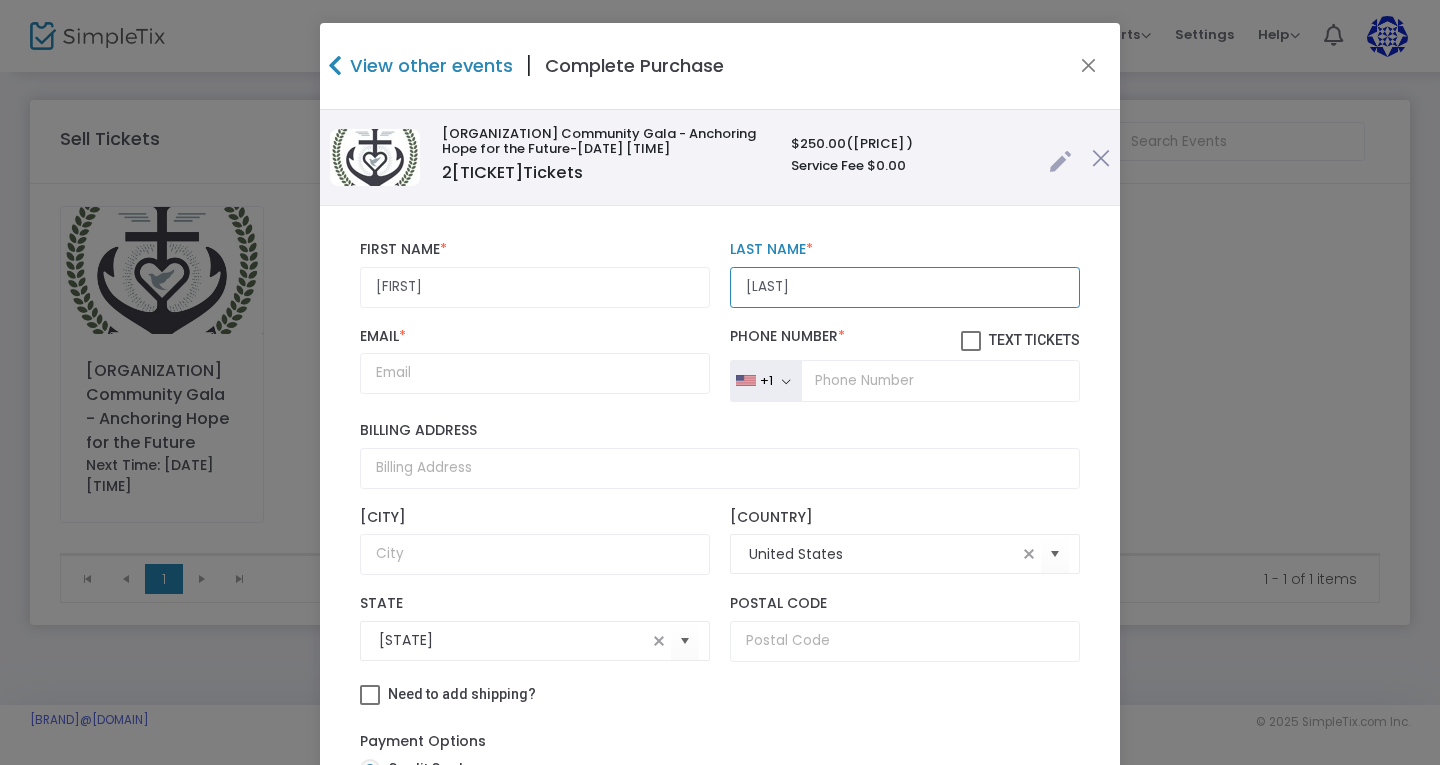 type on "[LAST]" 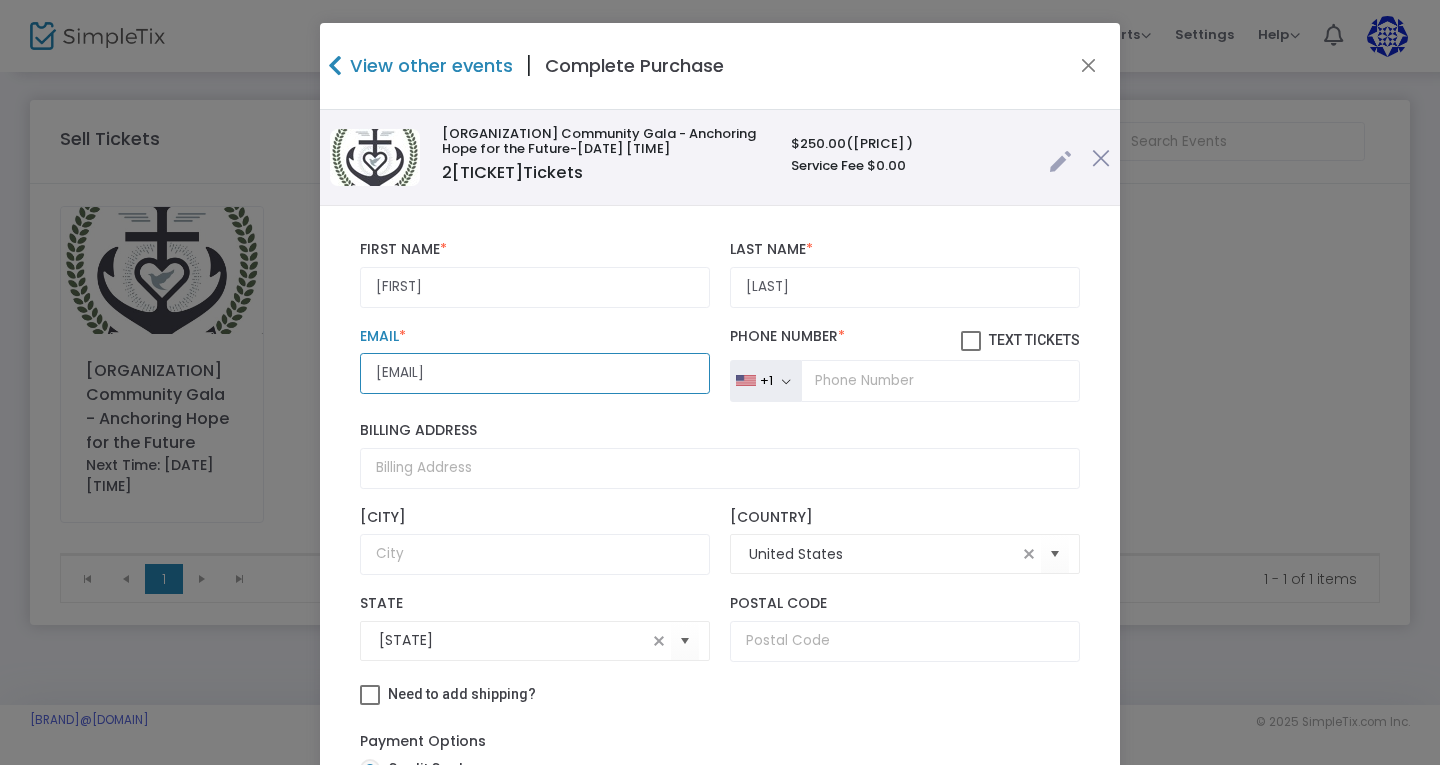 type on "[EMAIL]" 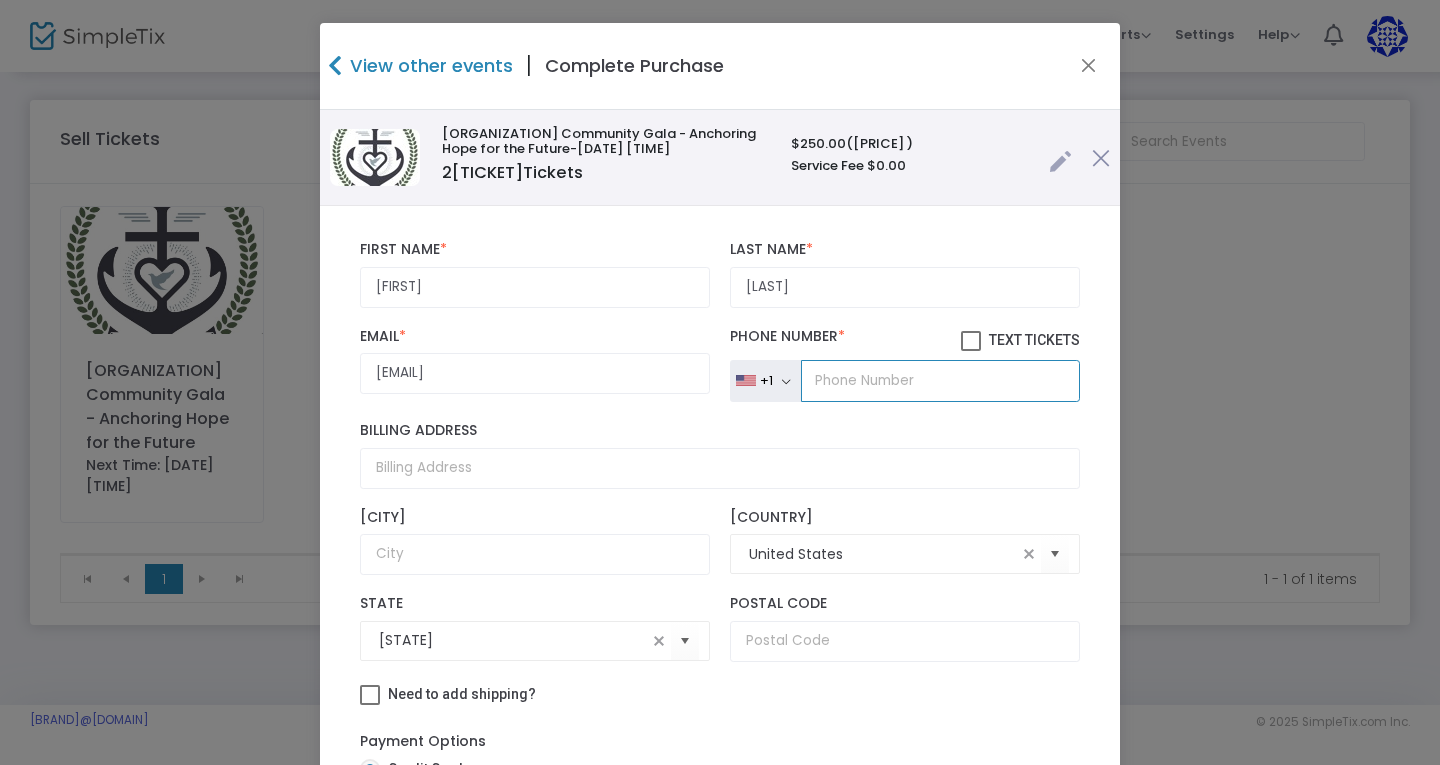 click at bounding box center [940, 381] 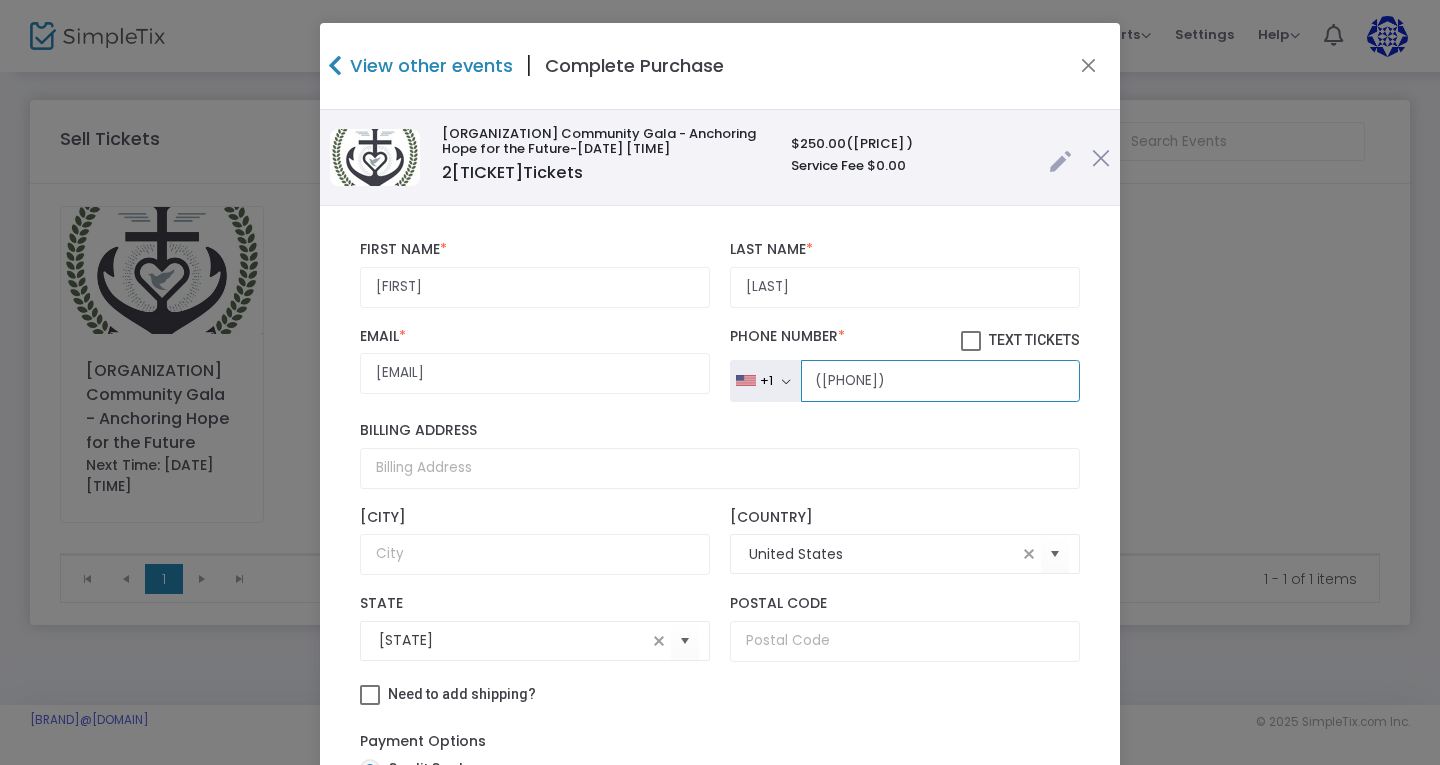 type on "([PHONE])" 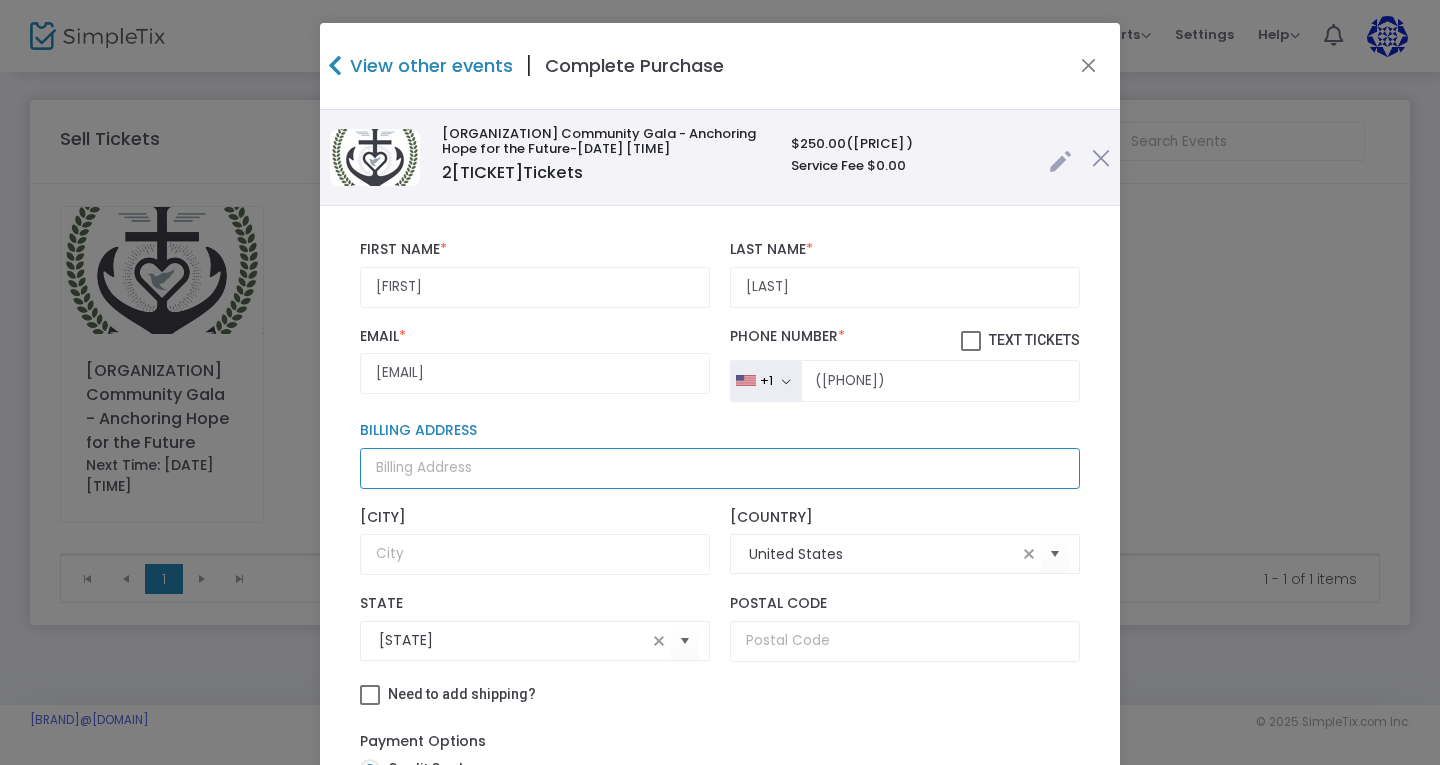click on "Billing Address" at bounding box center [720, 468] 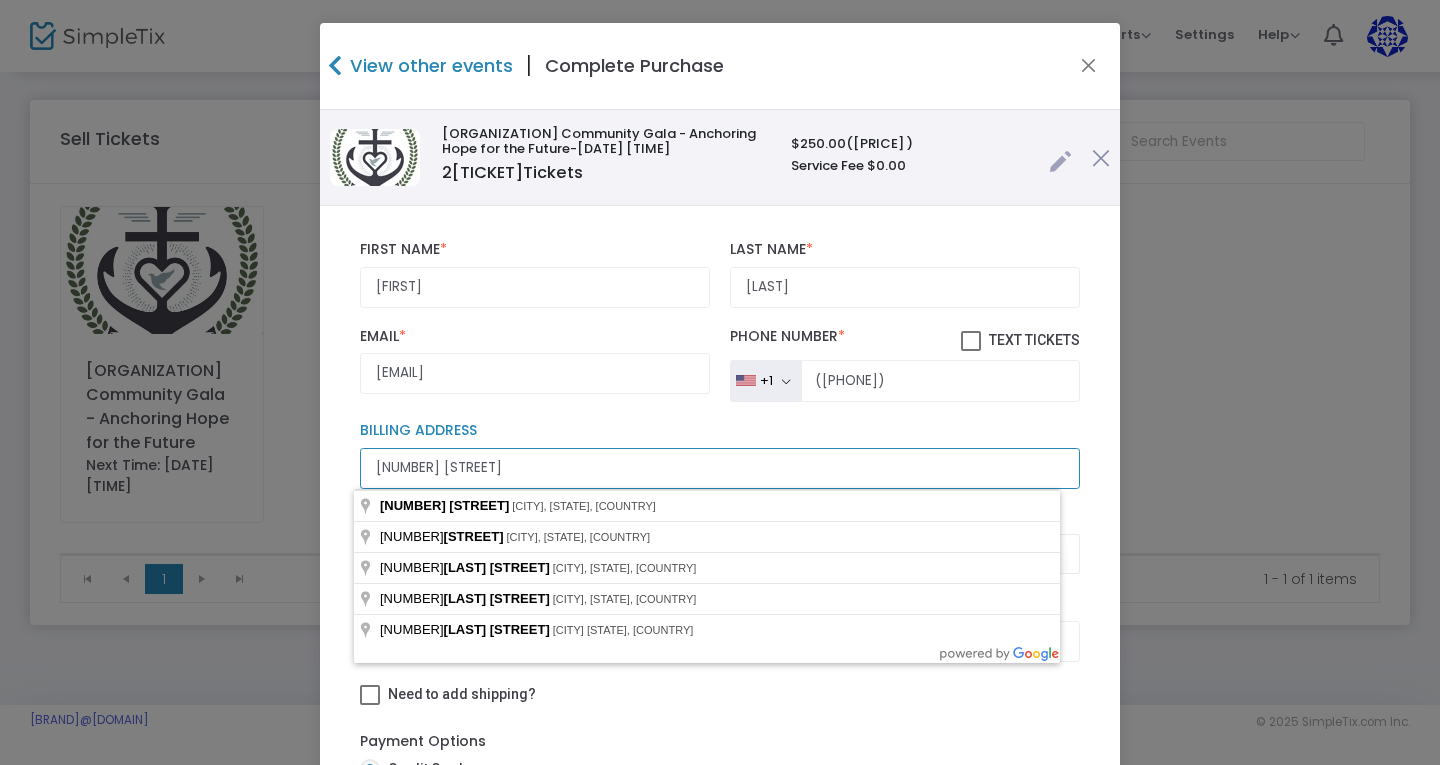 type on "[NUMBER] [STREET]" 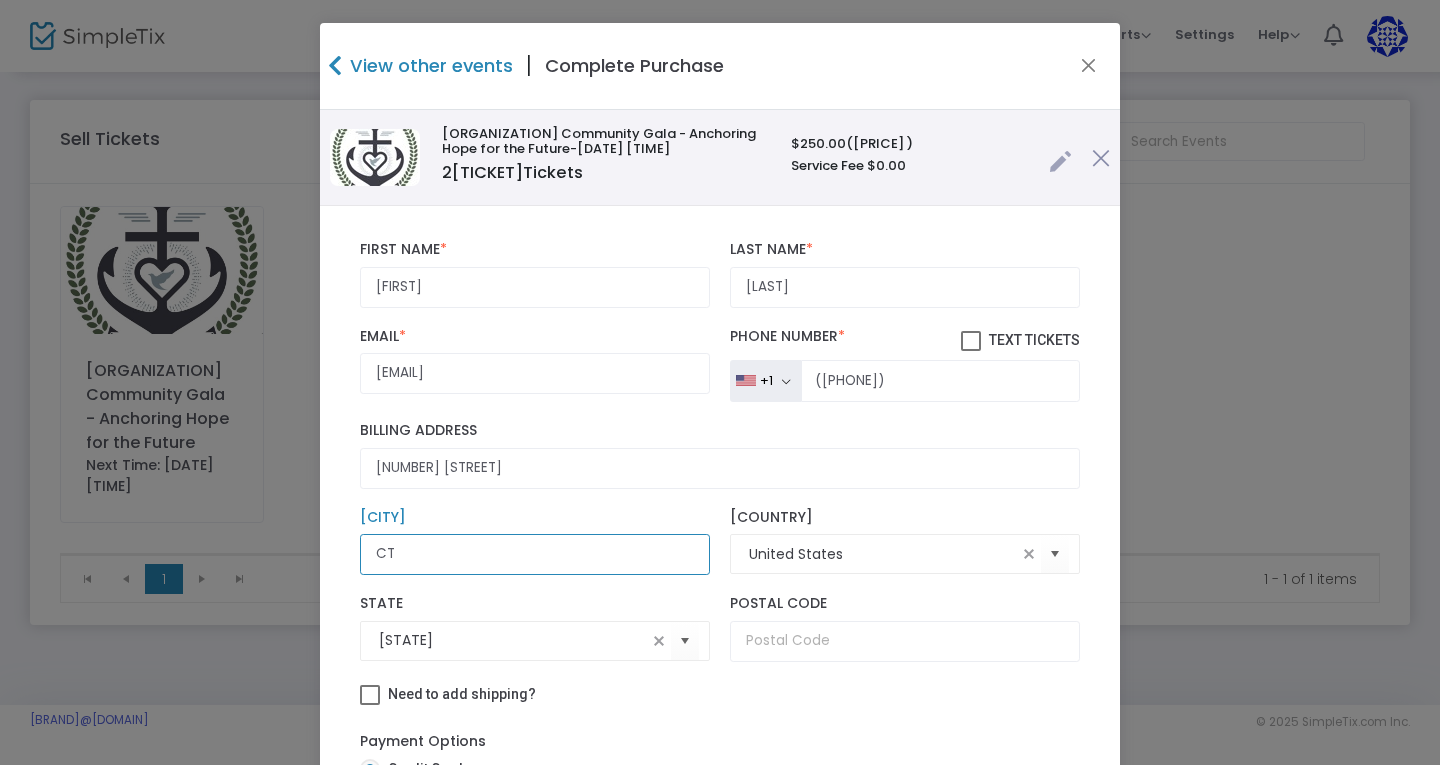 type on "C" 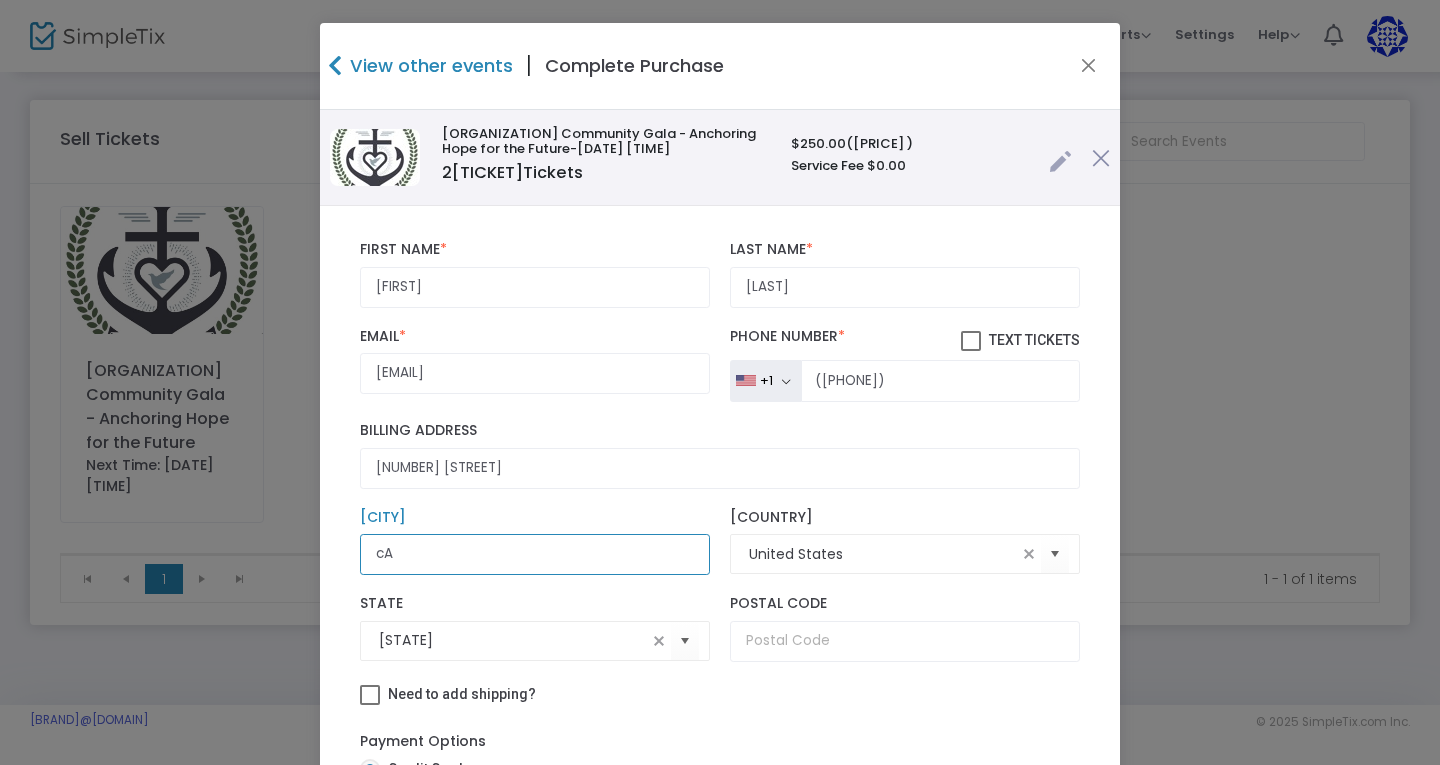 type on "[INITIAL]" 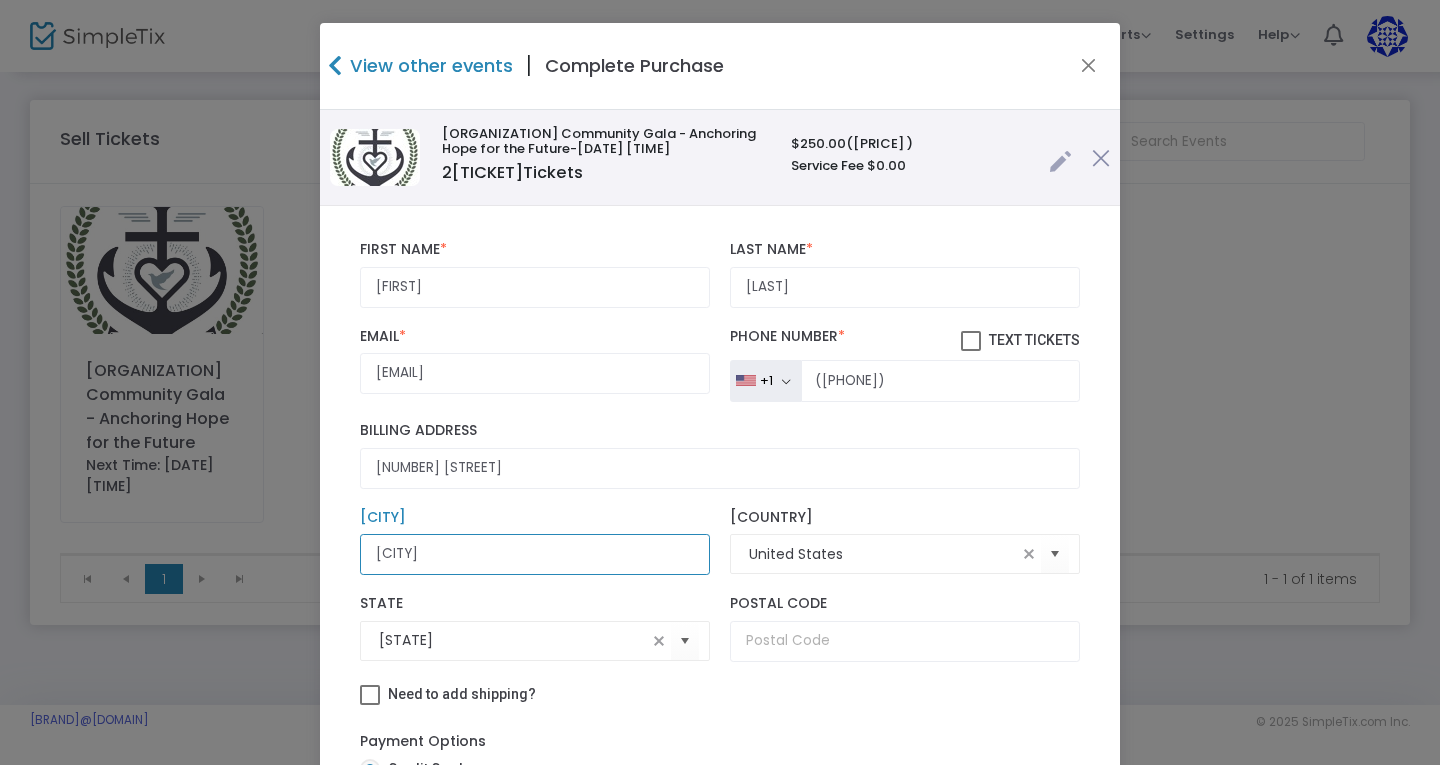 type on "[CITY]" 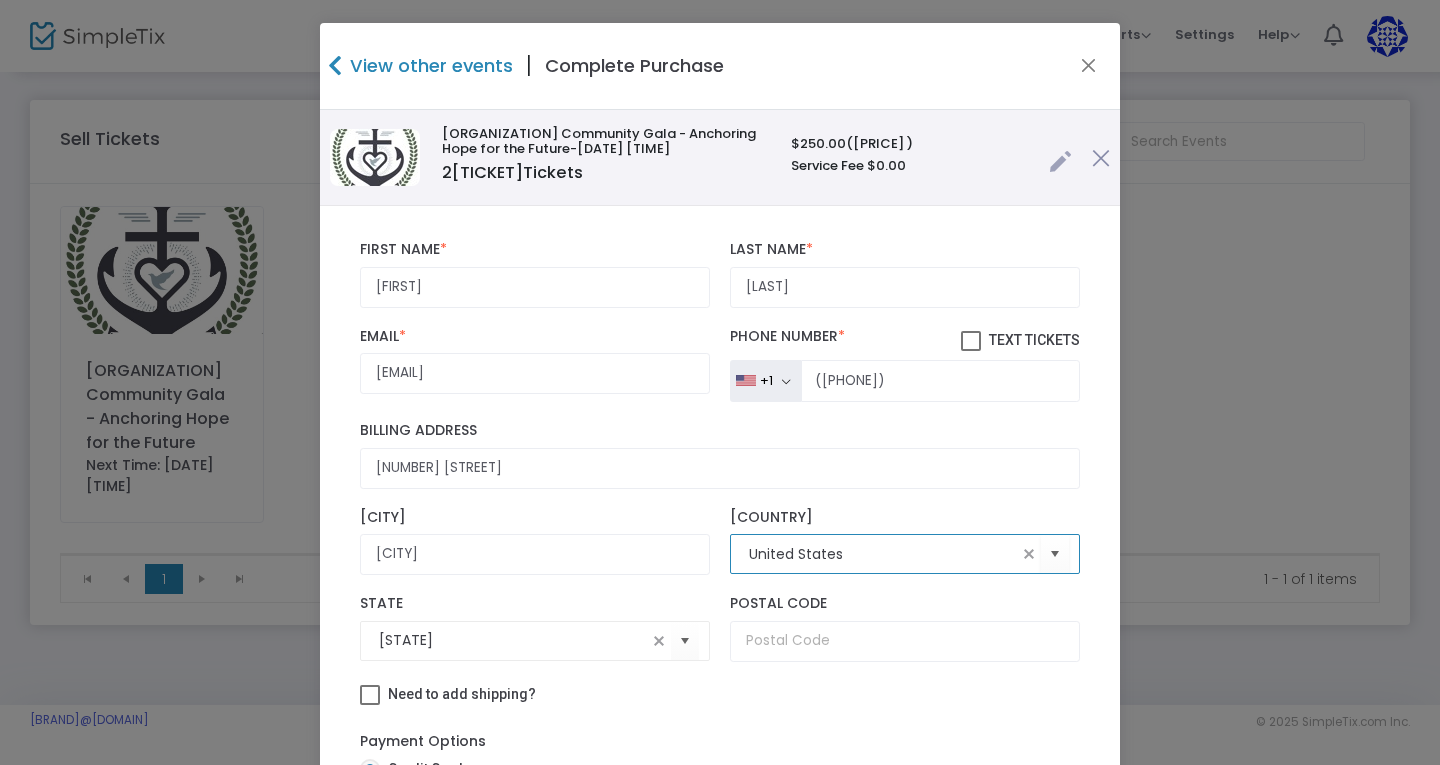 type 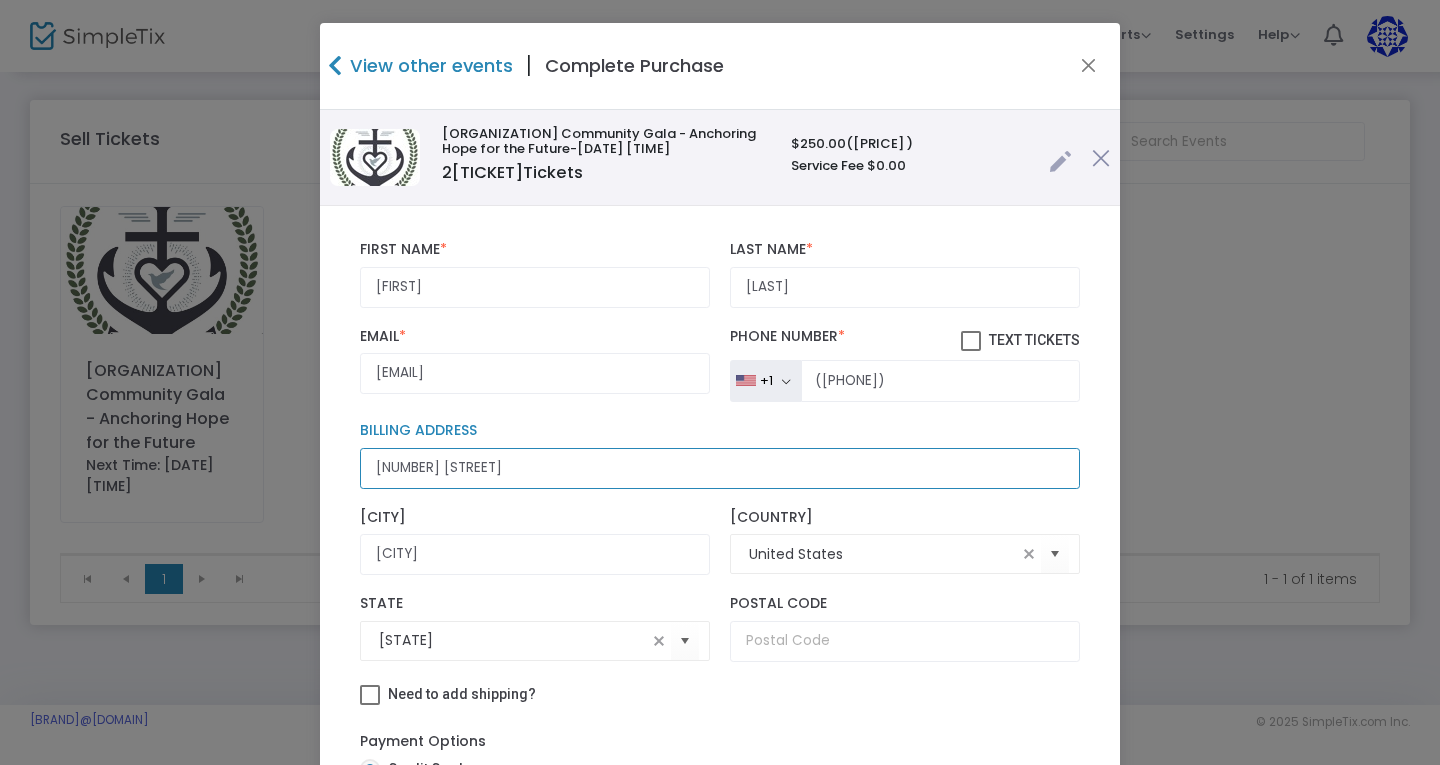 click on "[NUMBER] [STREET]" at bounding box center [720, 468] 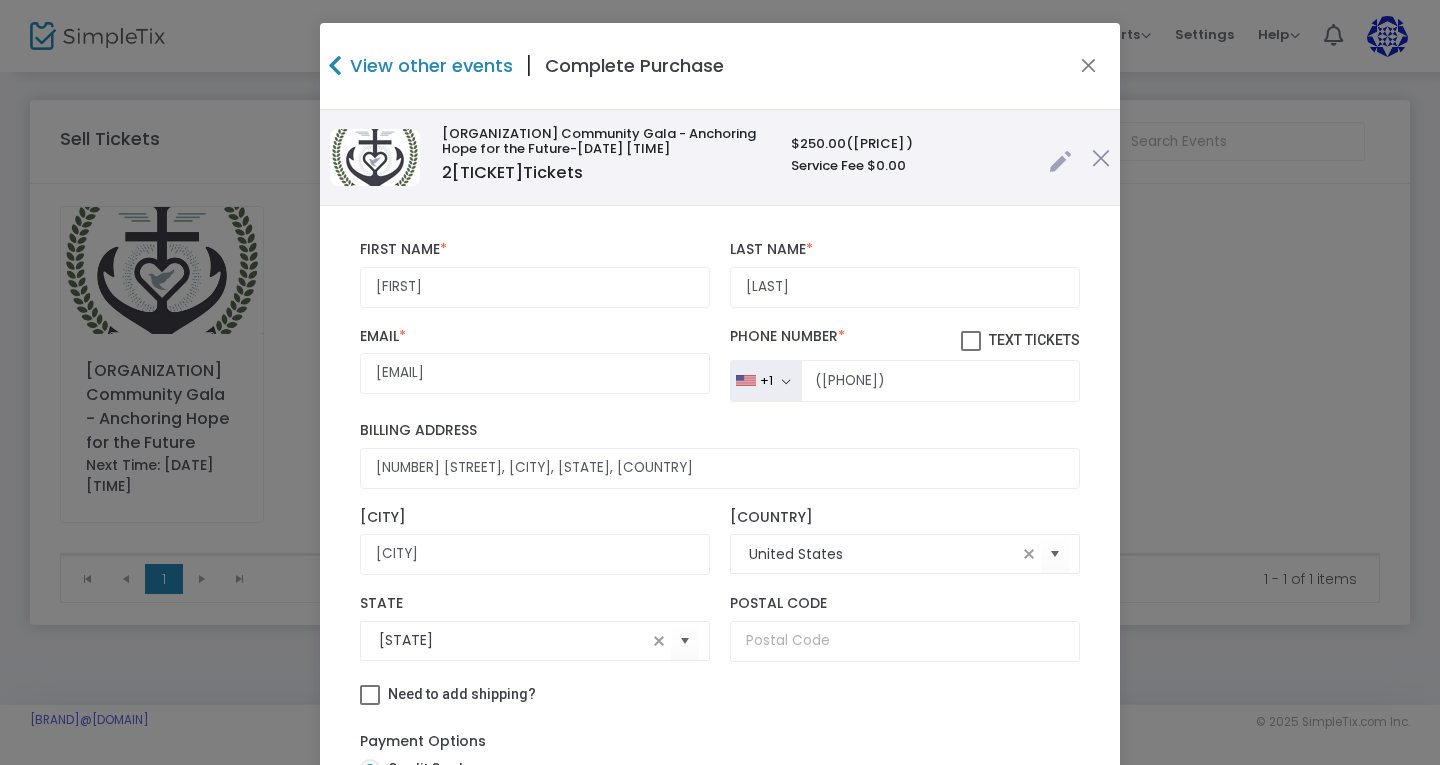type on "[NUMBER] [STREET]" 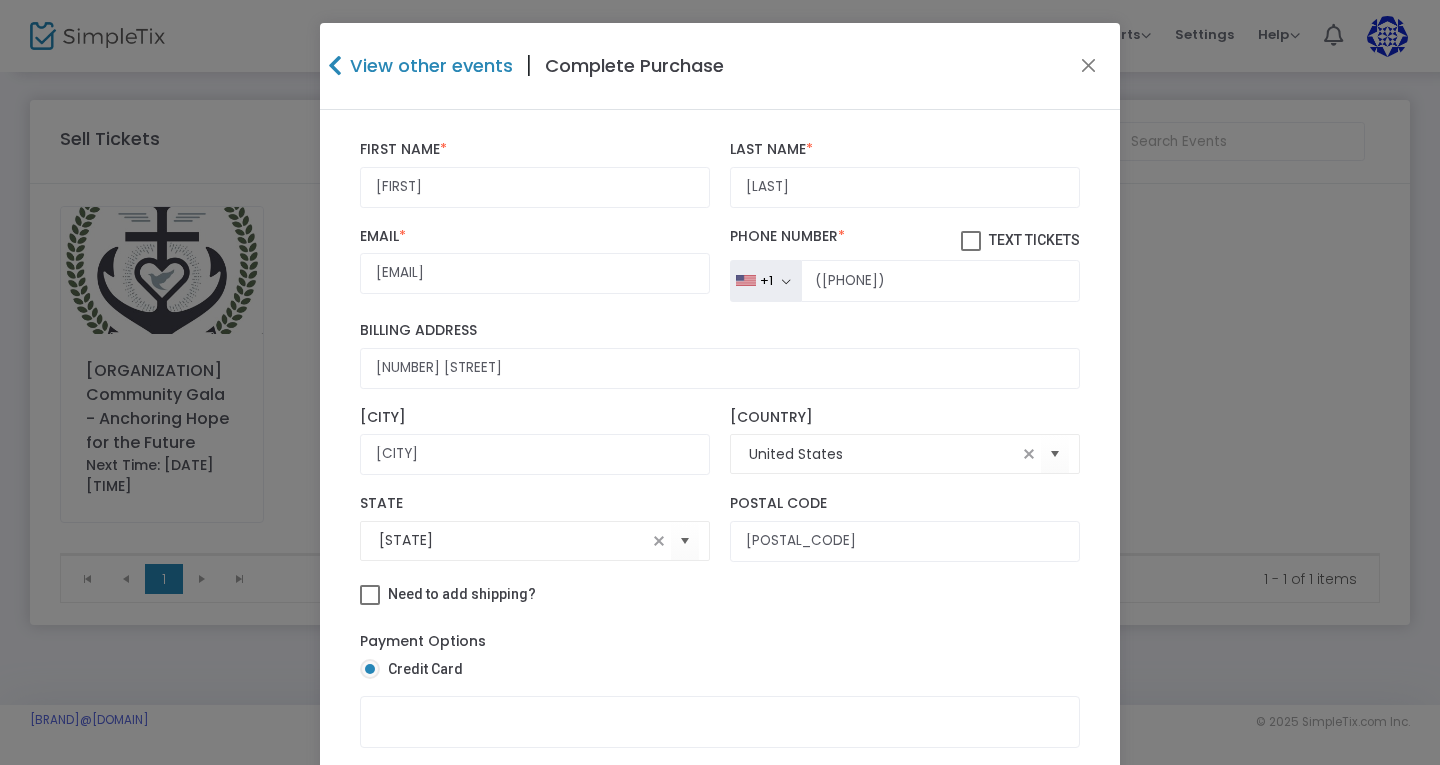 scroll, scrollTop: 111, scrollLeft: 0, axis: vertical 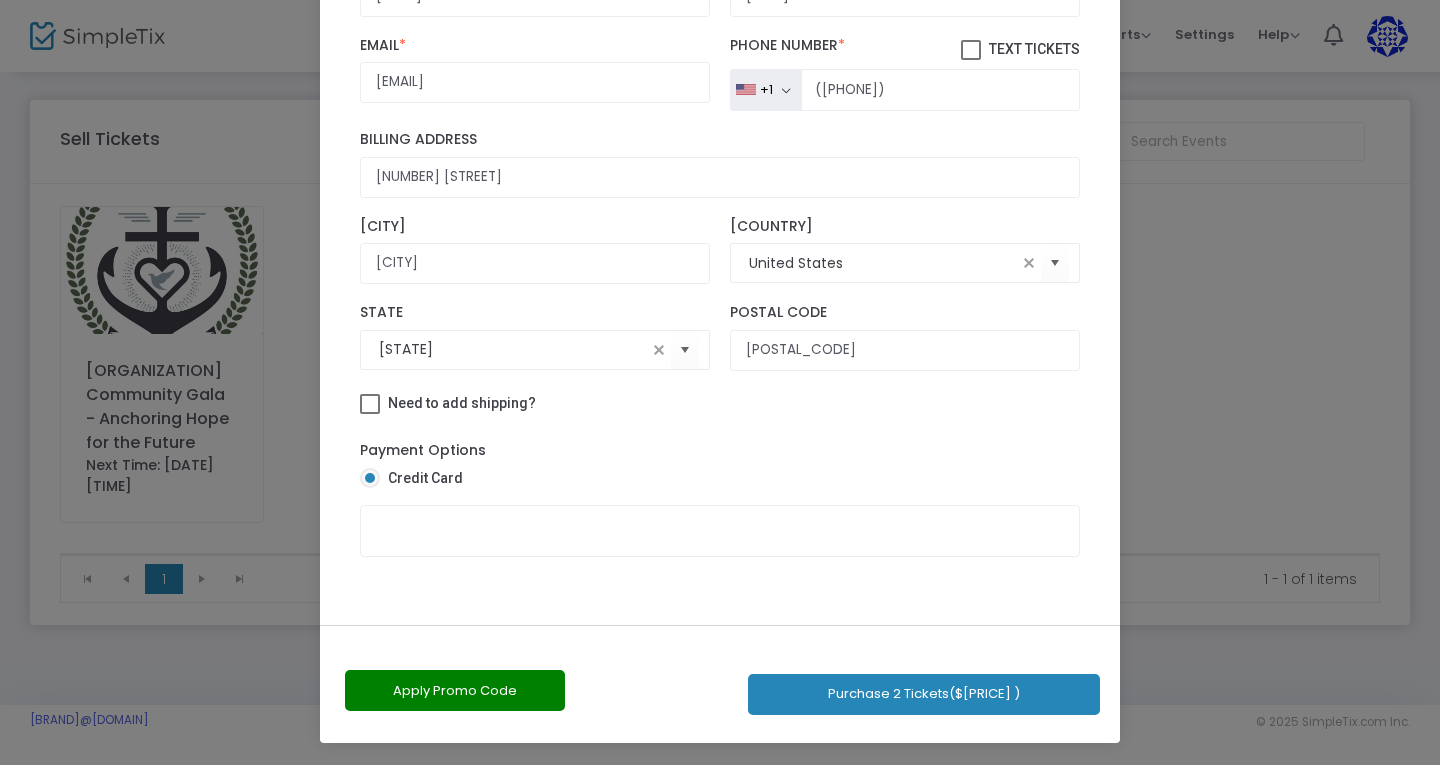 click on "Apply Promo Code" 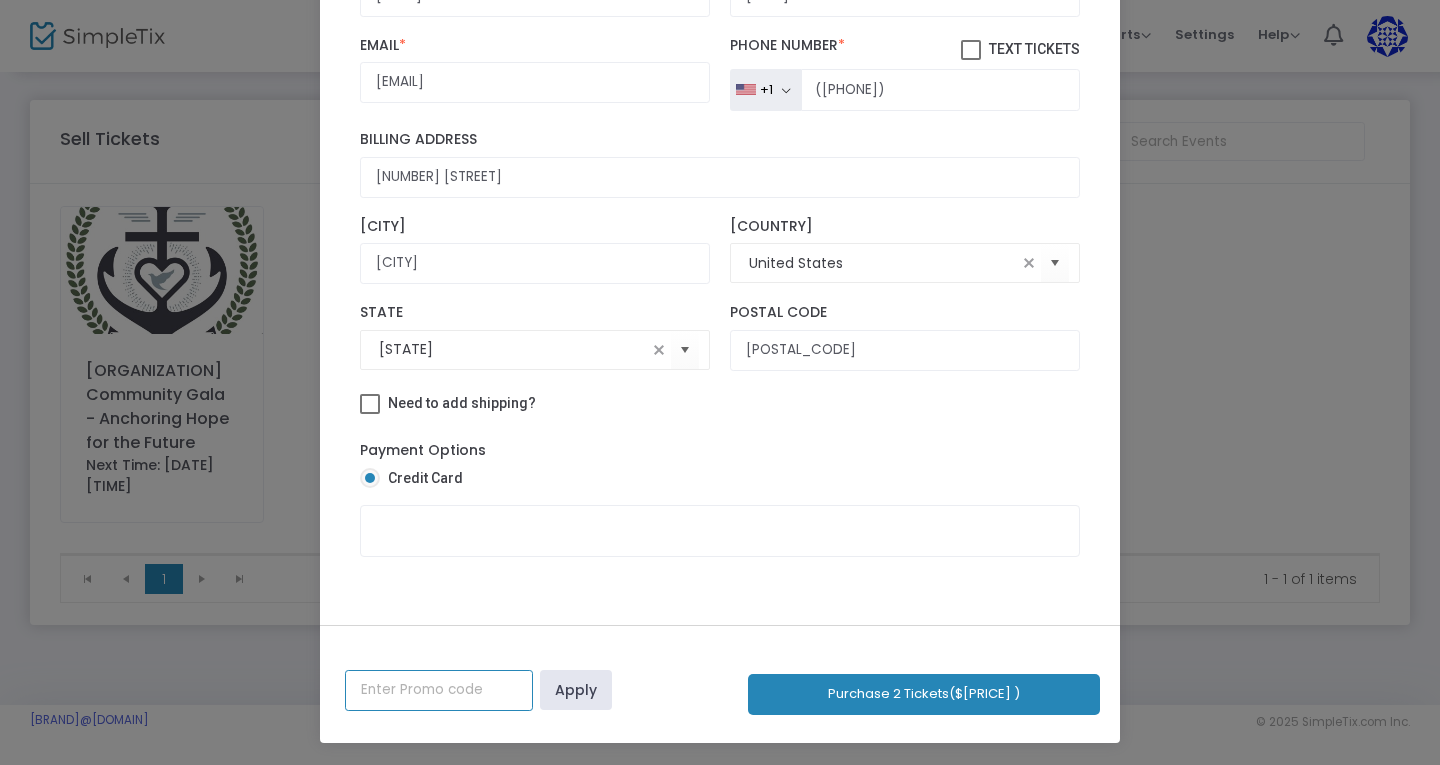 click 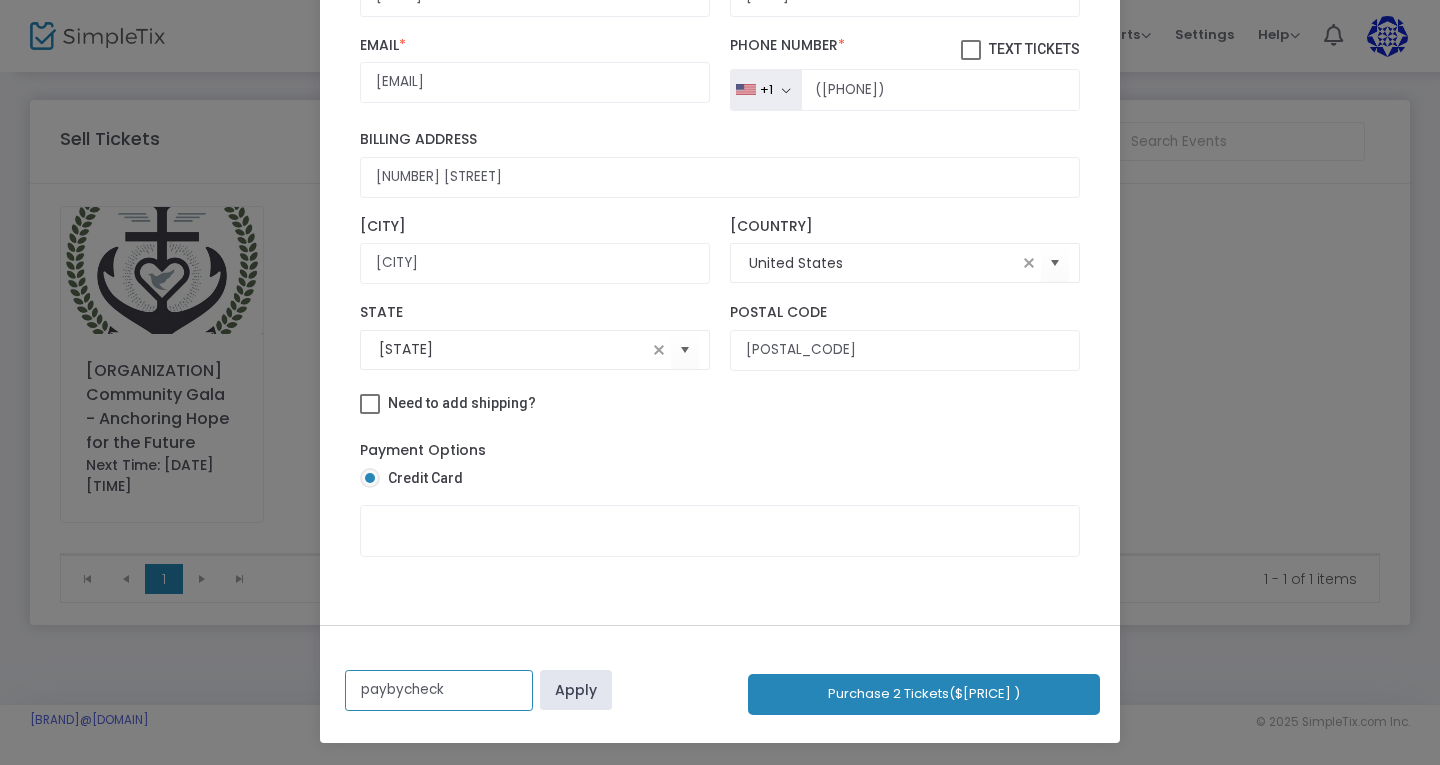 type on "paybycheck" 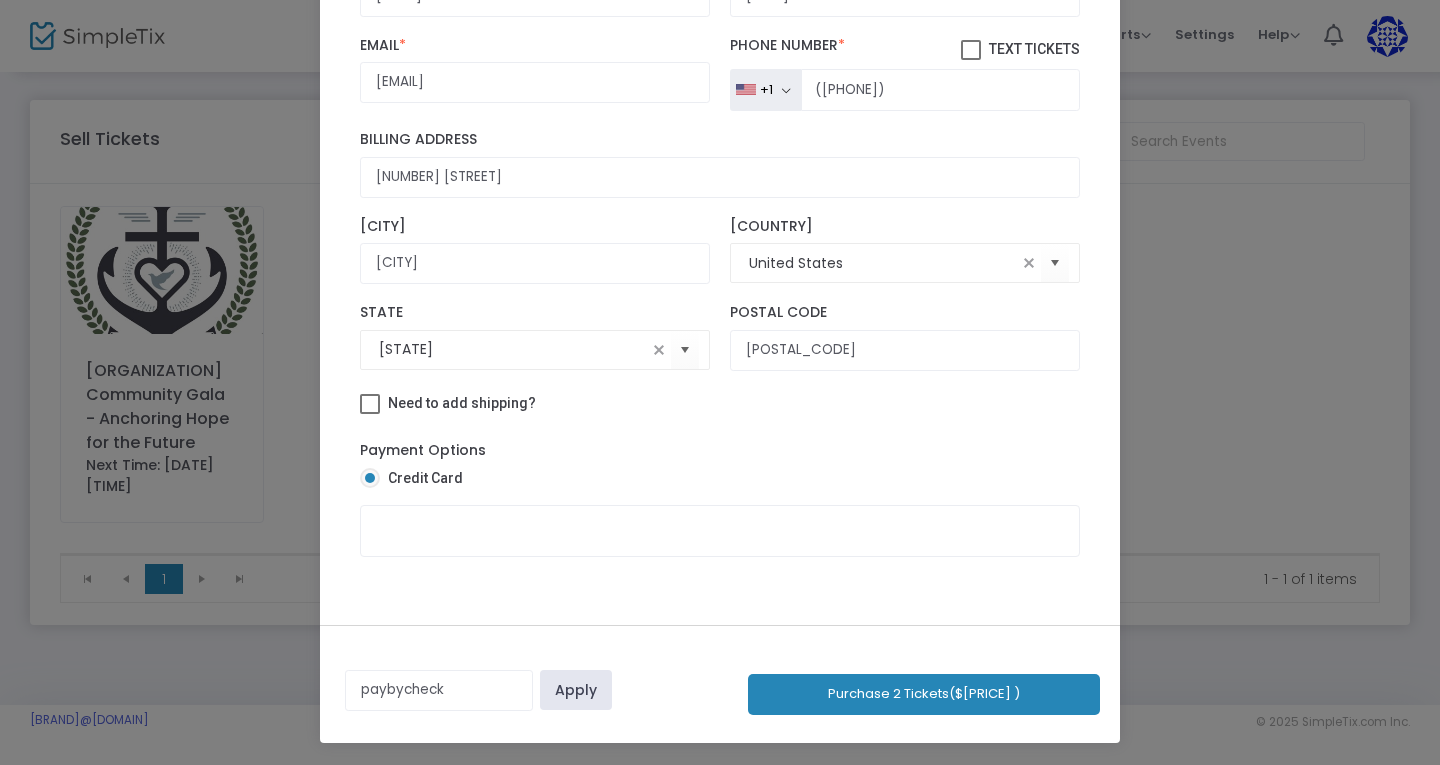 click on "Apply" 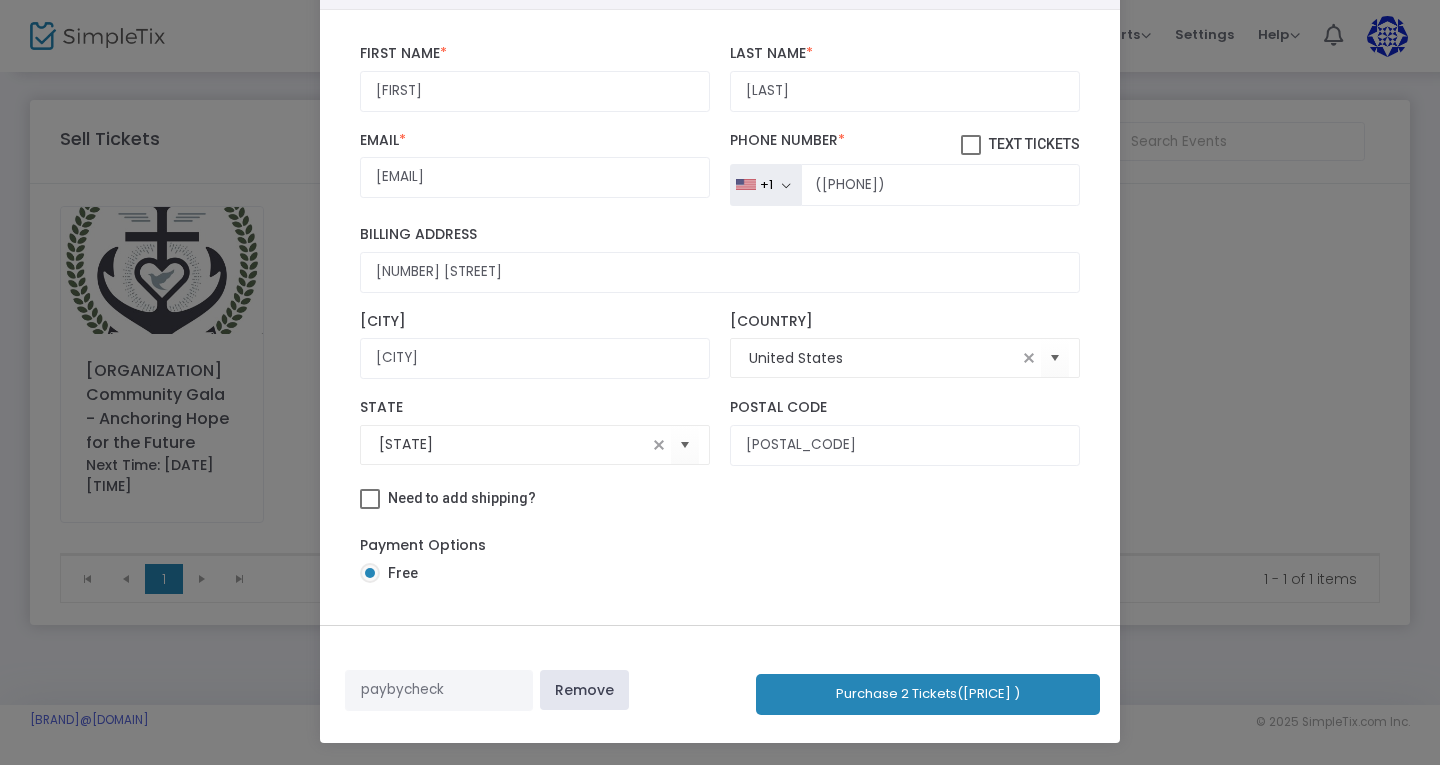 scroll, scrollTop: 16, scrollLeft: 0, axis: vertical 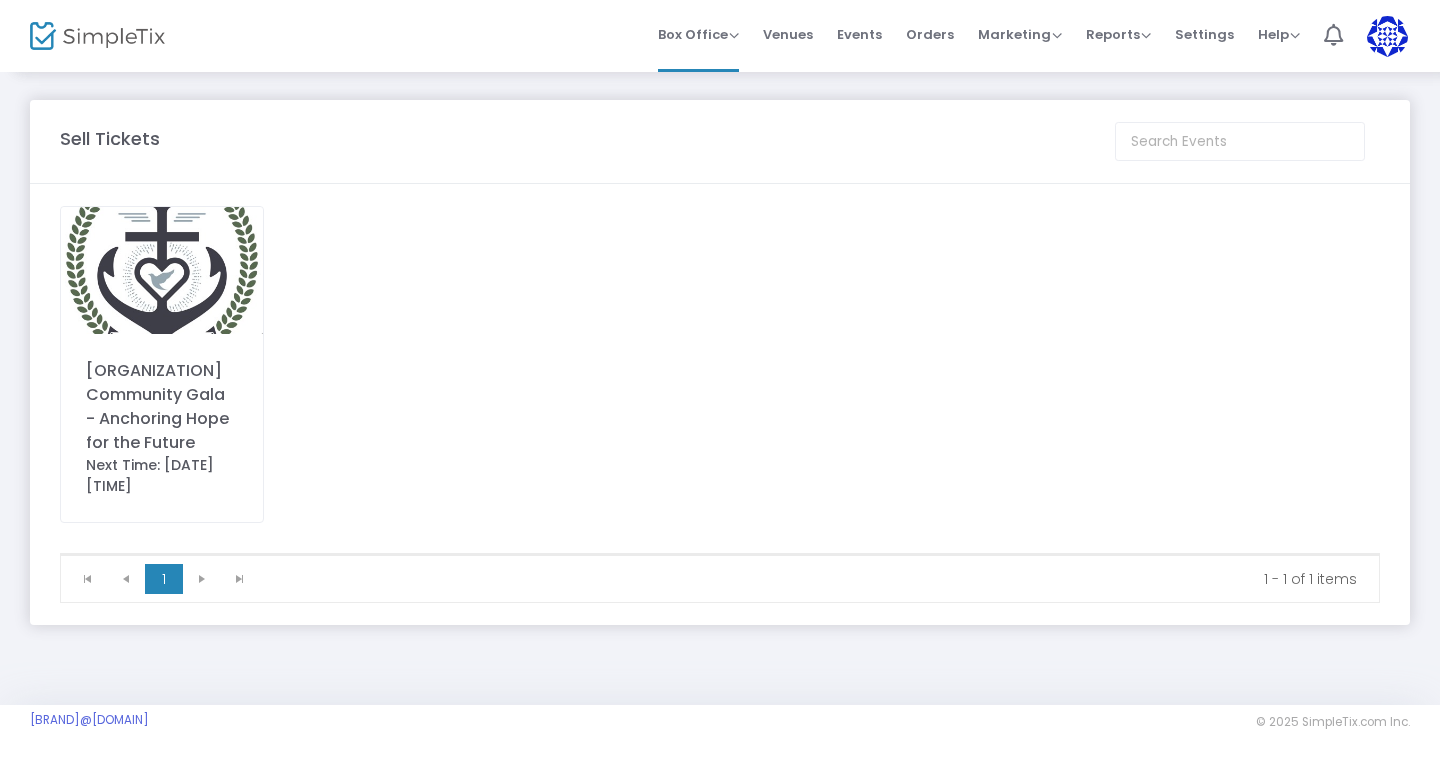 click 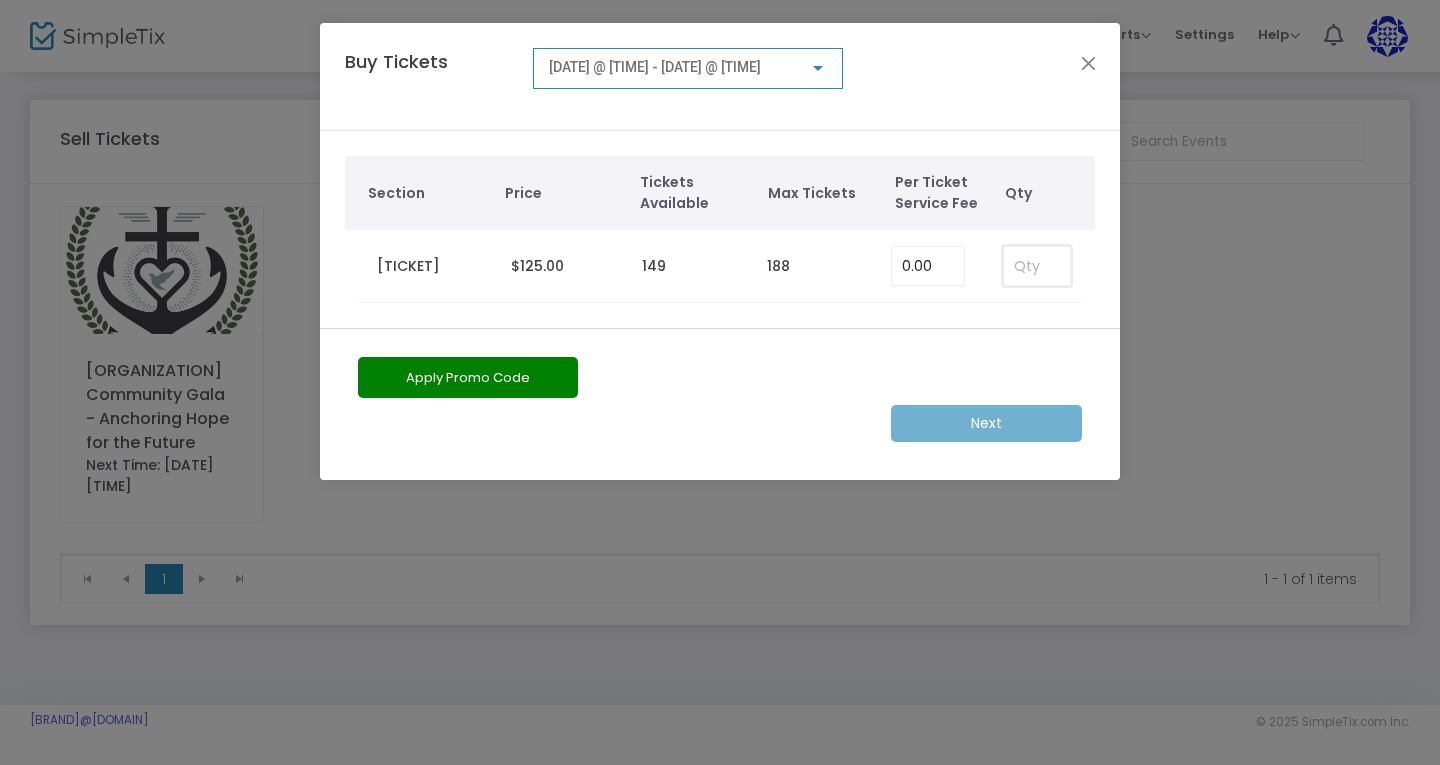 click at bounding box center [1037, 266] 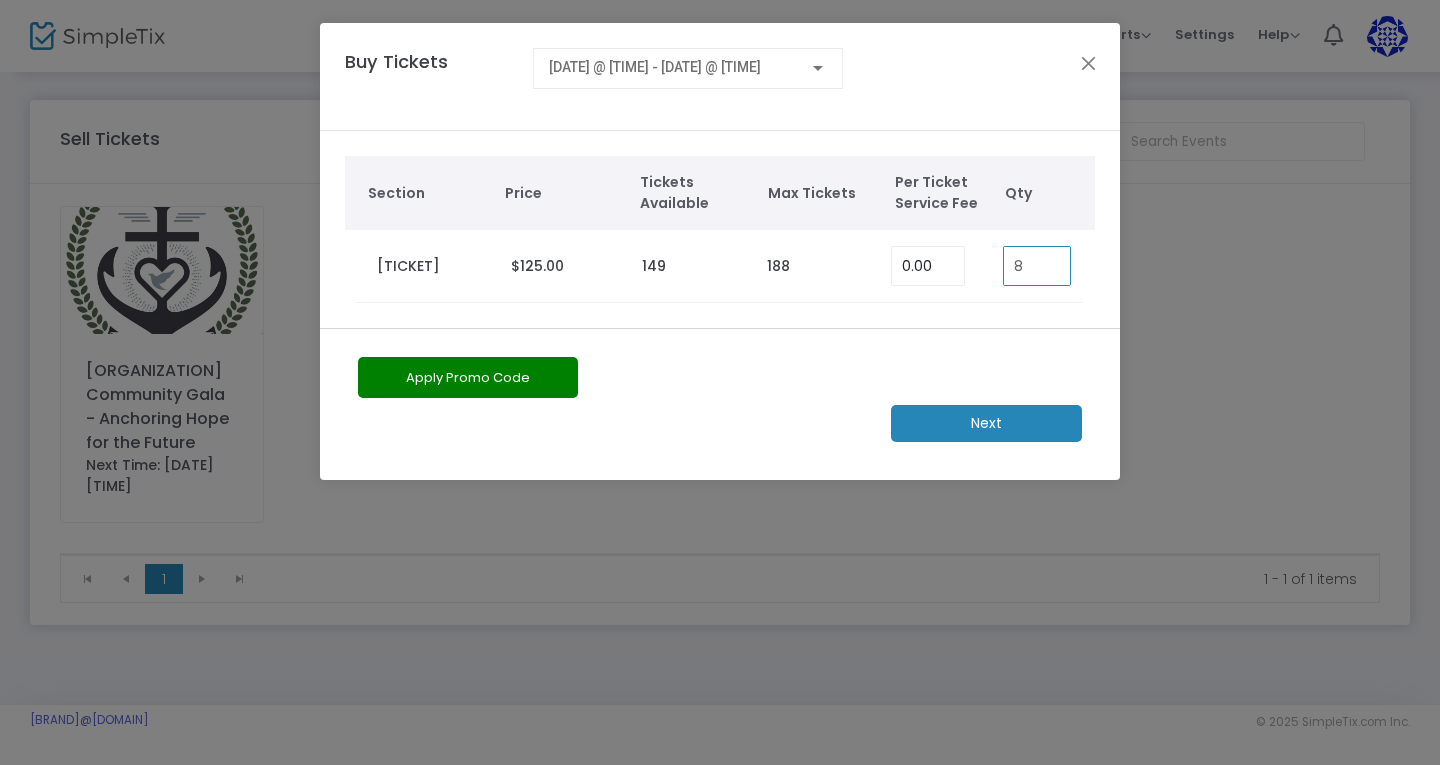 type on "8" 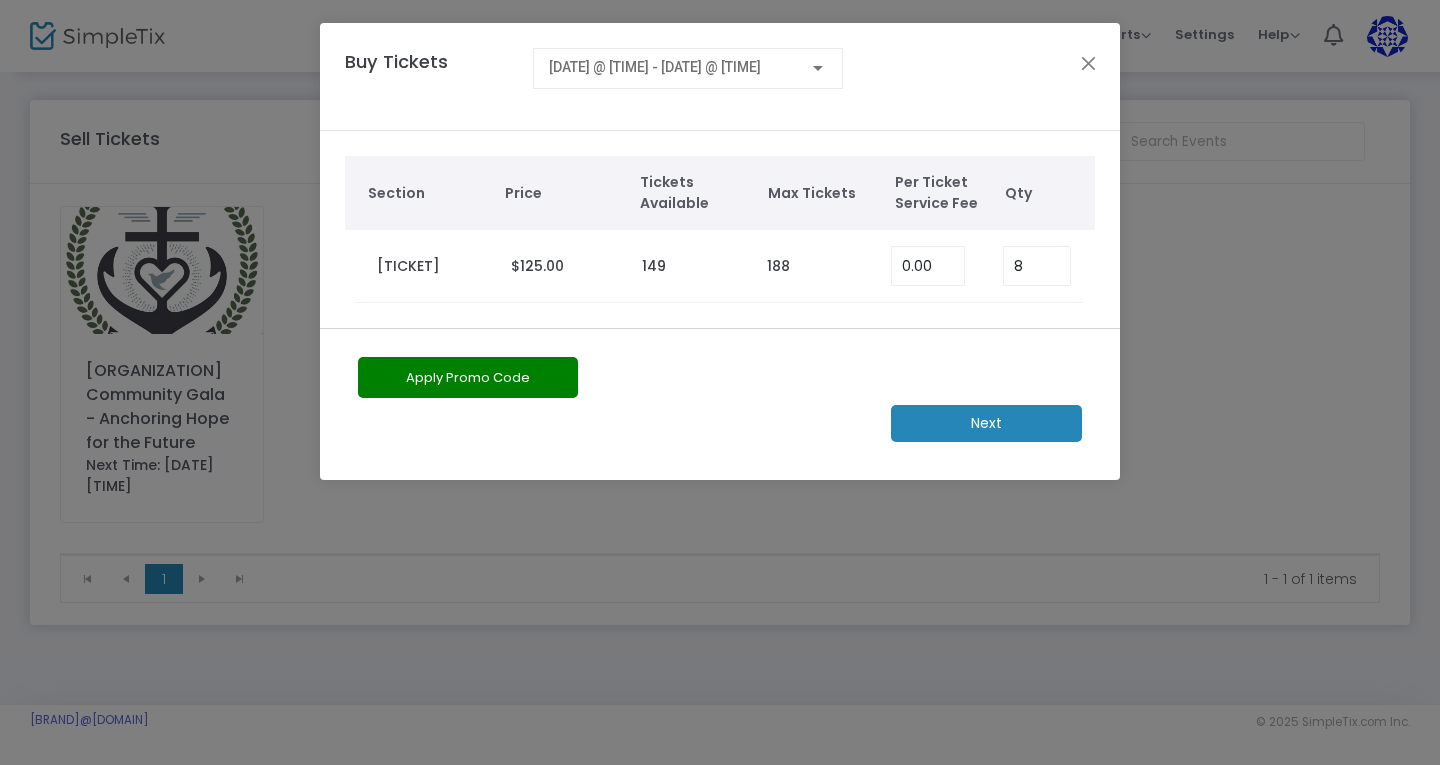 click on "Next" 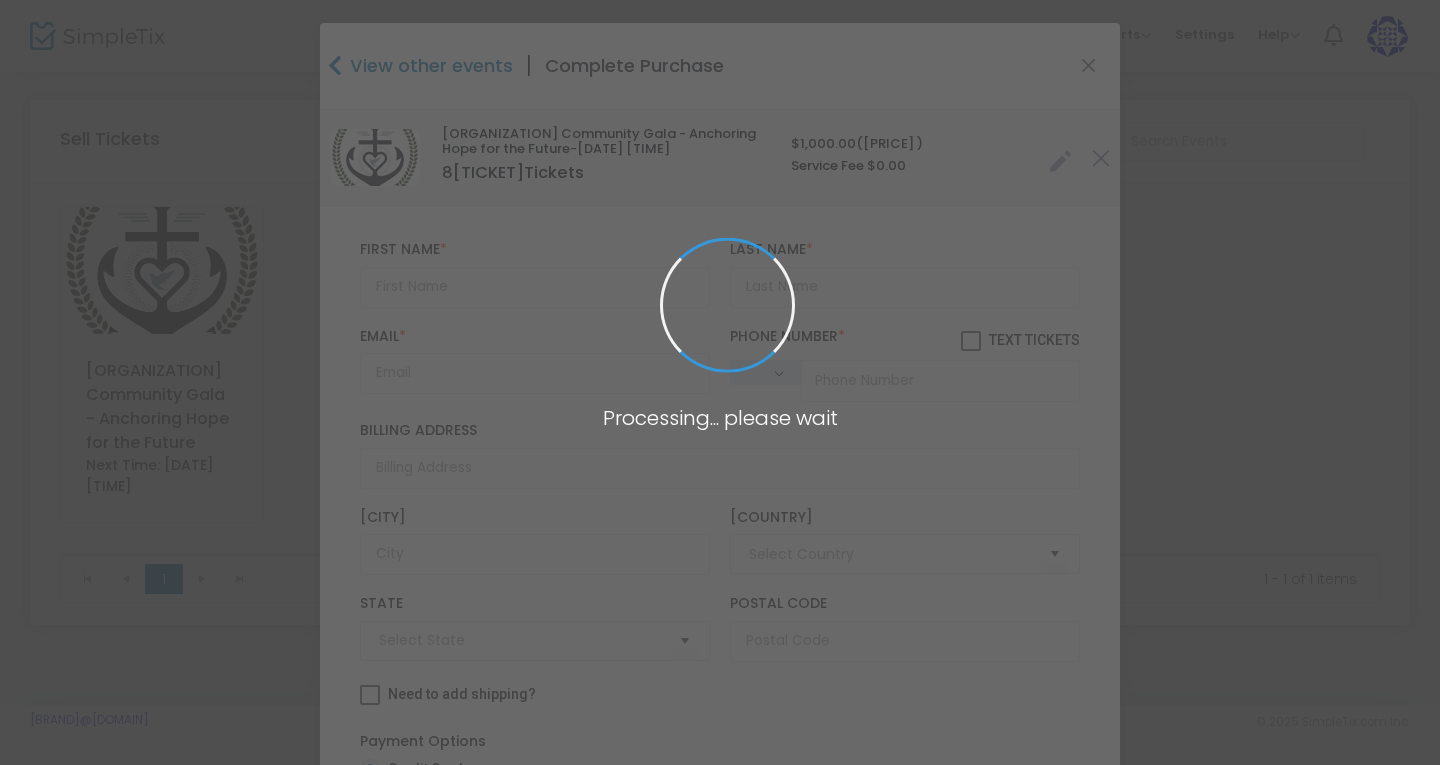 type on "United States" 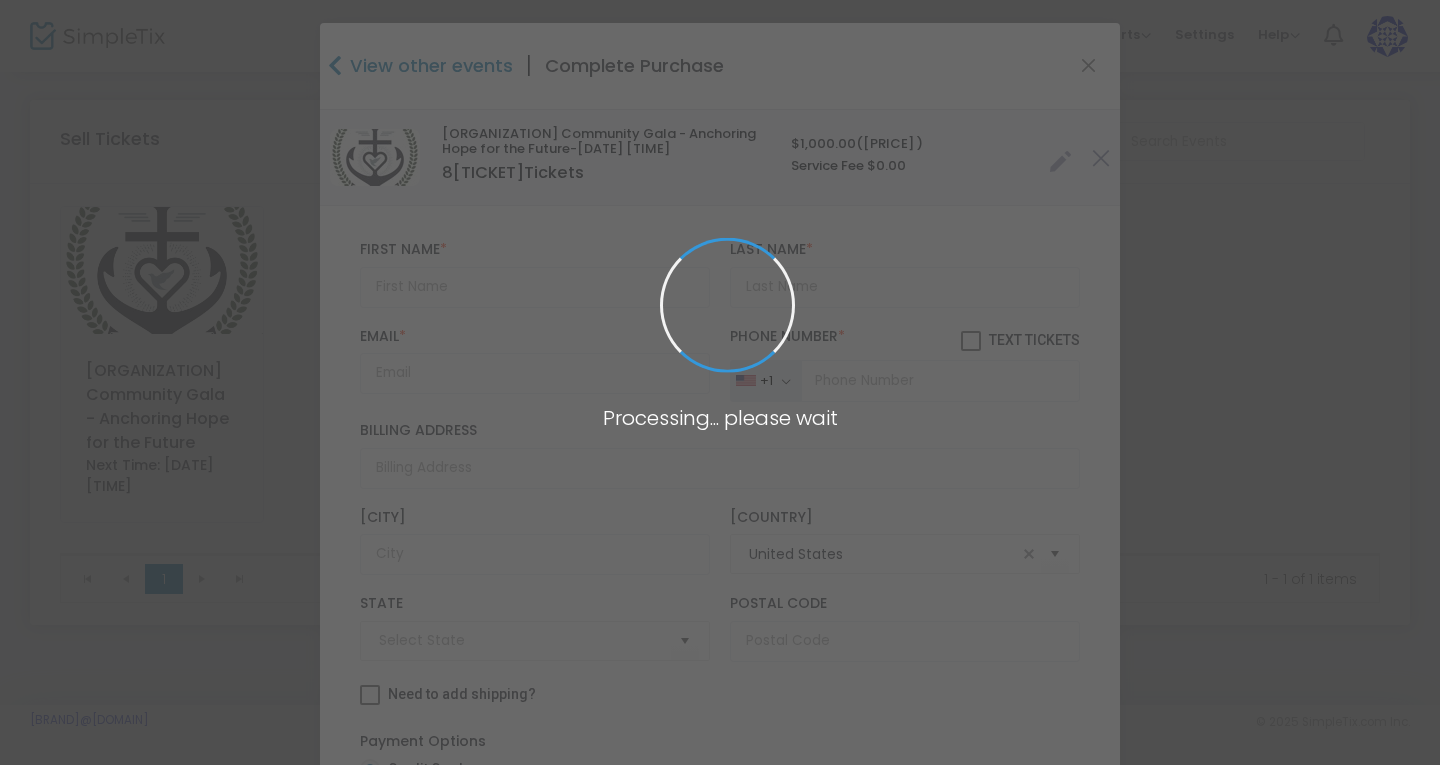 type on "[STATE]" 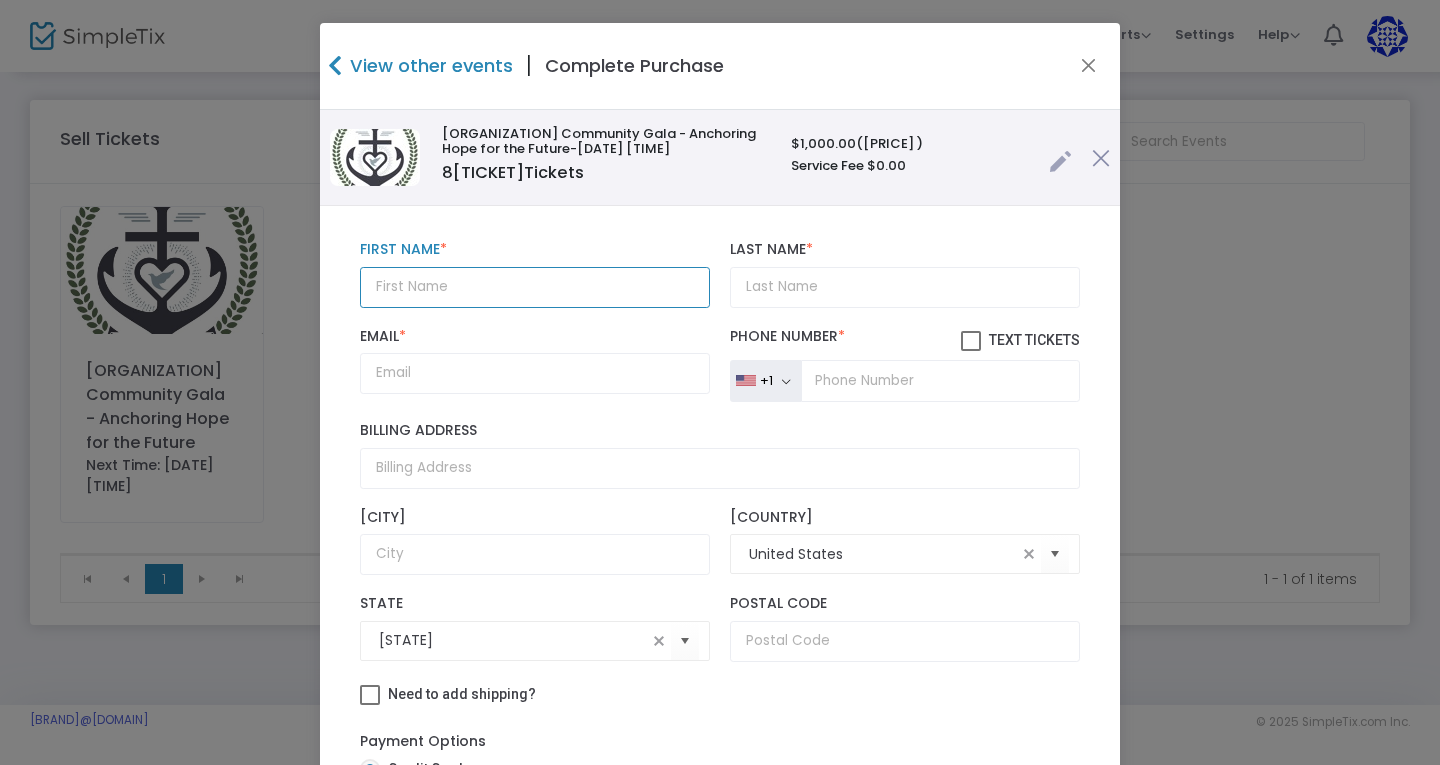 click at bounding box center [535, 287] 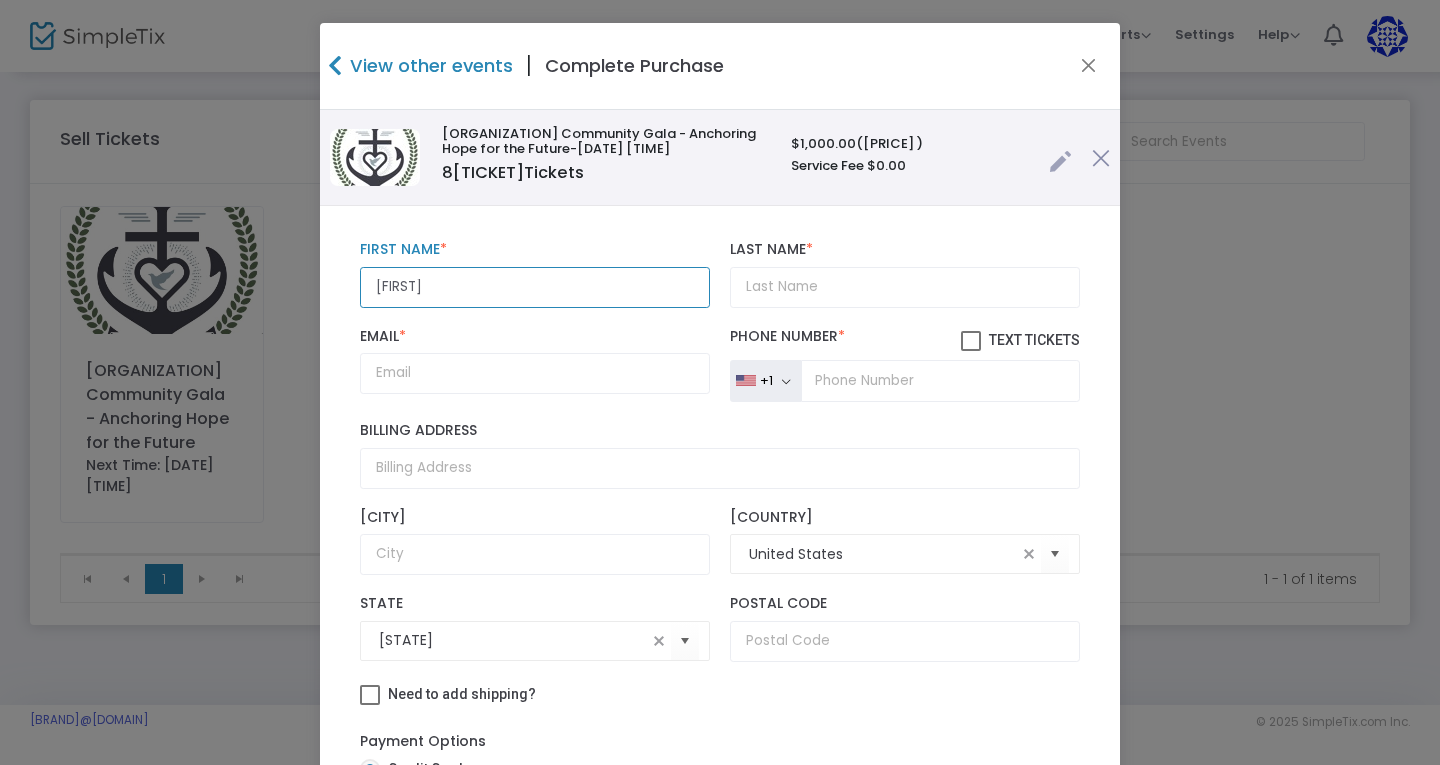 type on "[FIRST]" 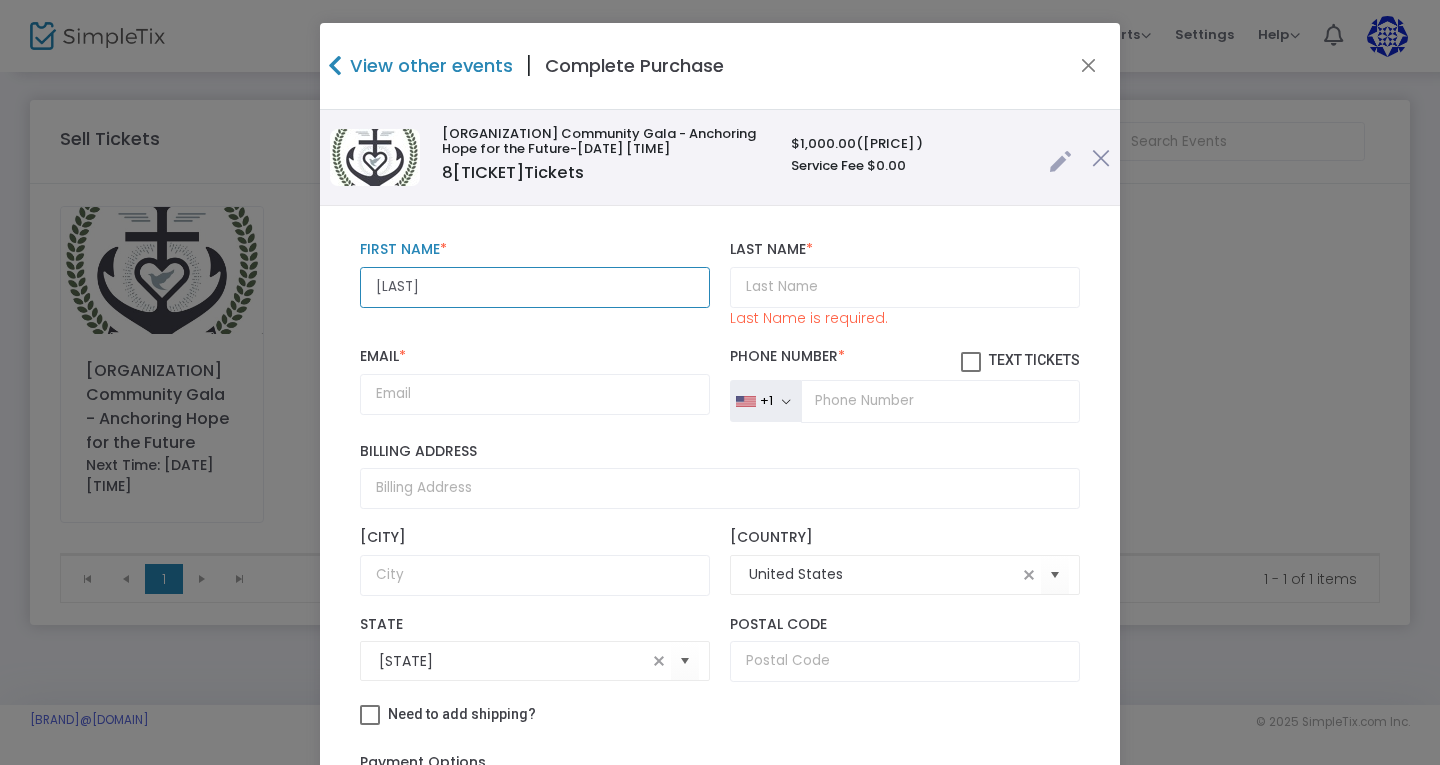 type on "[LAST]" 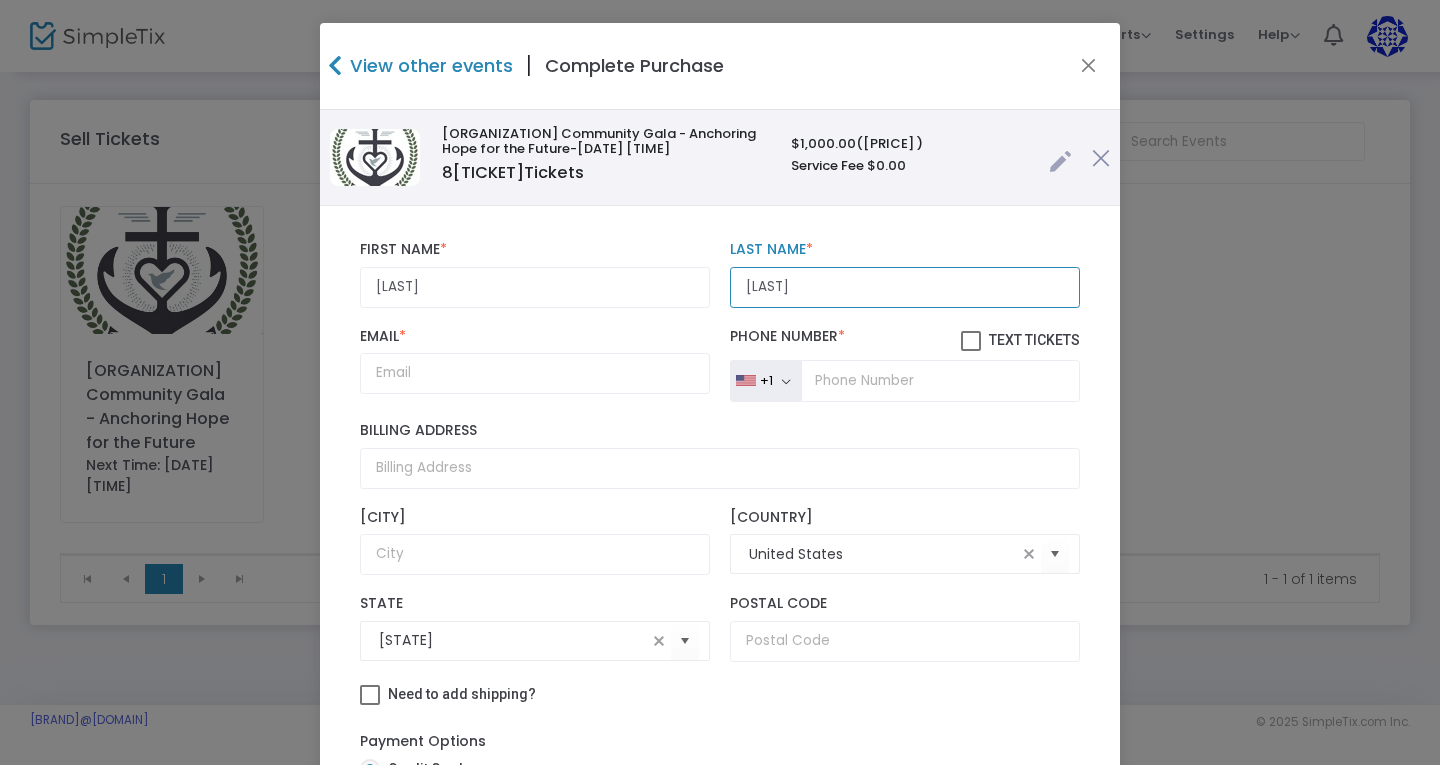 type on "[LAST]" 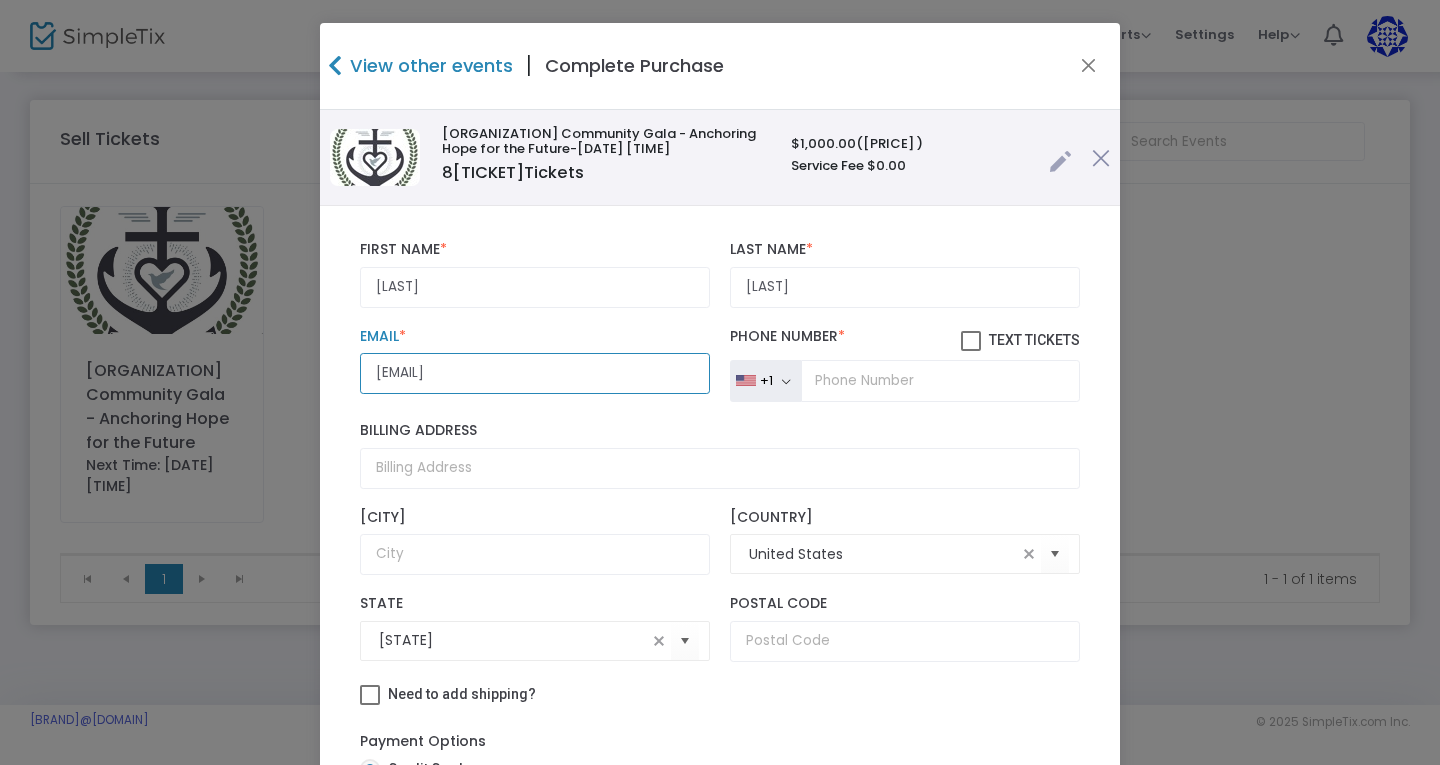type on "[EMAIL]" 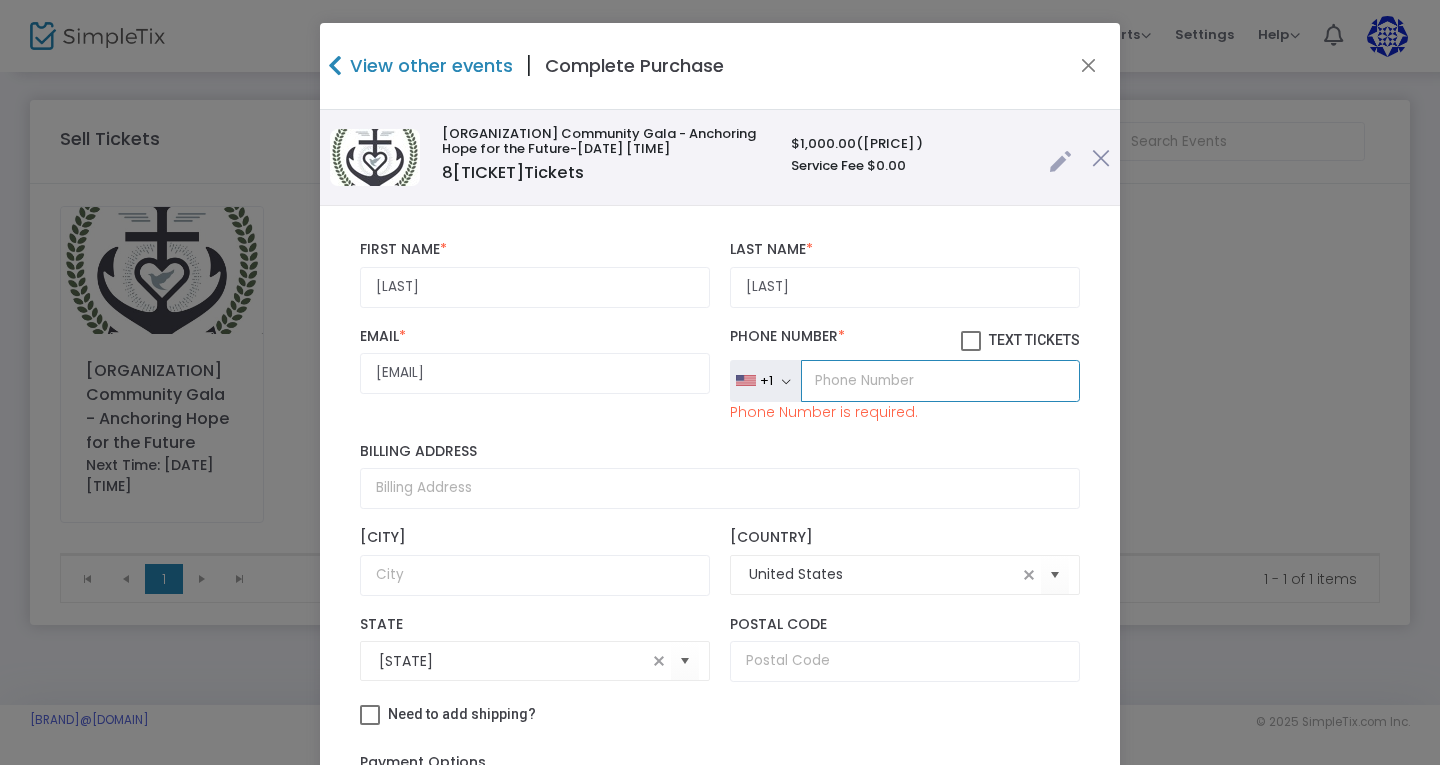 click at bounding box center (940, 381) 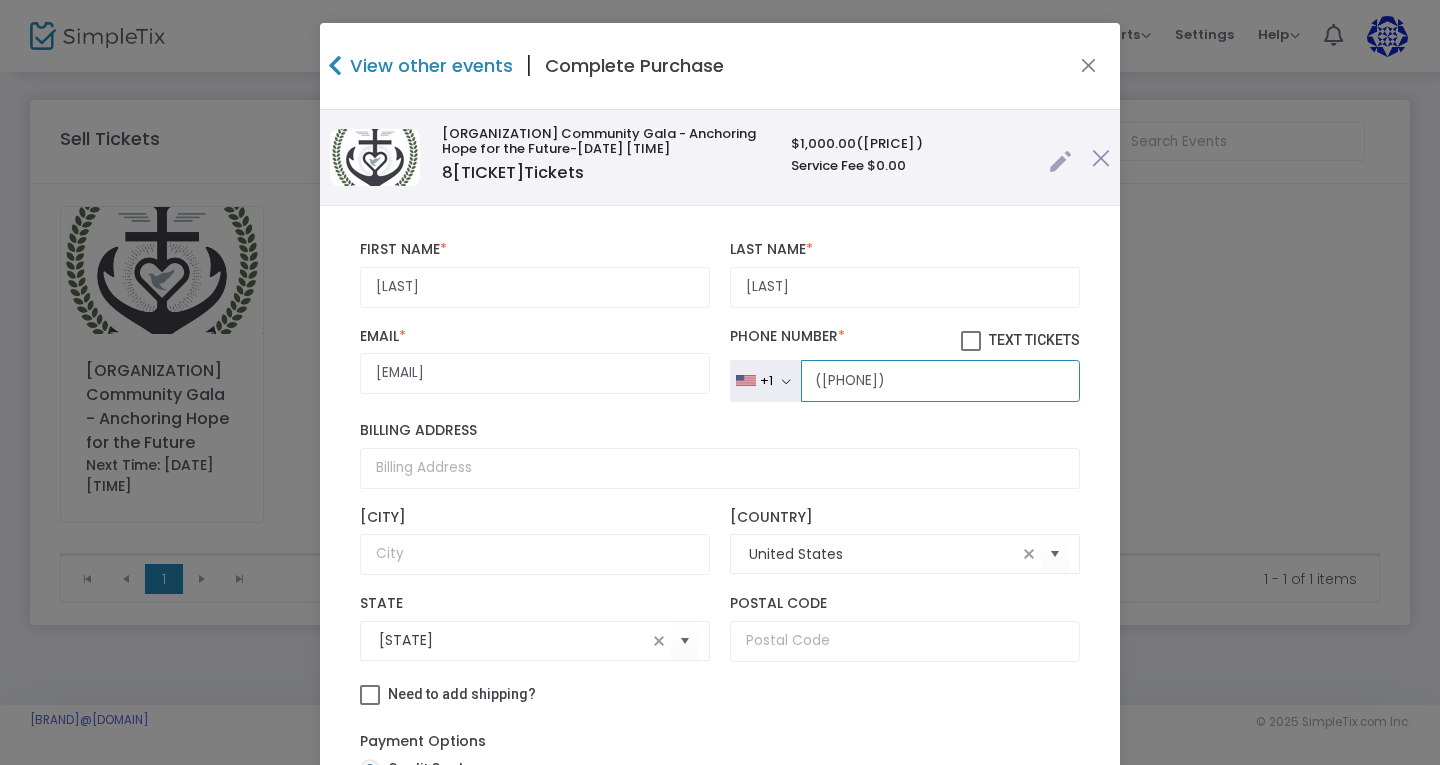 type on "([PHONE])" 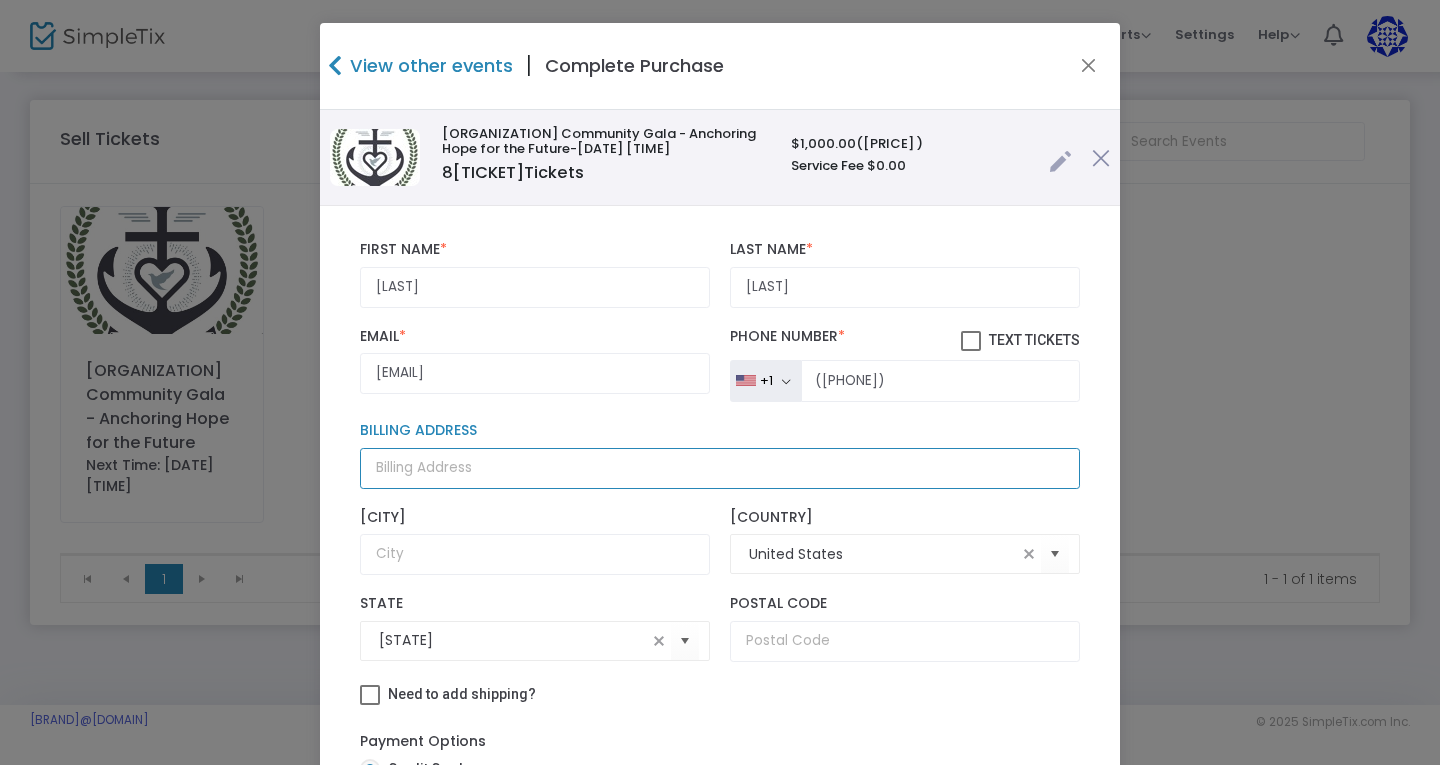 click on "Billing Address" at bounding box center (720, 468) 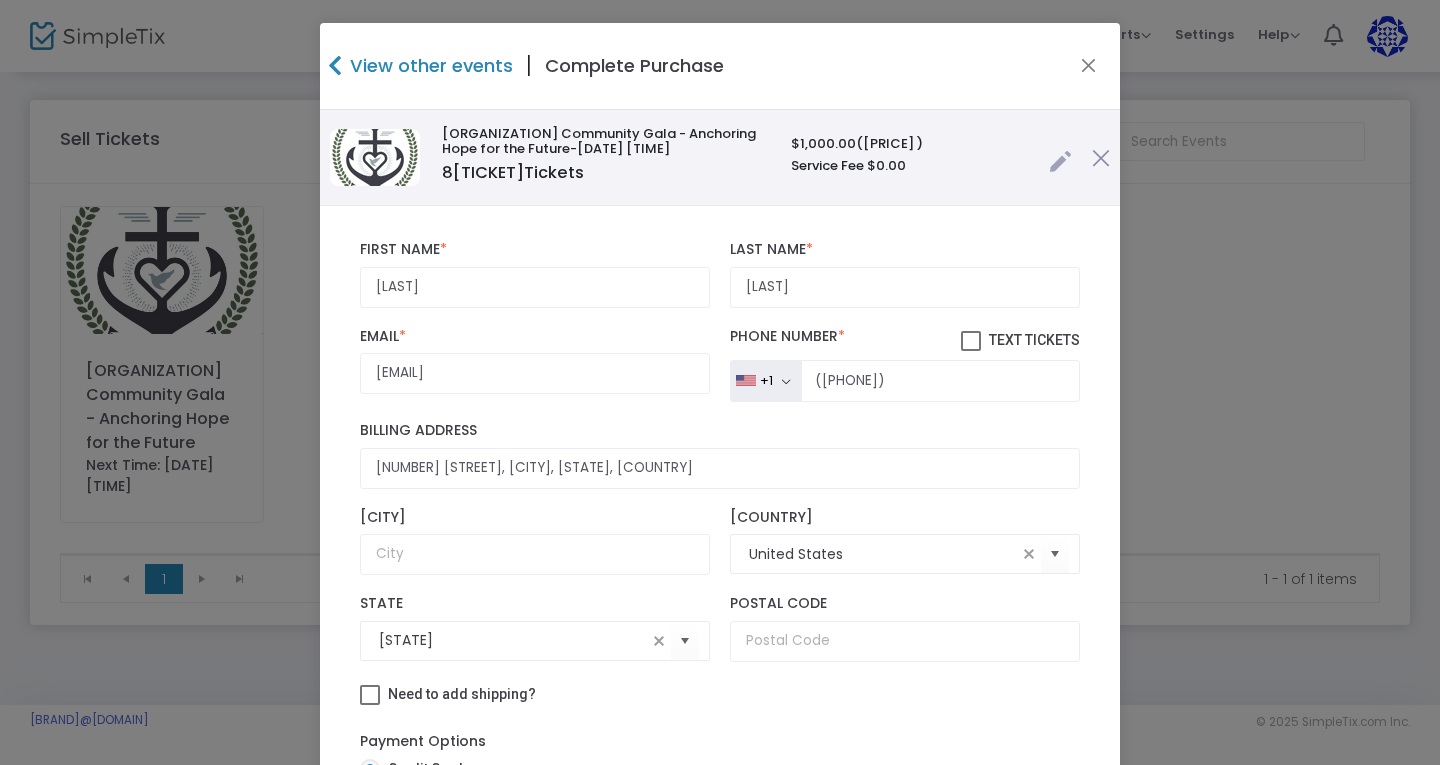 type on "[NUMBER] [STREET]" 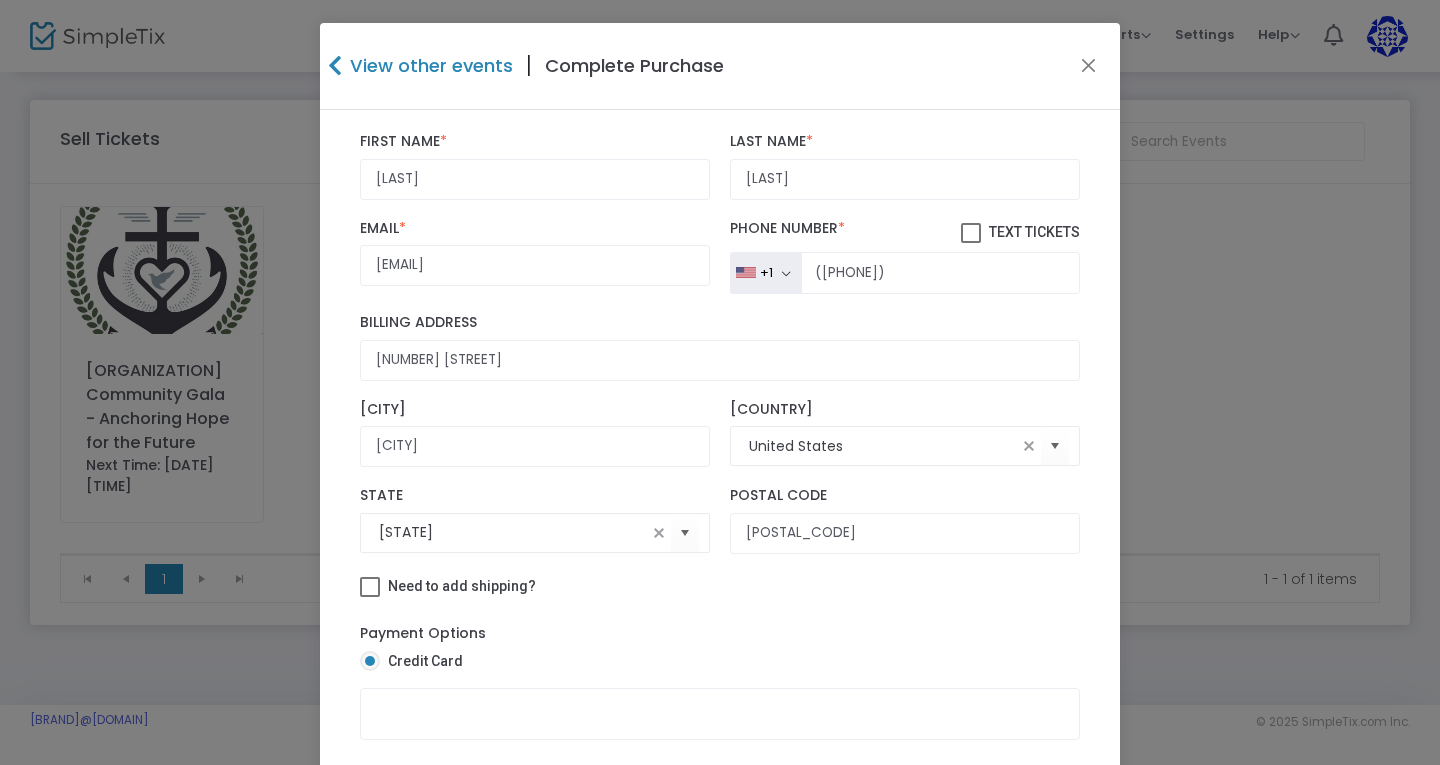 scroll, scrollTop: 111, scrollLeft: 0, axis: vertical 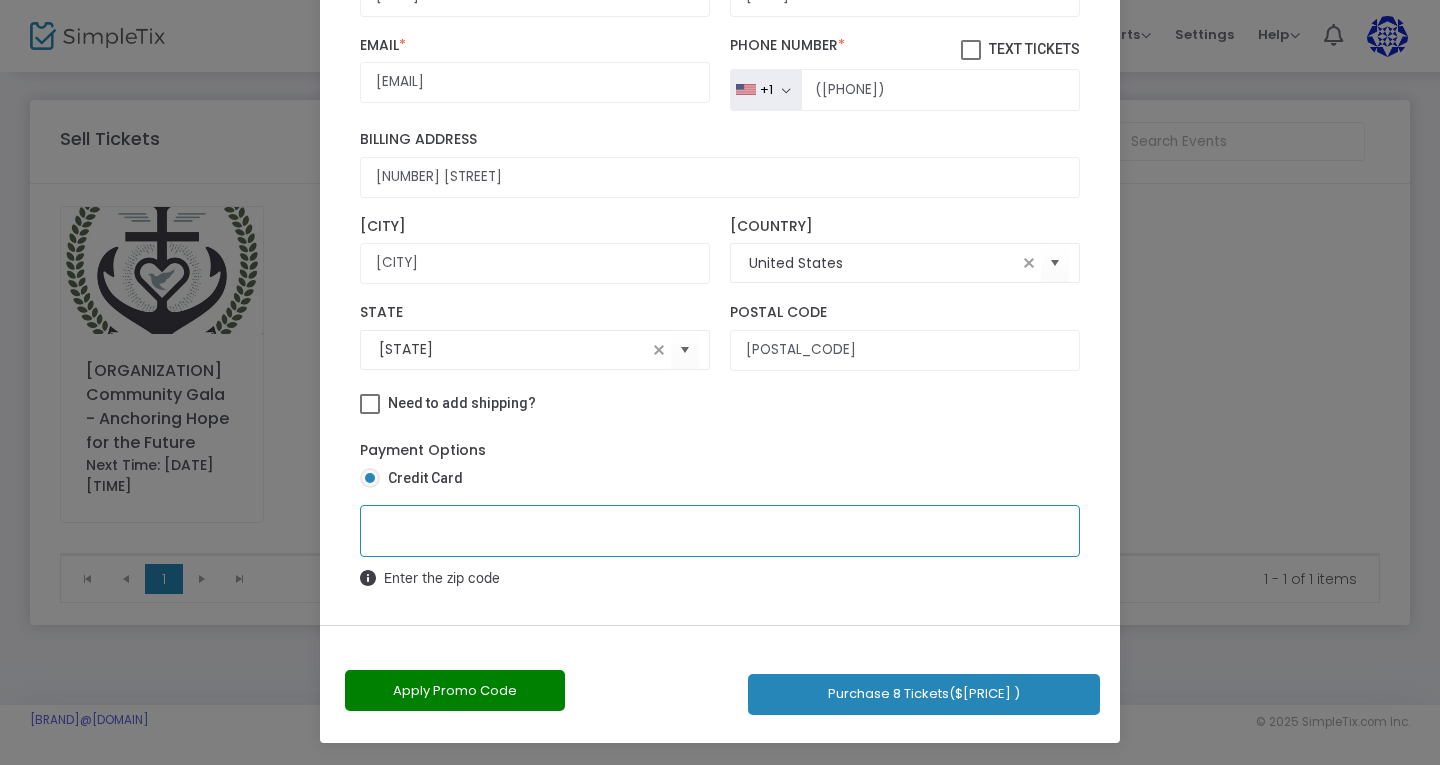click on "Purchase [NUMBER] Tickets  ($[PRICE] )" 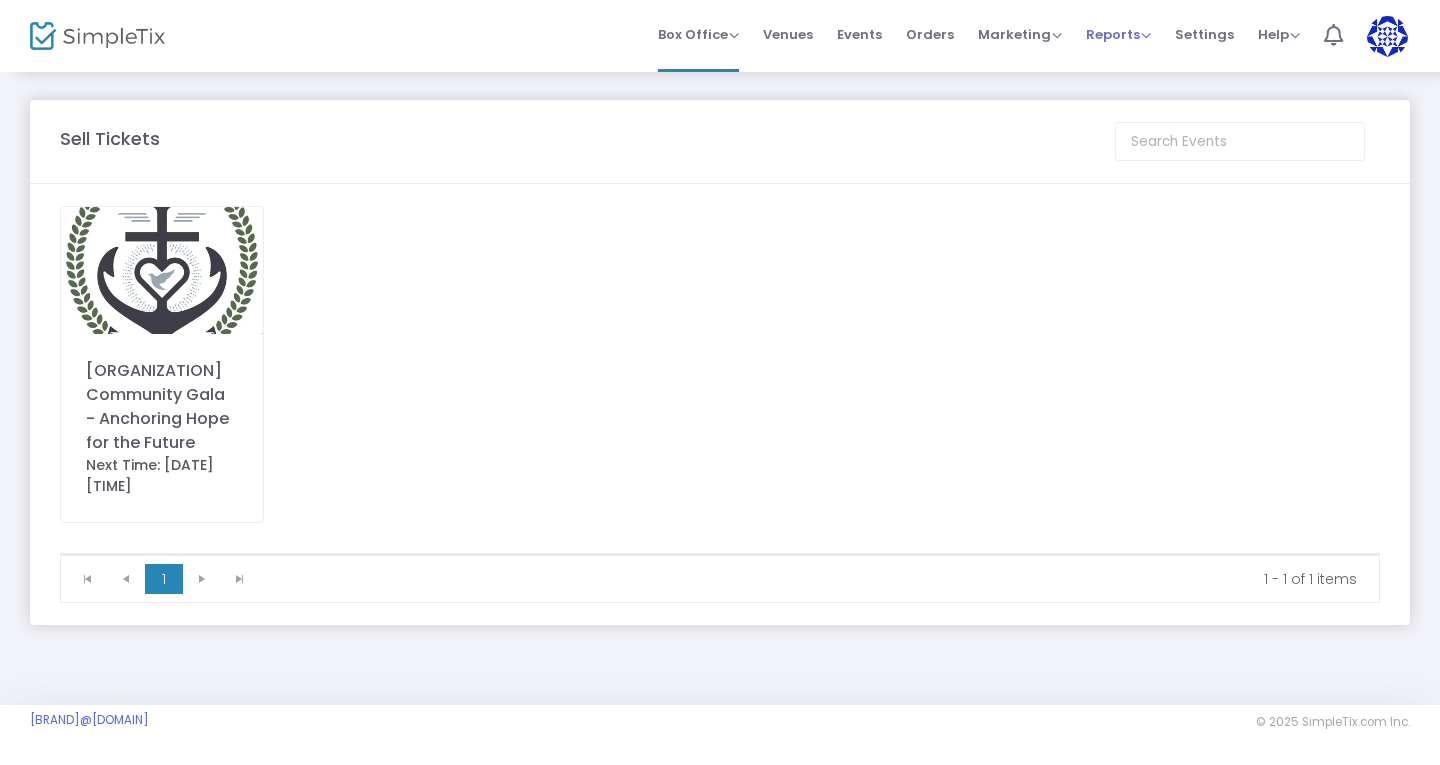 click on "Reports" at bounding box center [1118, 34] 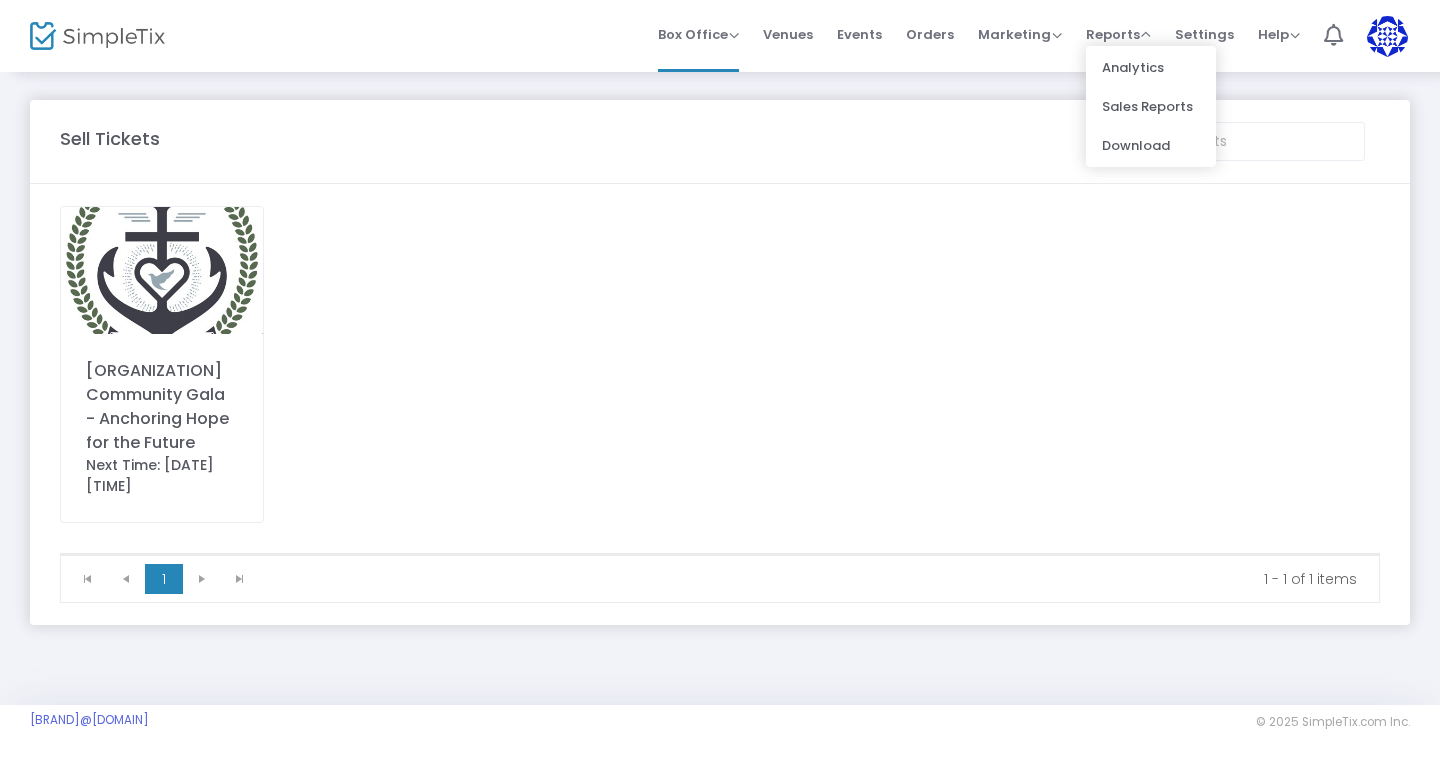 click on "[FIRST] [LAST] [EMAIL] Role: ADMIN Section Your Profile Create a site for a new organization Logout" at bounding box center (847, 36) 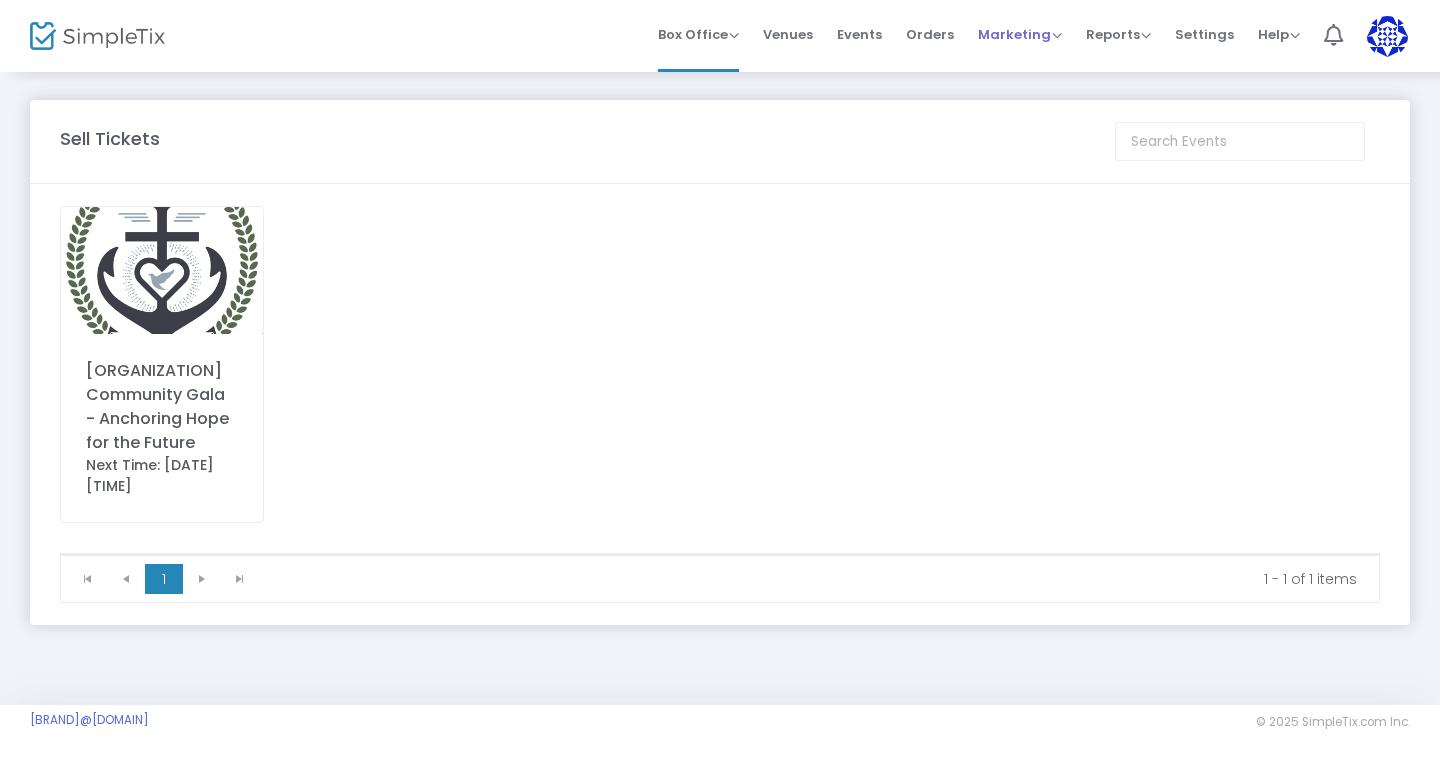 click on "Marketing" at bounding box center [1020, 34] 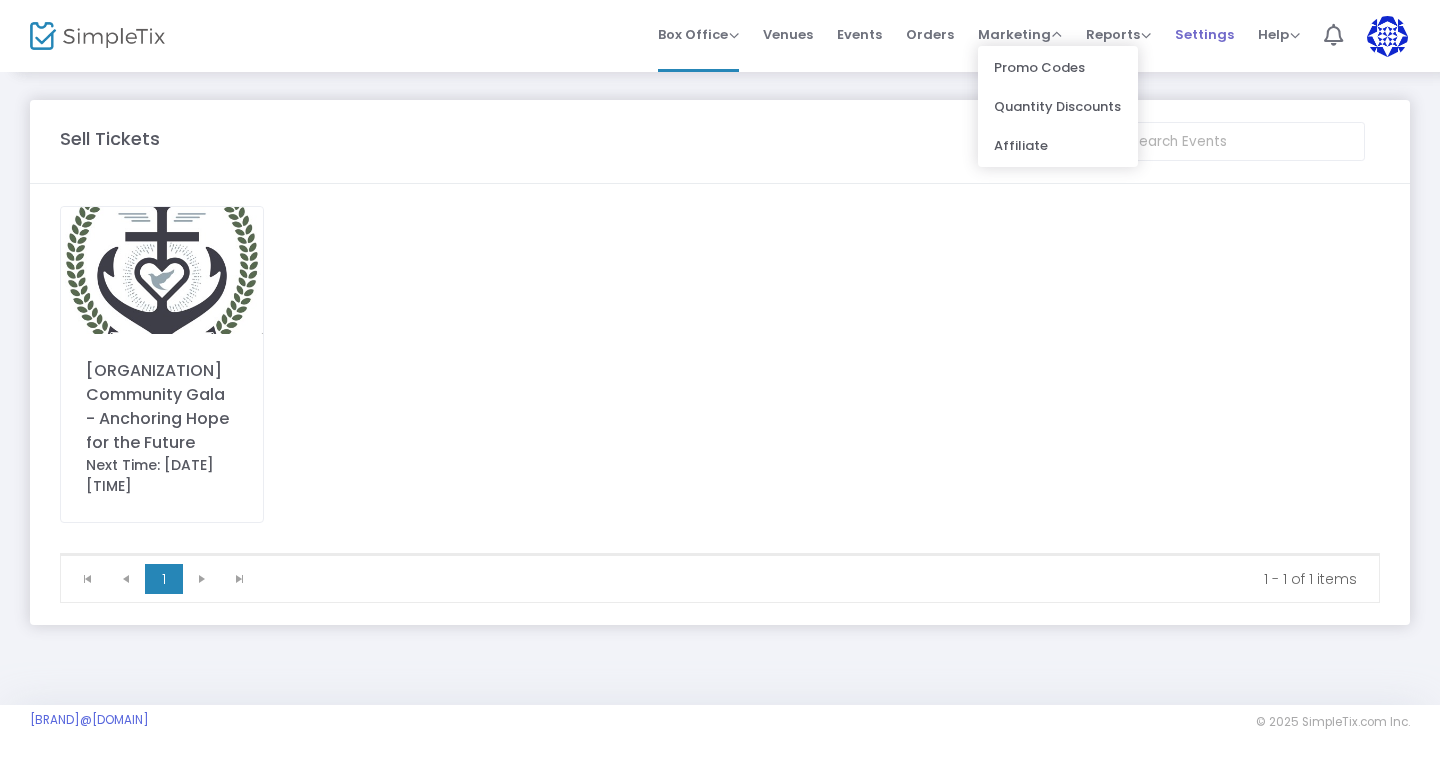 click on "Settings" at bounding box center [1204, 36] 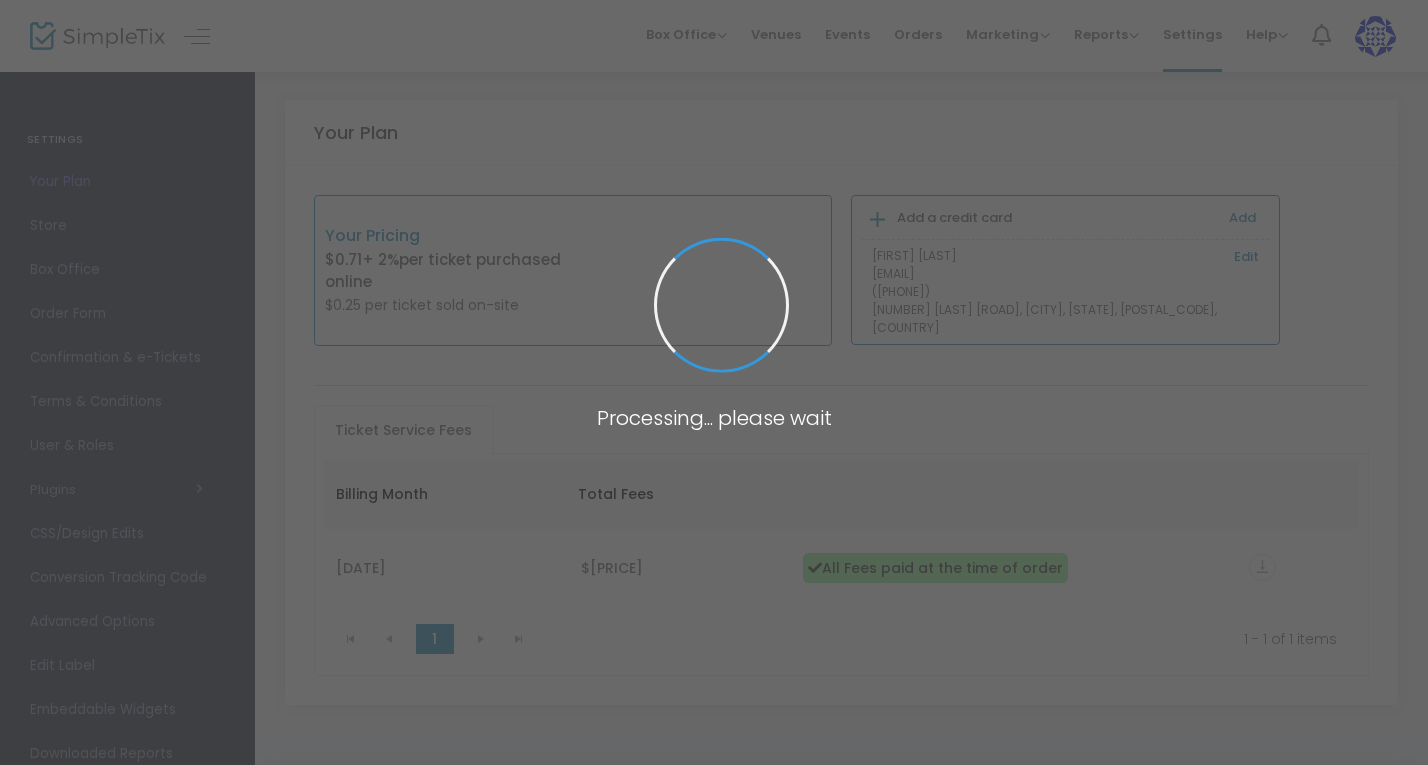 click on "[FIRST] [LAST] [EMAIL] Role: ADMIN Section Your Profile Create a site for a new organization Logout" at bounding box center (841, 36) 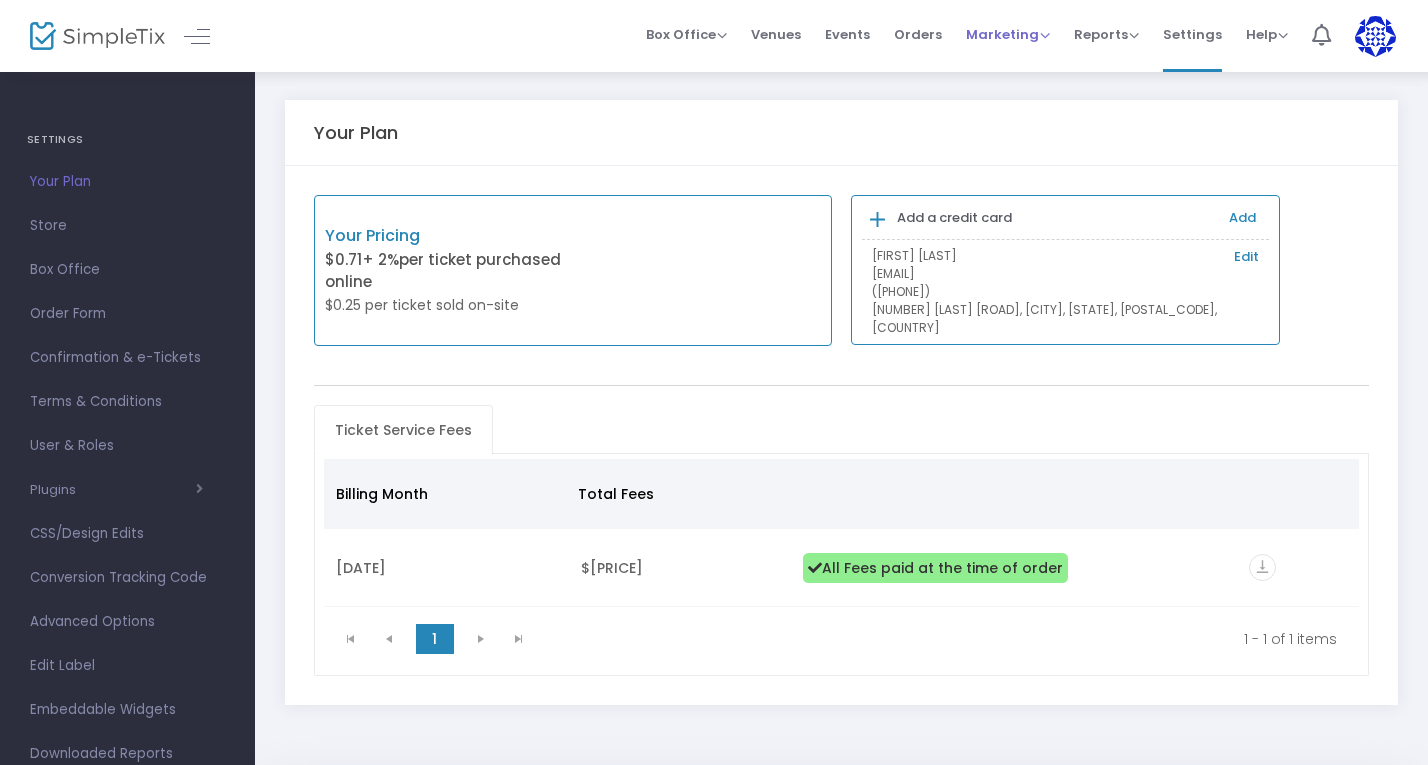 click on "Marketing" at bounding box center (1008, 34) 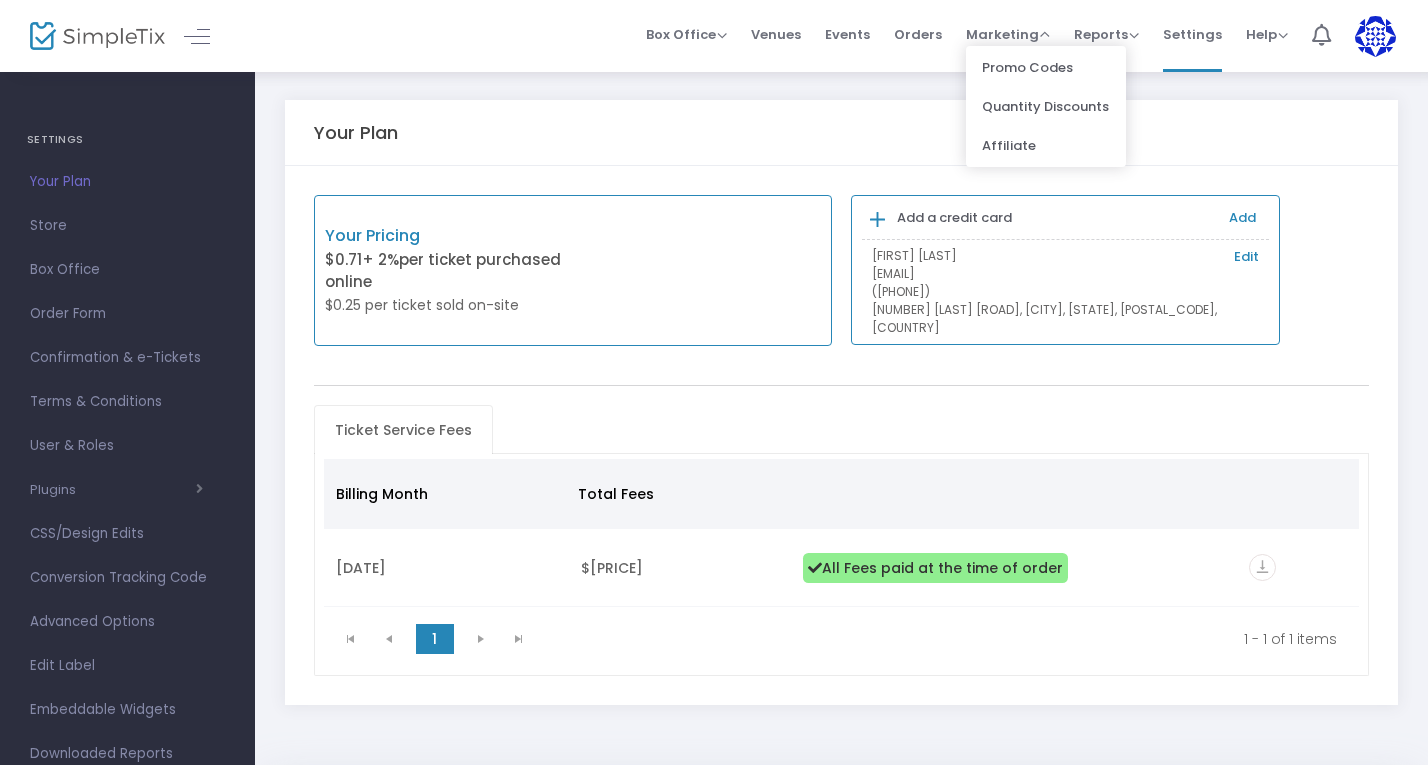 click on "[FIRST] [LAST] [EMAIL] Role: ADMIN Section Your Profile Create a site for a new organization Logout" at bounding box center [841, 36] 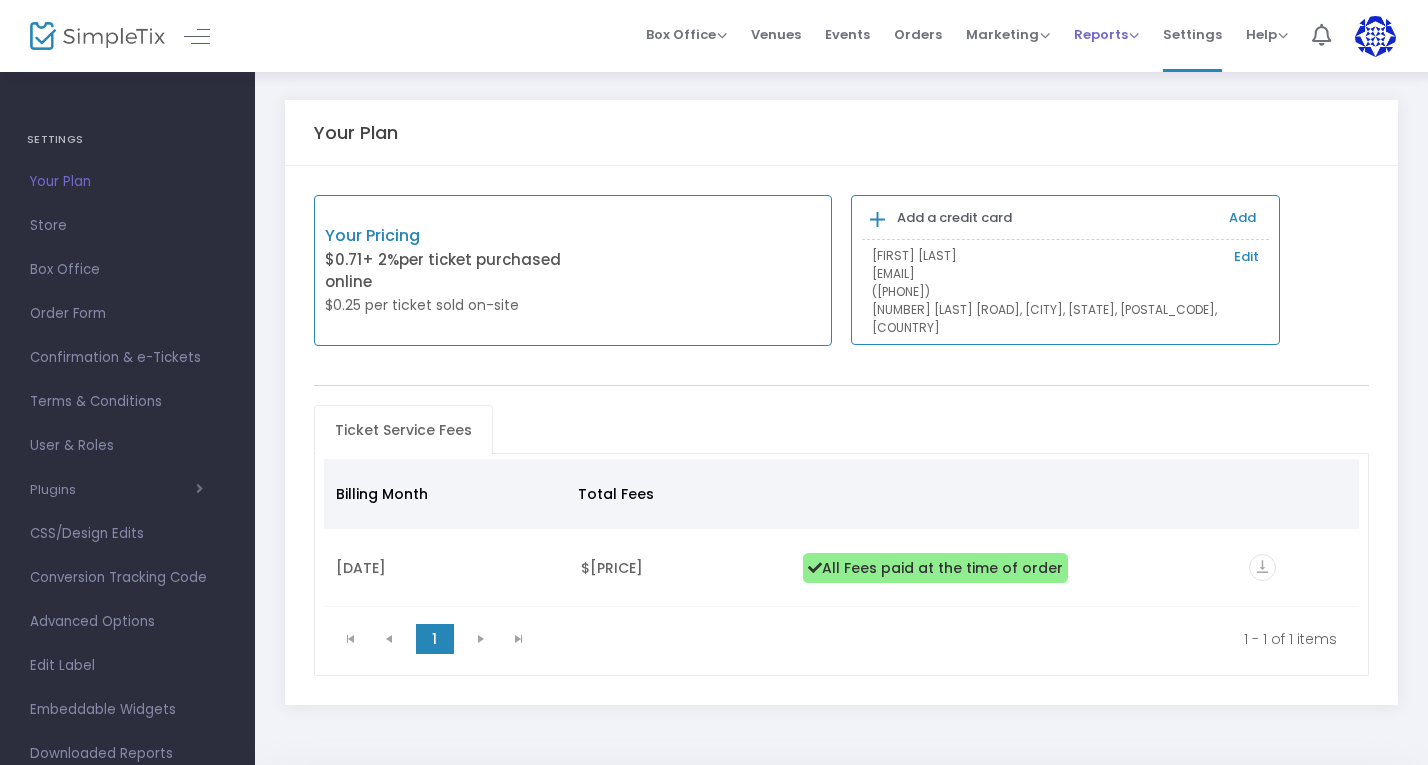 click on "Reports" at bounding box center [1106, 34] 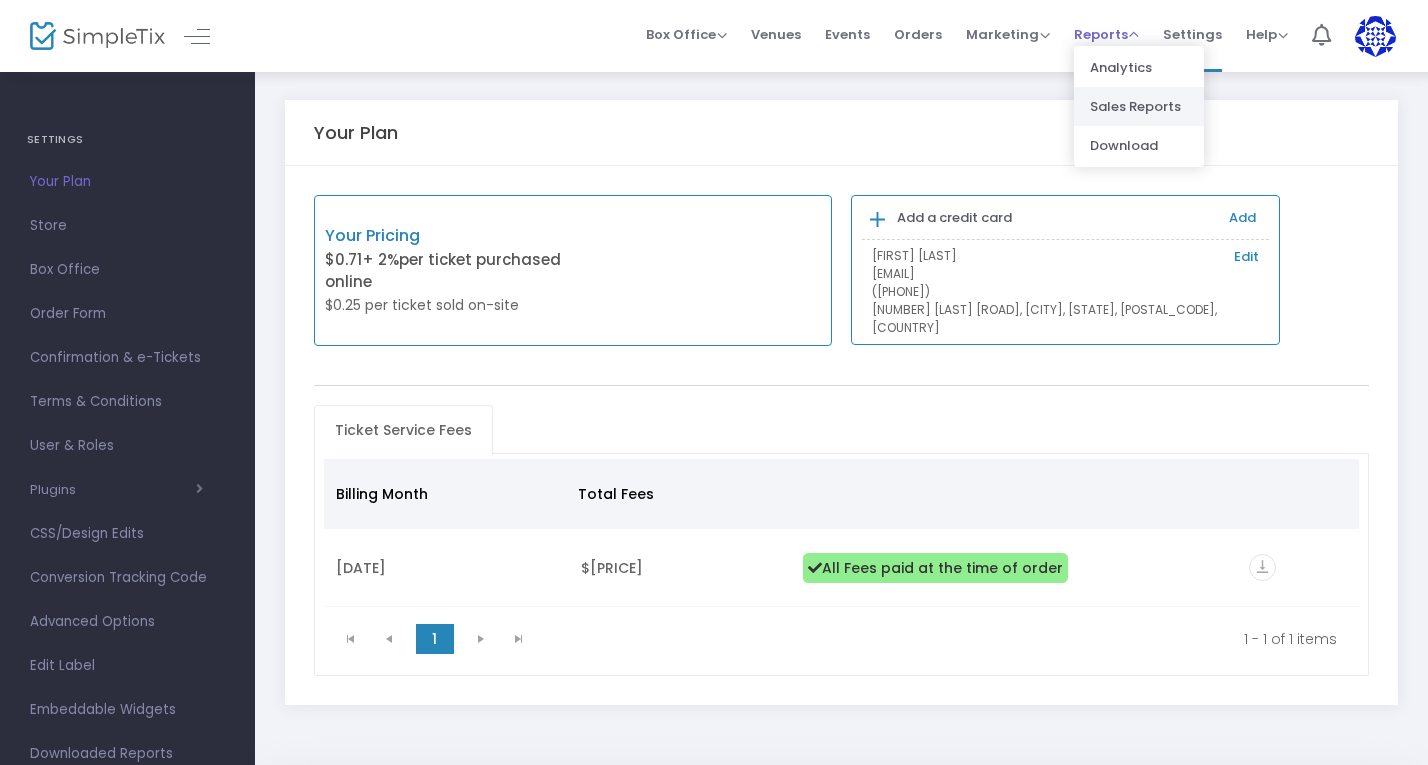 click on "Sales Reports" at bounding box center (1139, 106) 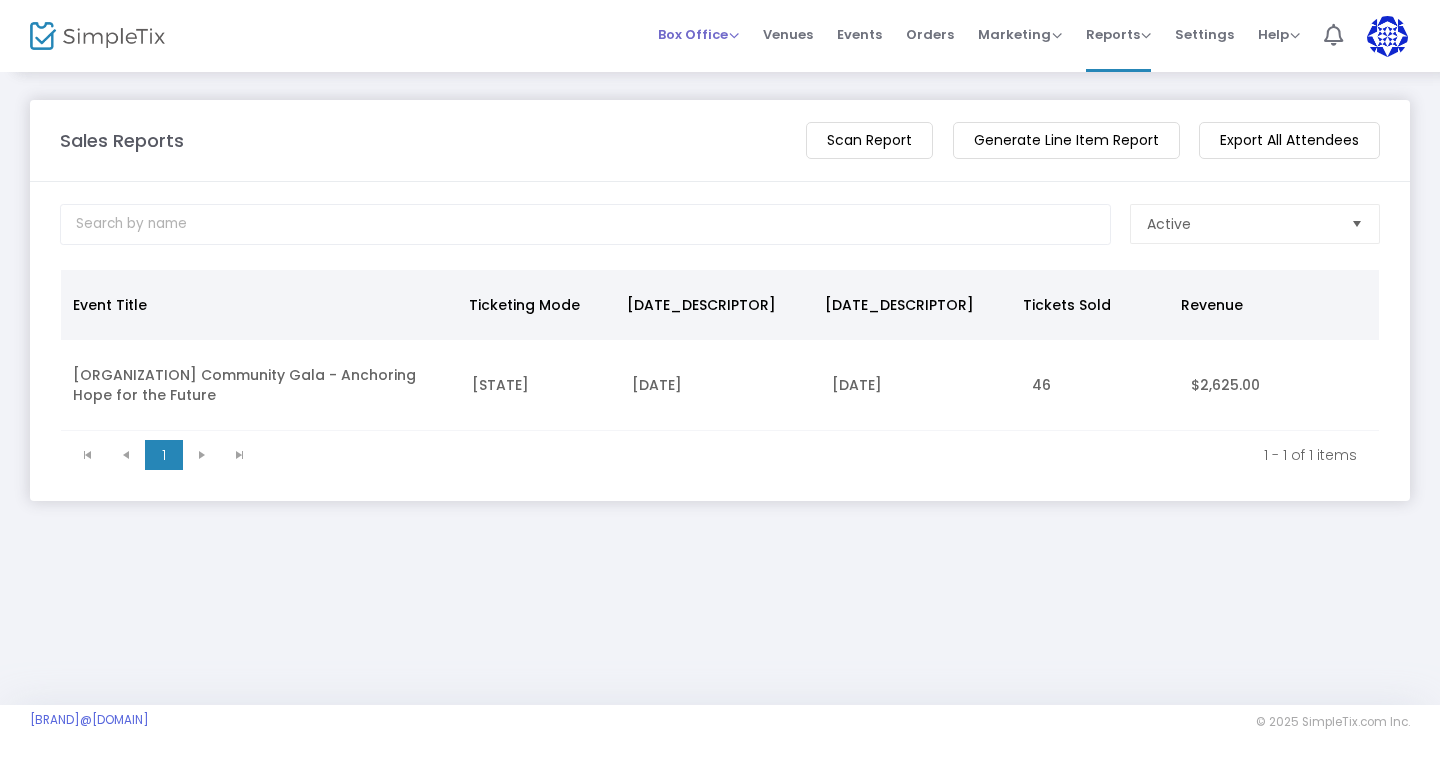 click on "Box Office" at bounding box center (698, 34) 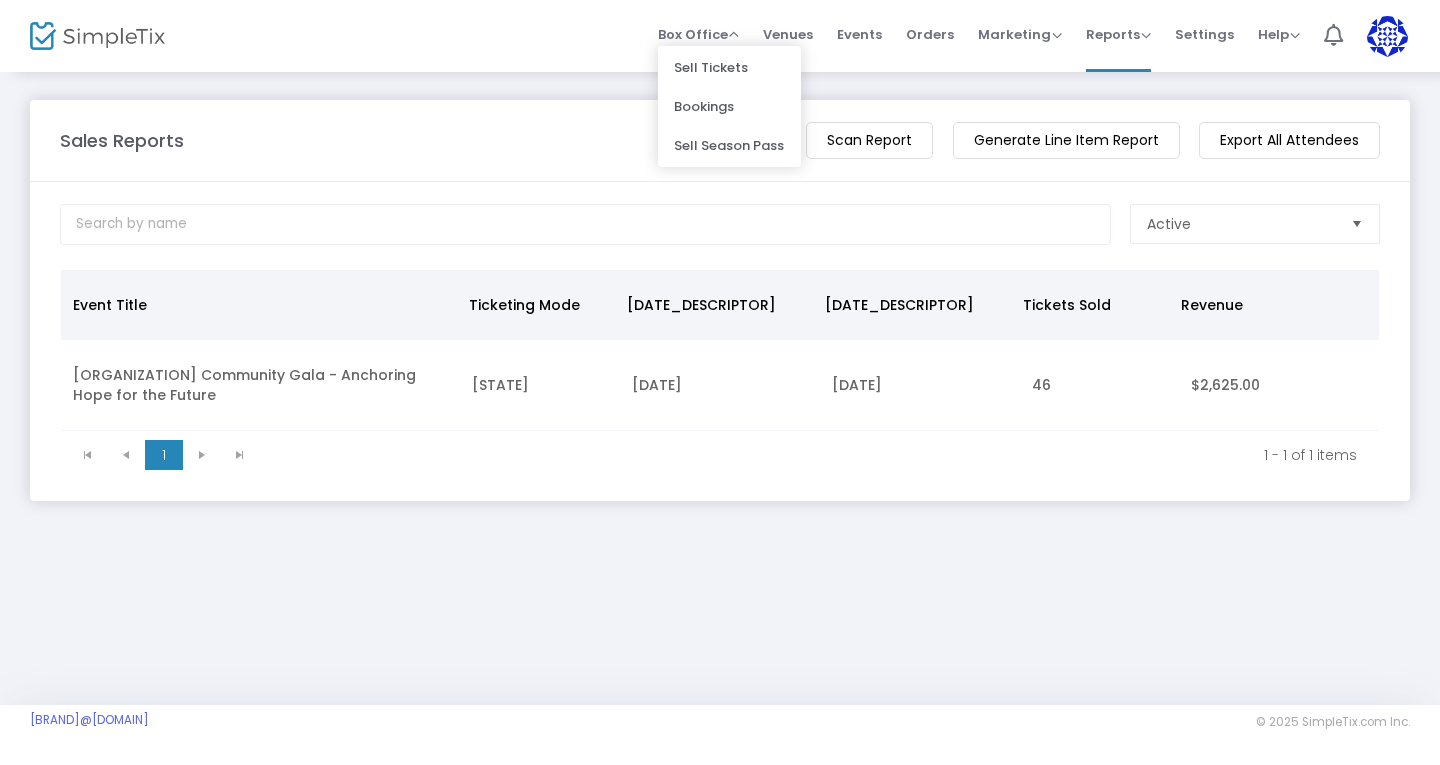 click on "Sell Tickets" at bounding box center (729, 67) 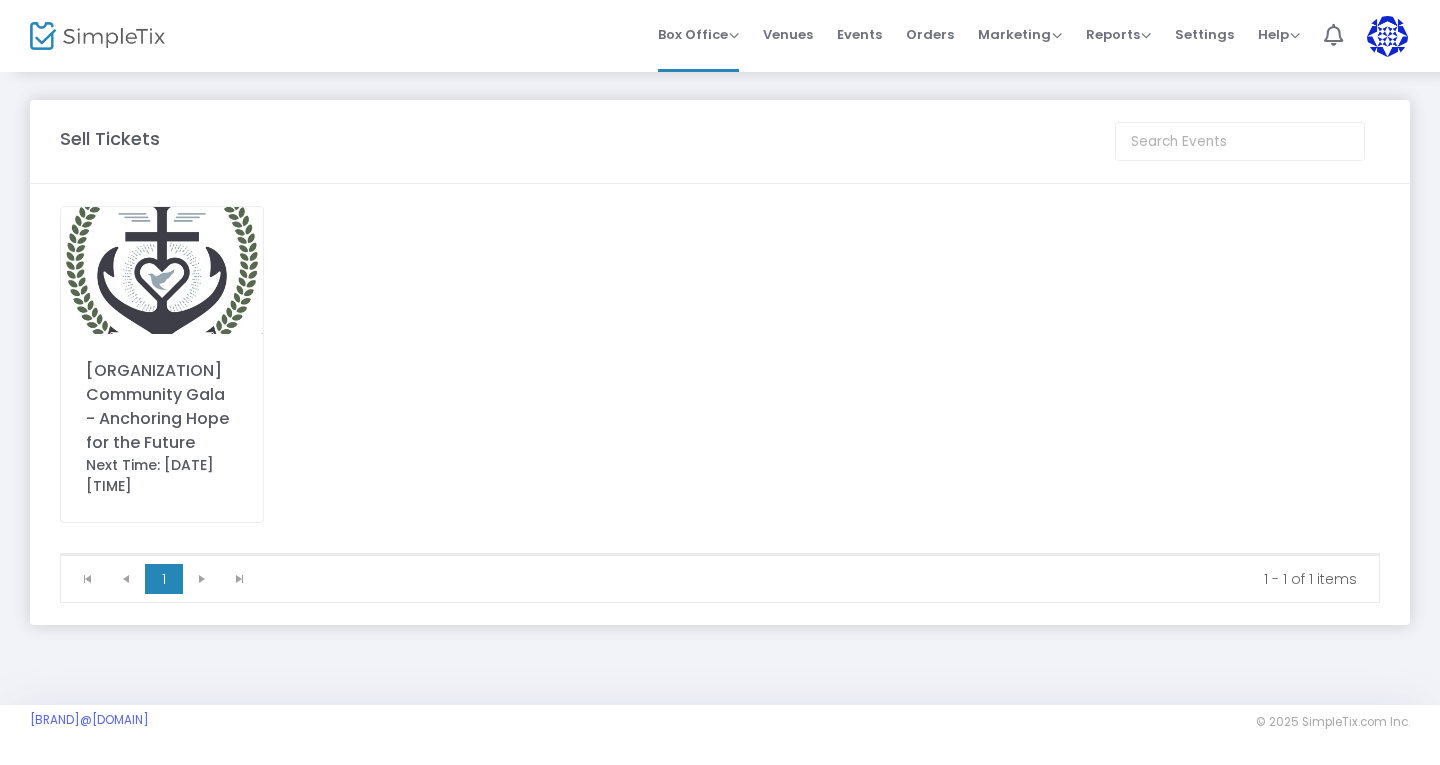 click 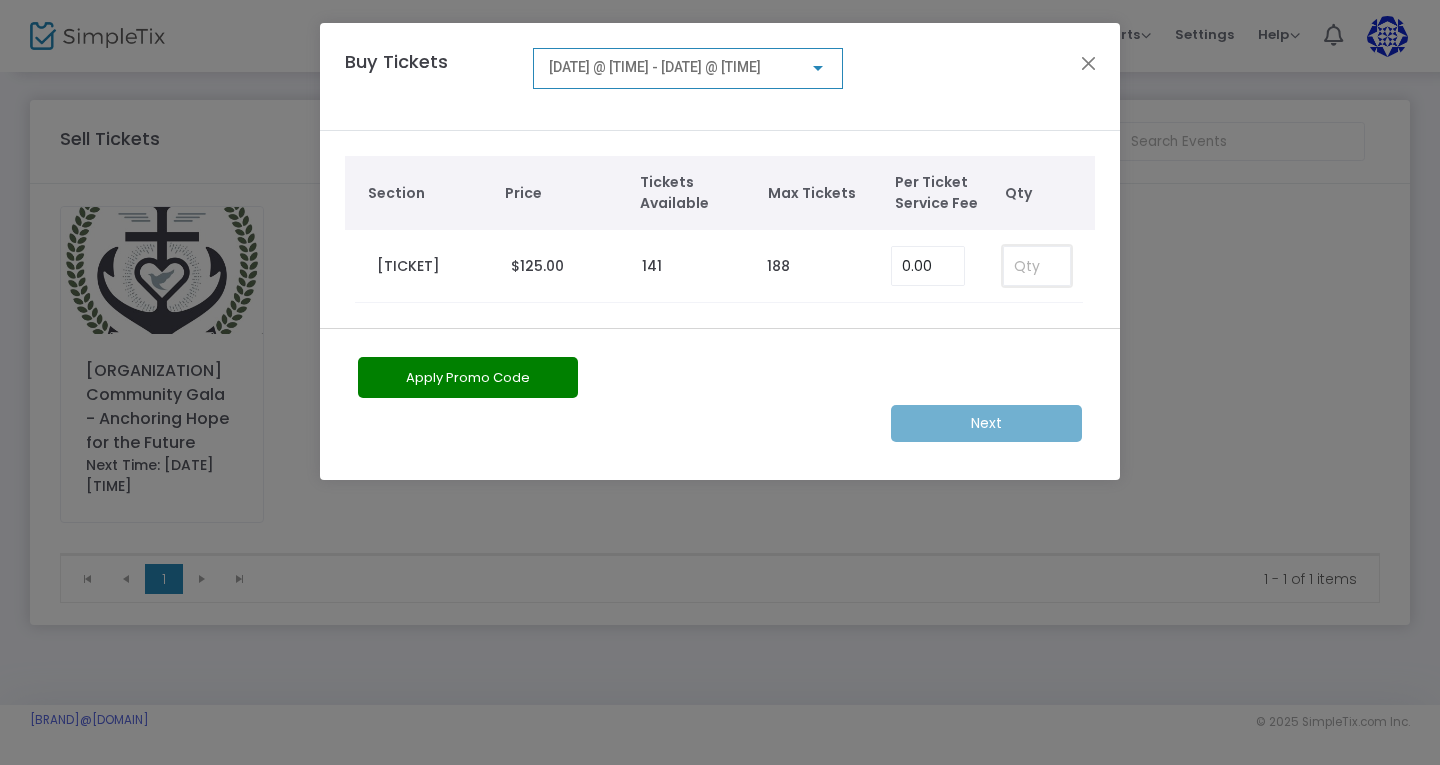 click at bounding box center (1037, 266) 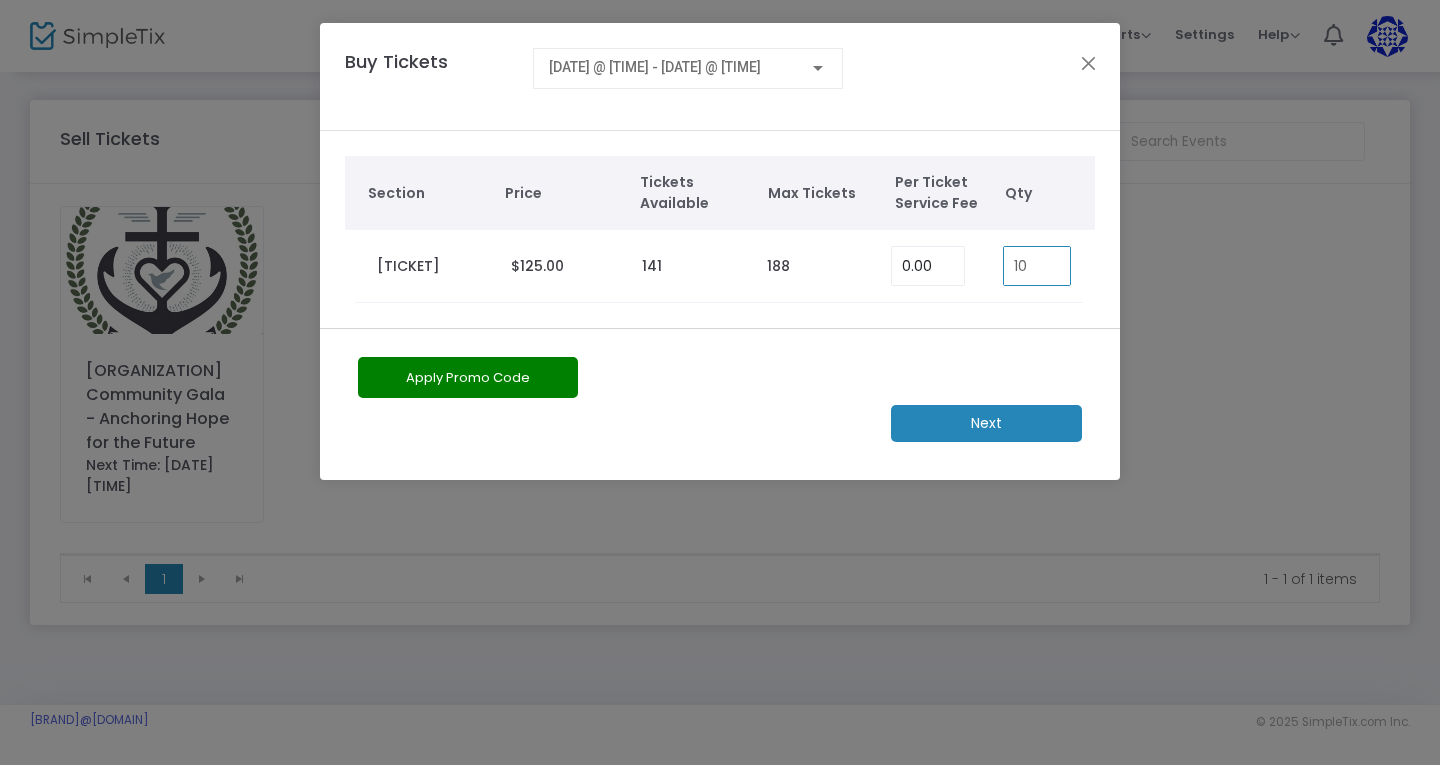 type on "10" 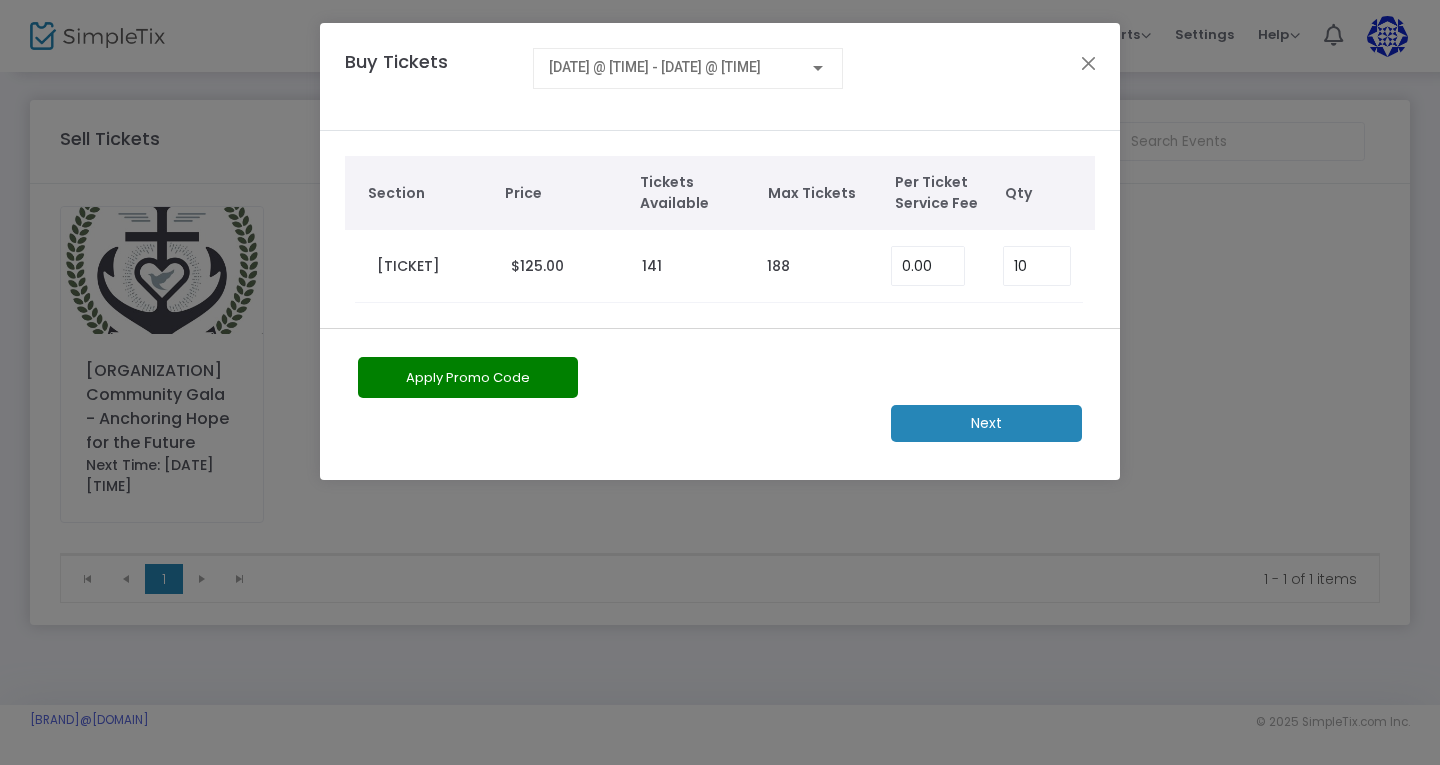 click on "Apply Promo Code" 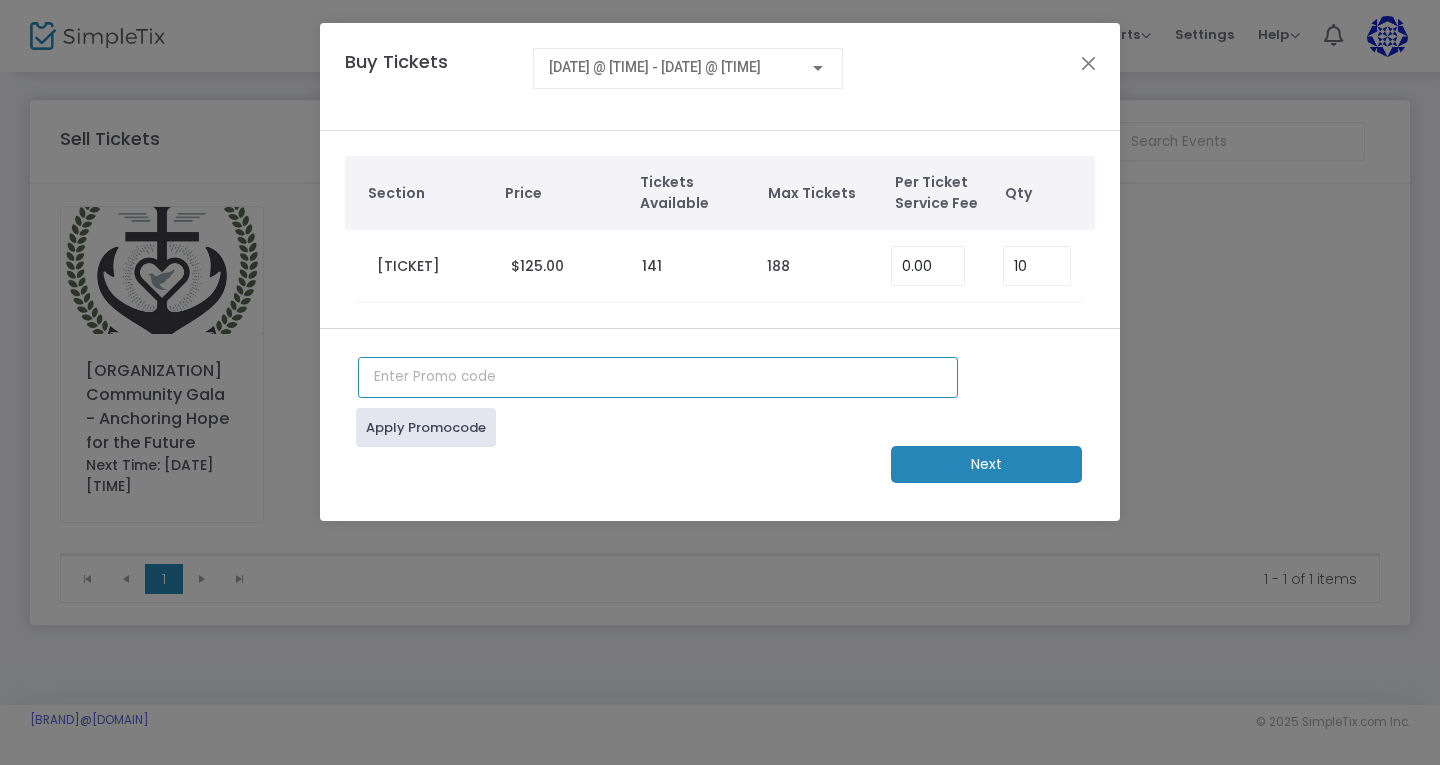 click at bounding box center (658, 377) 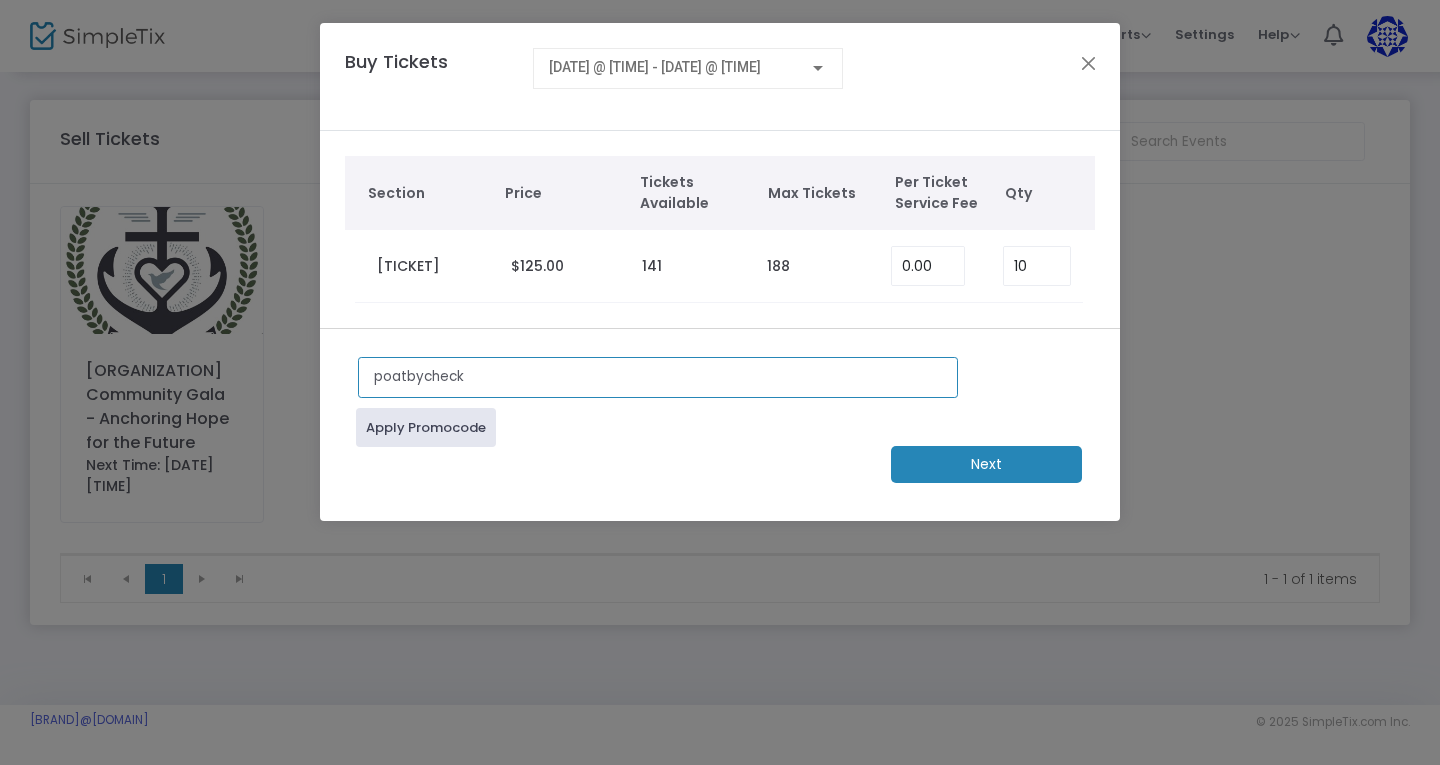 click on "poatbycheck Apply Promocode  Next" 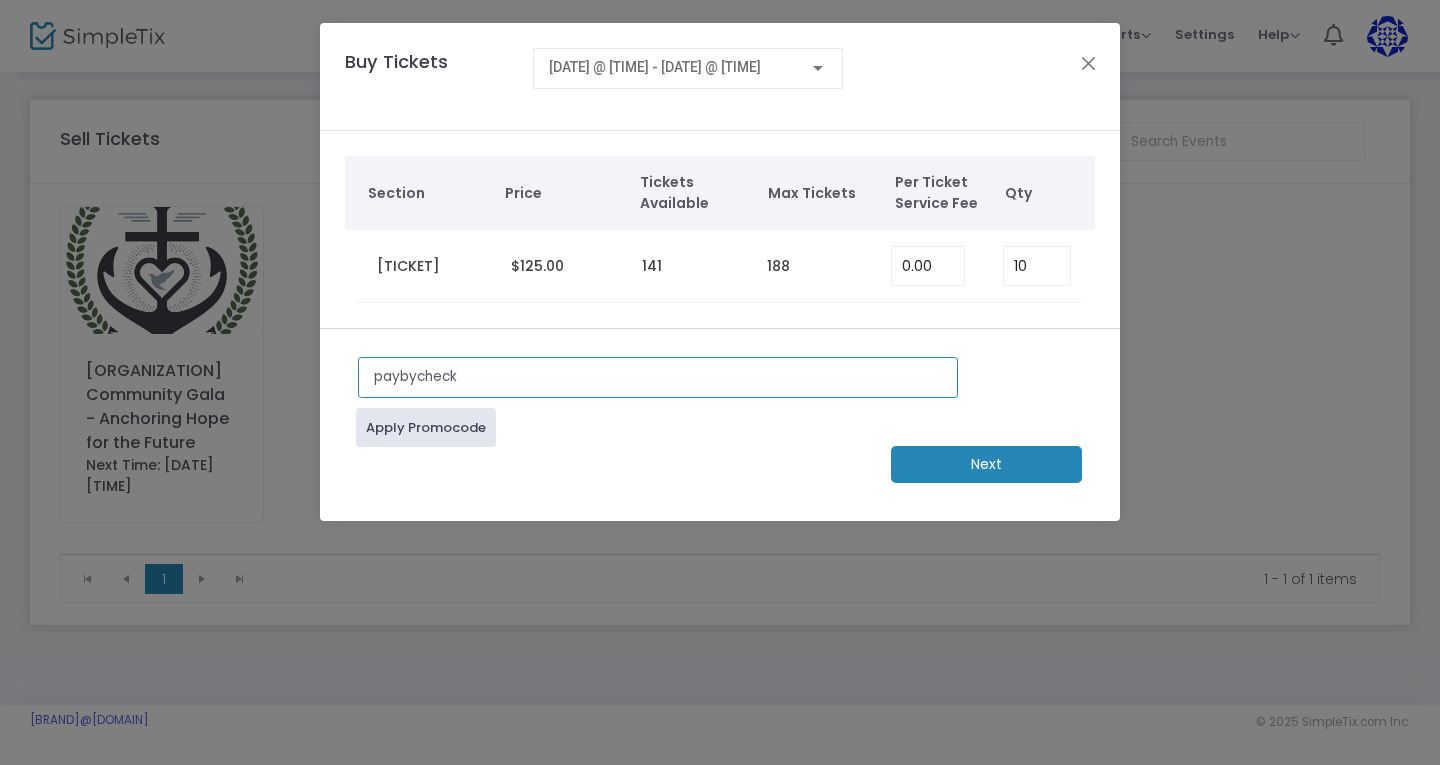 type on "paybycheck" 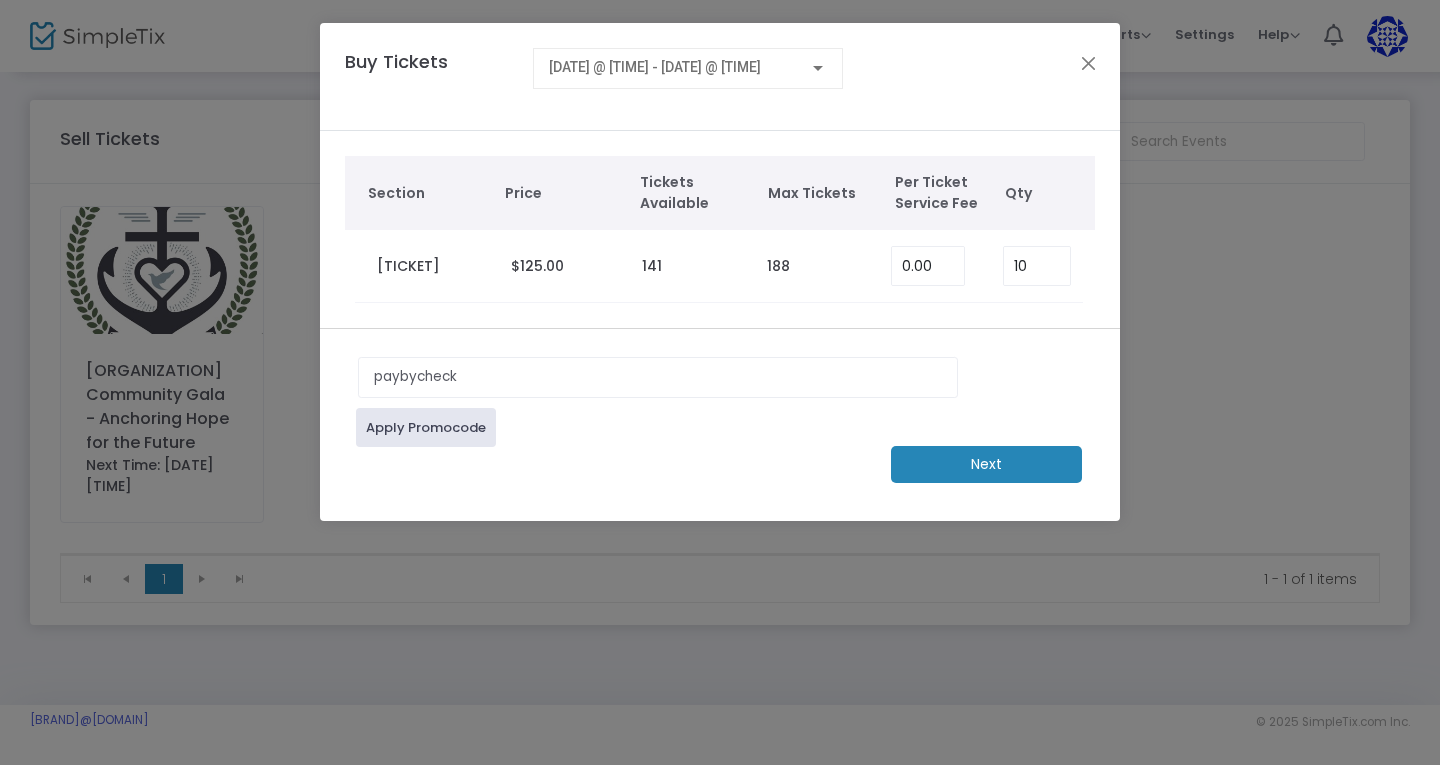 click on "Next" 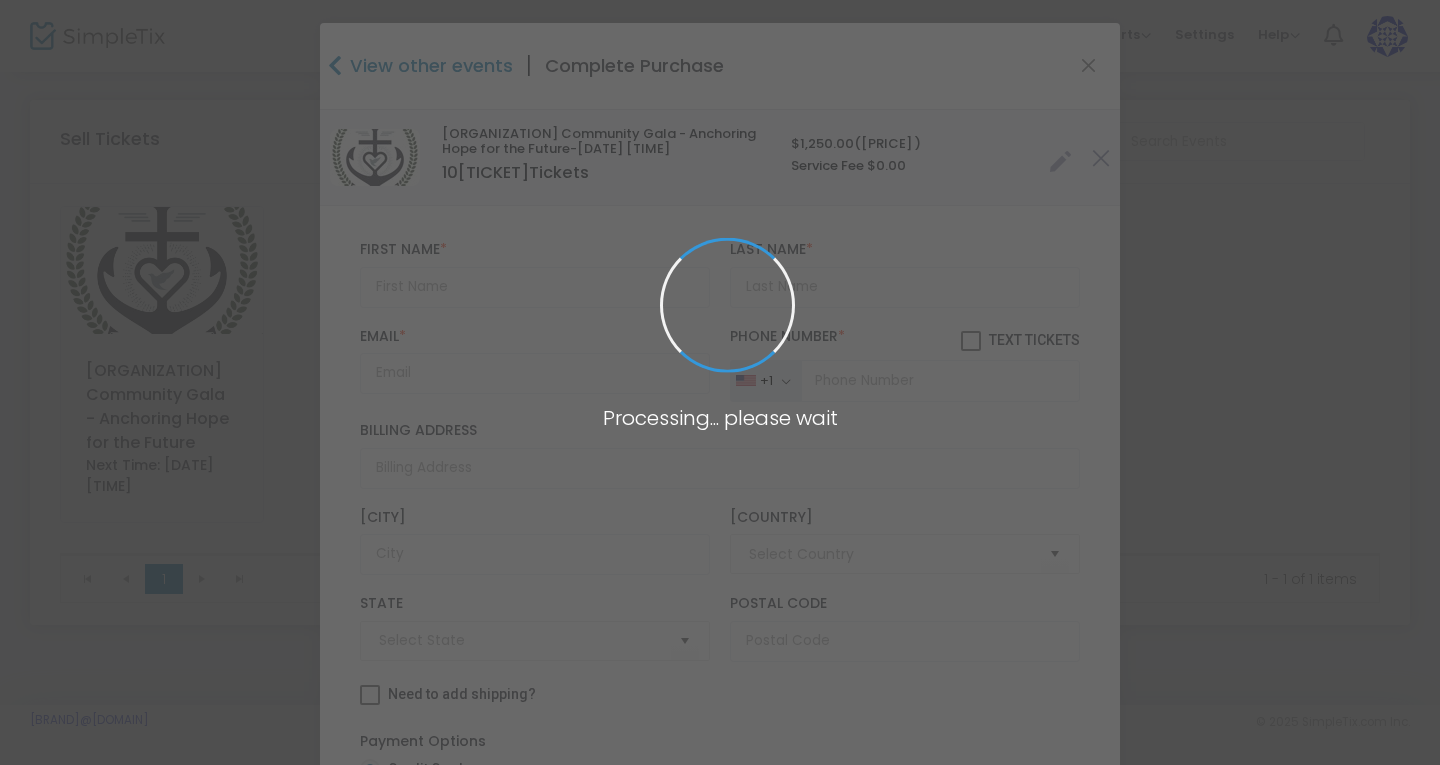 type on "United States" 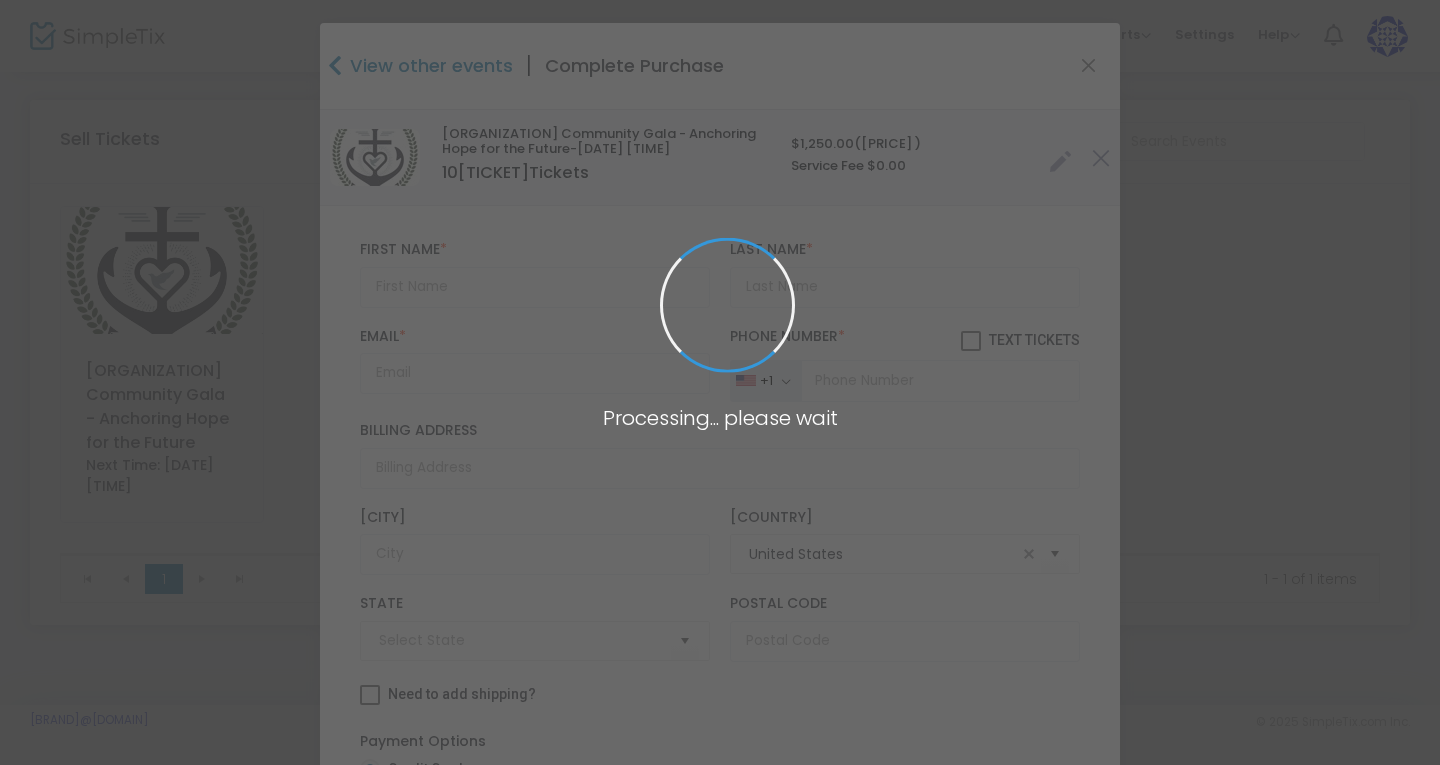 type on "[STATE]" 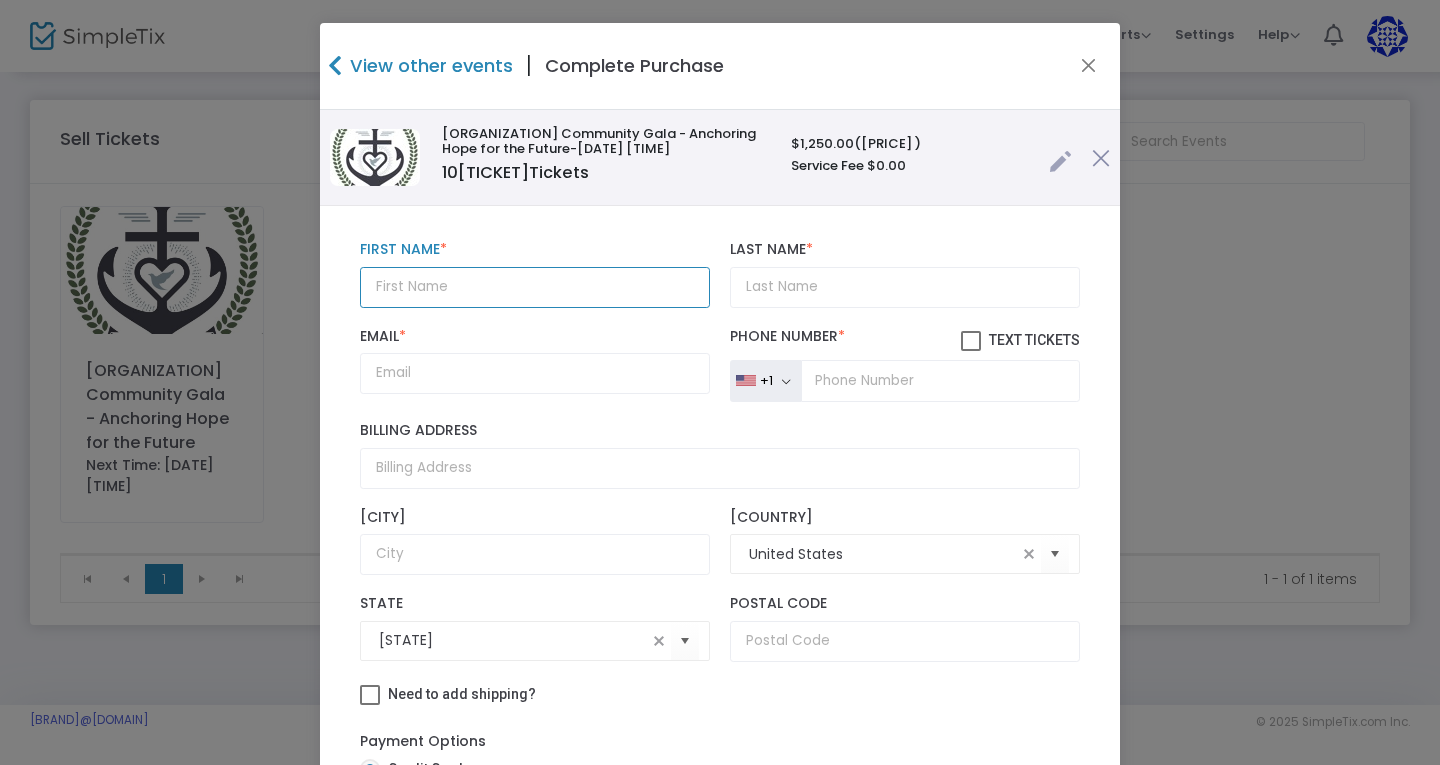 click at bounding box center [535, 287] 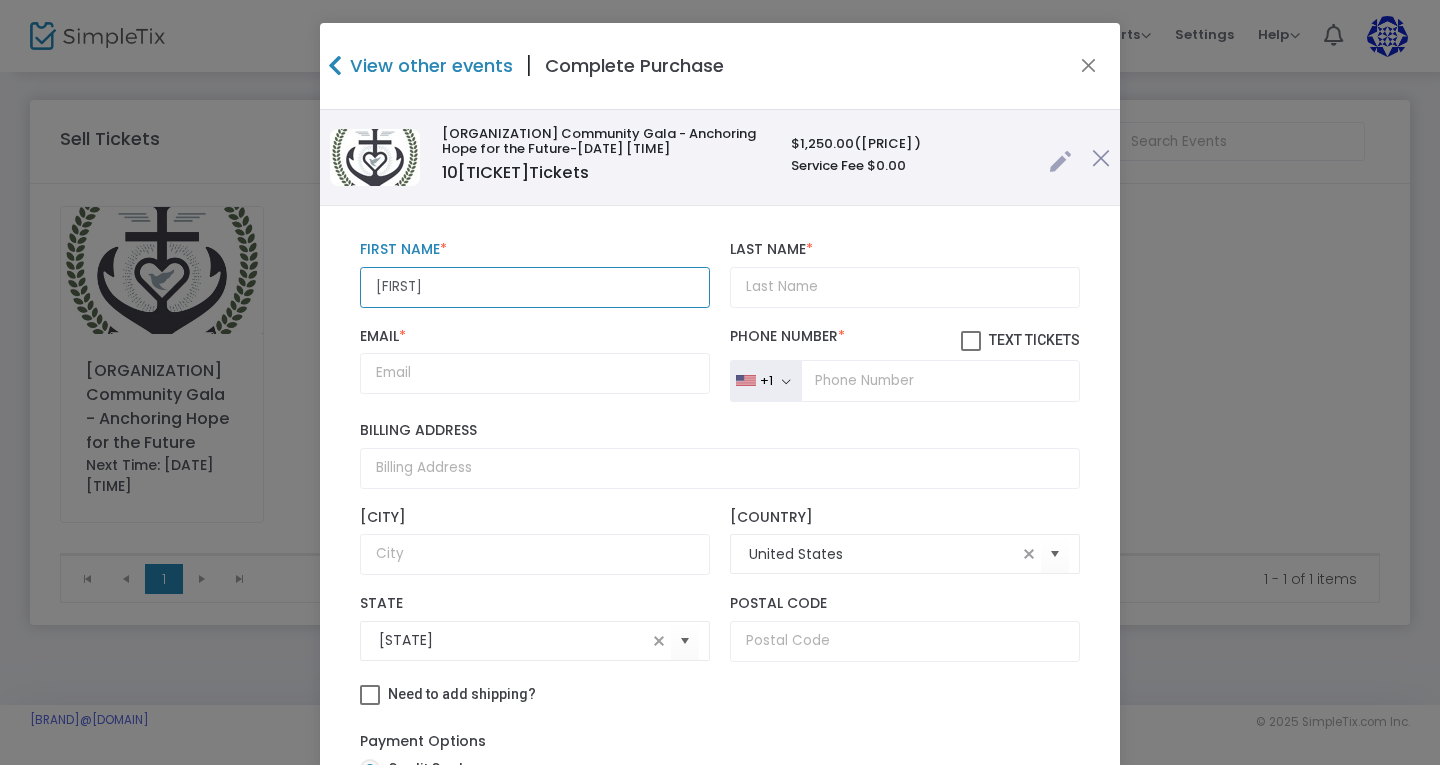 type on "[FIRST]" 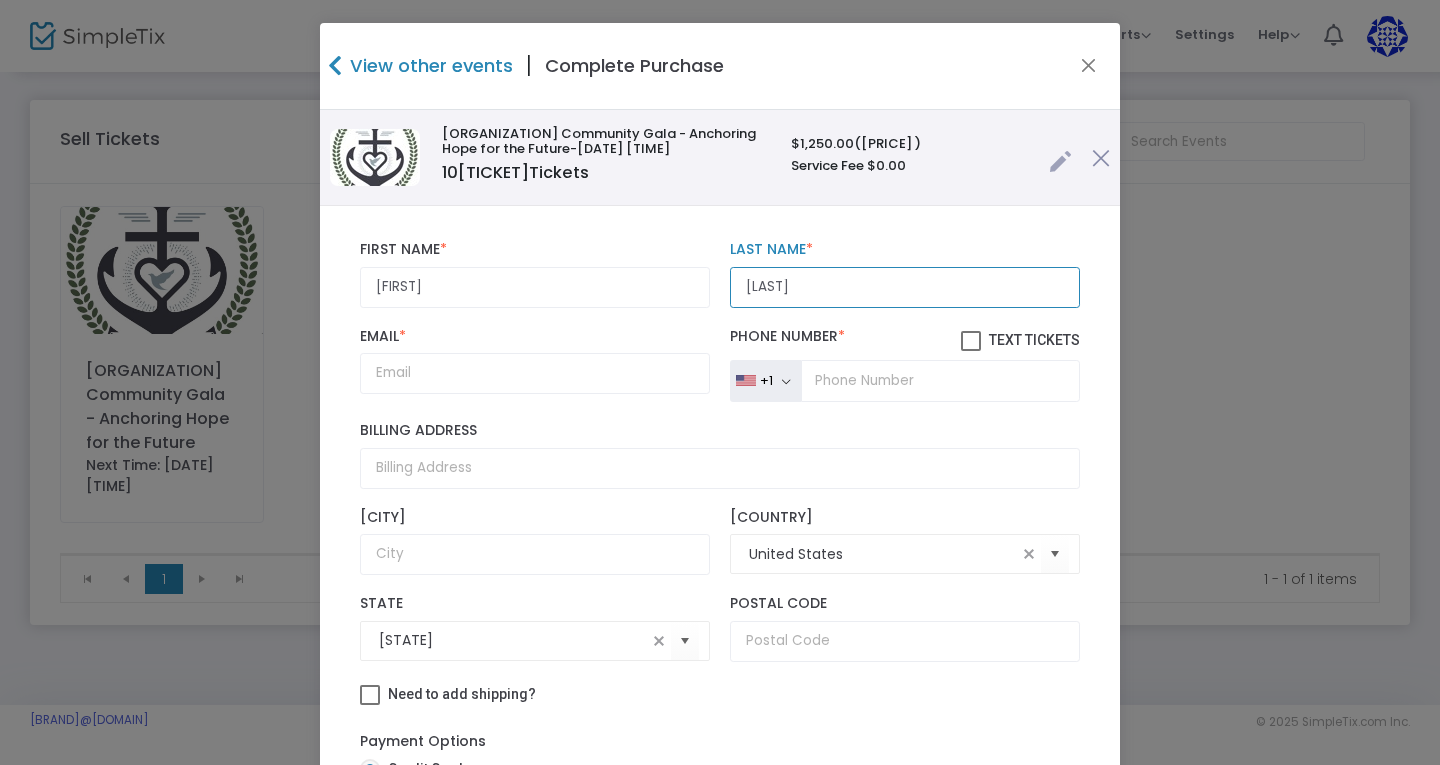 type on "[LAST]" 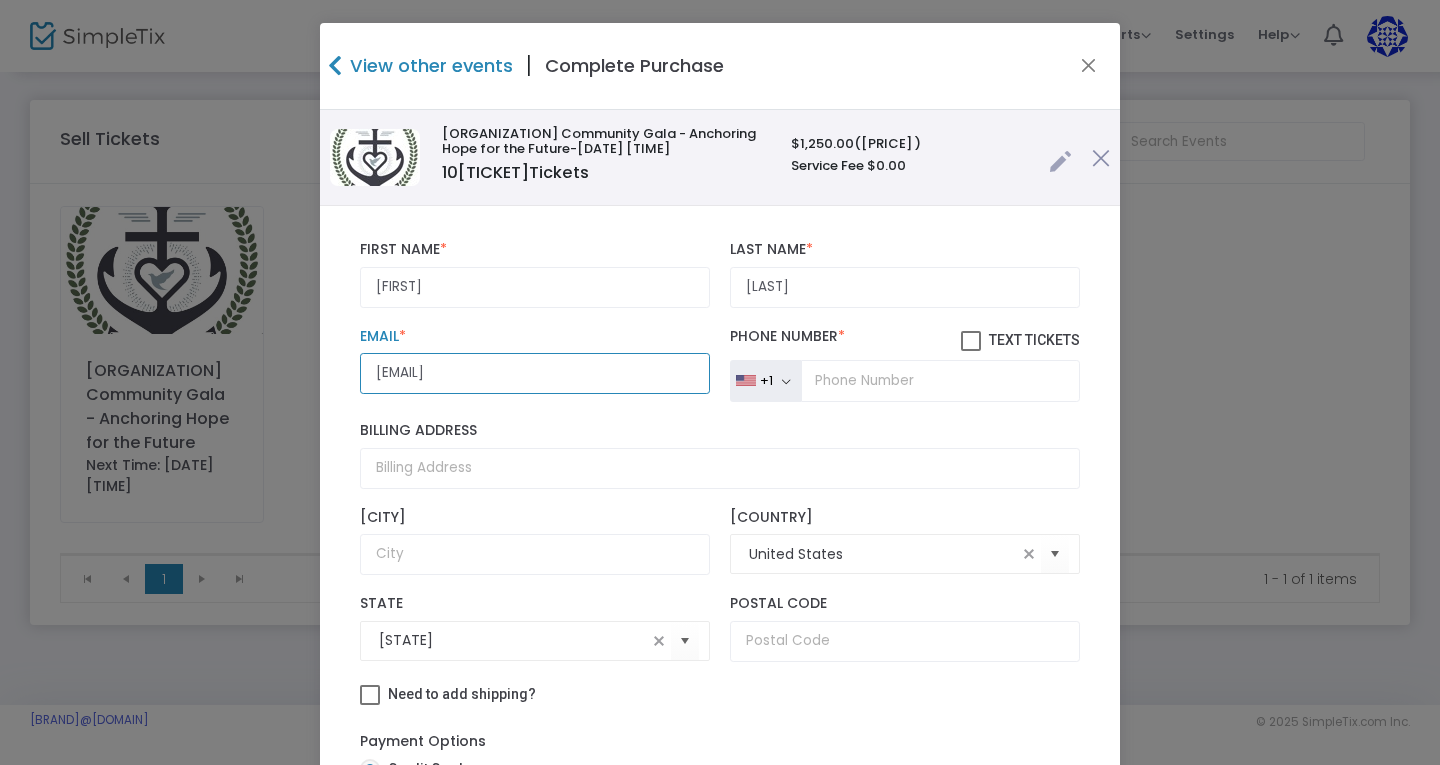 type on "[EMAIL]" 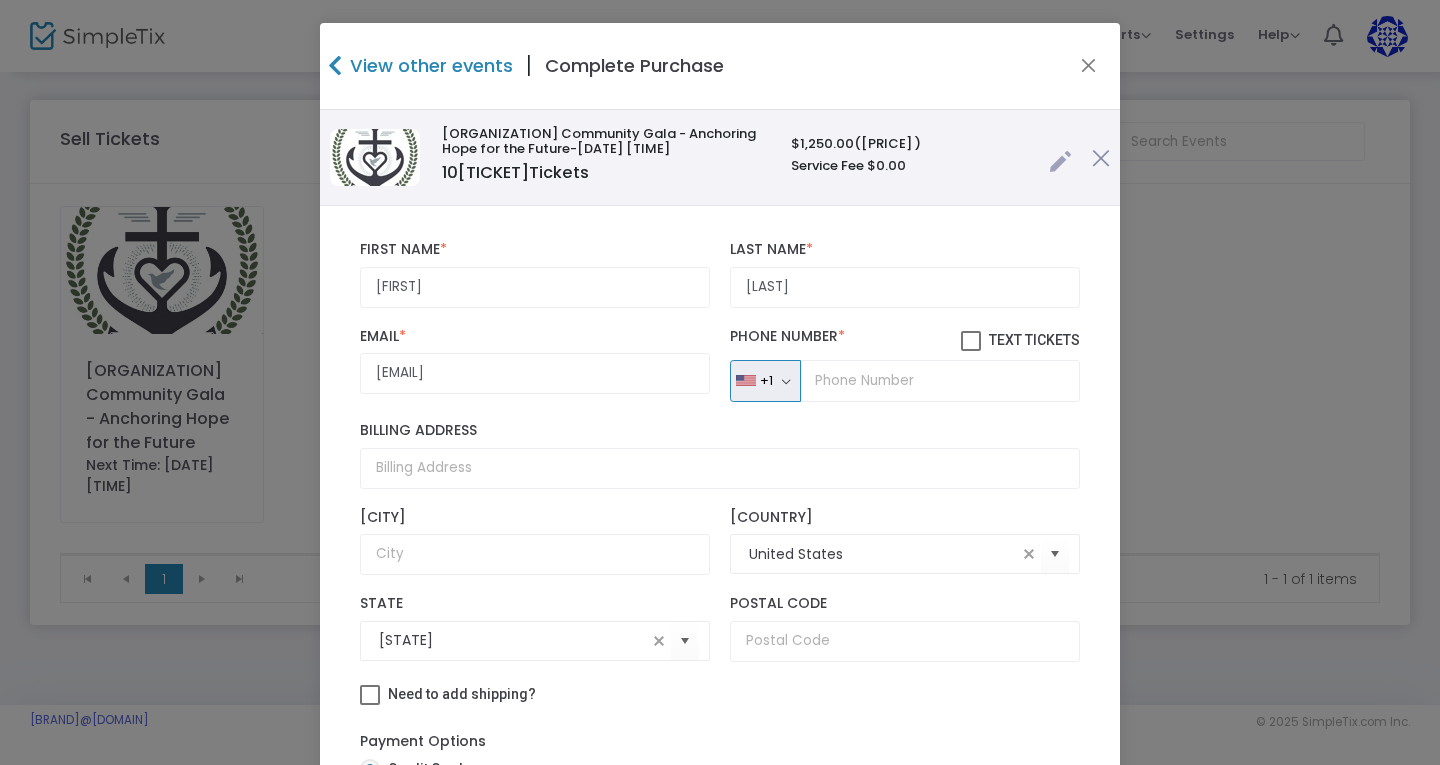 type 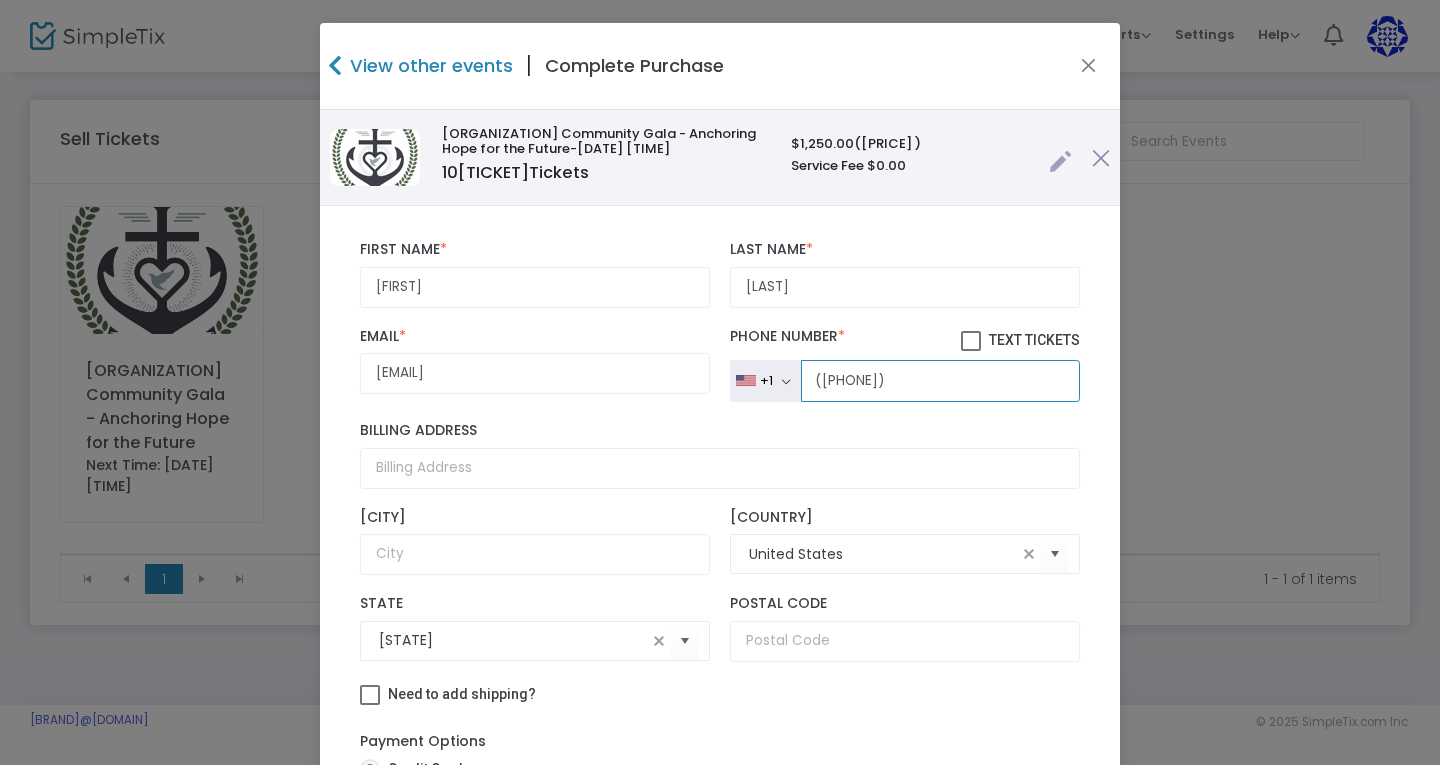 type on "([PHONE])" 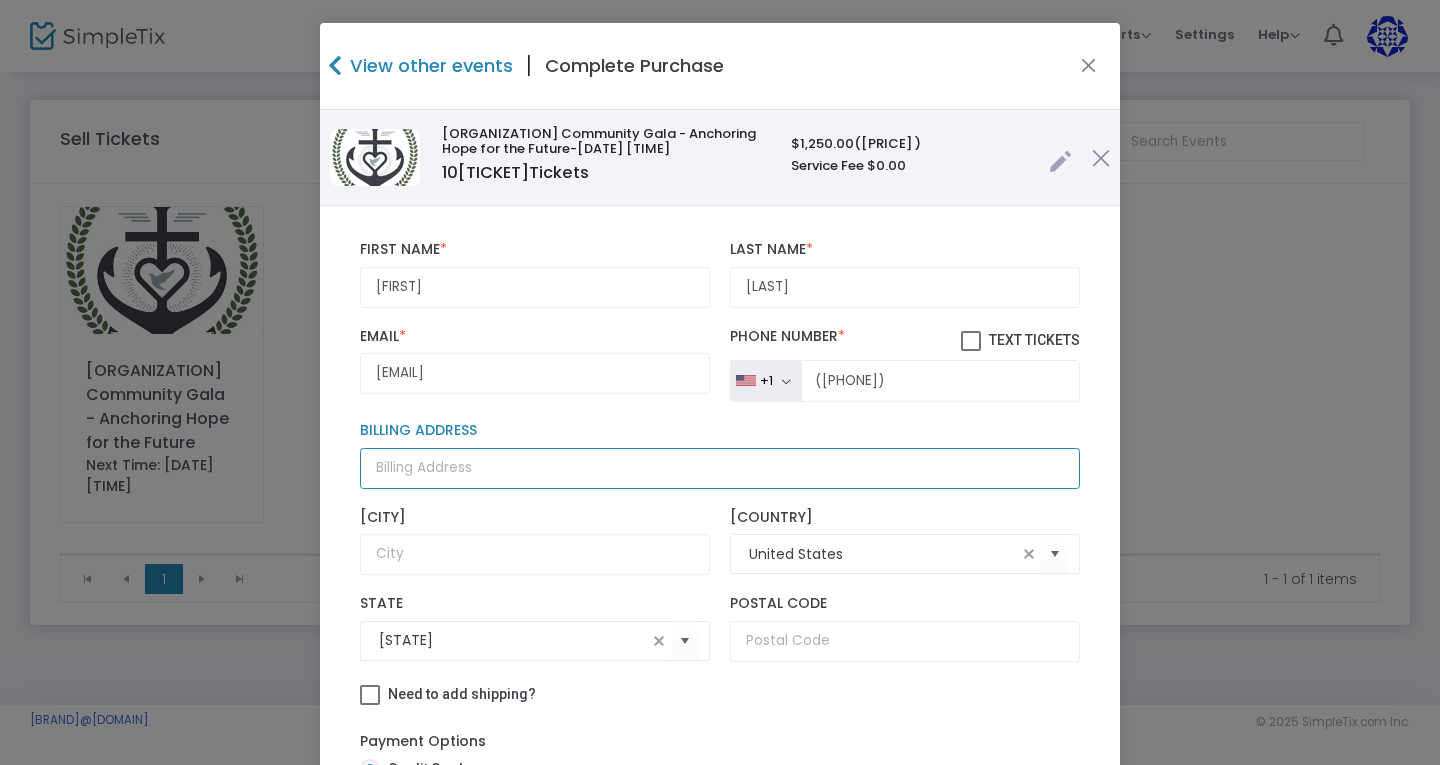 click on "Billing Address" at bounding box center [720, 468] 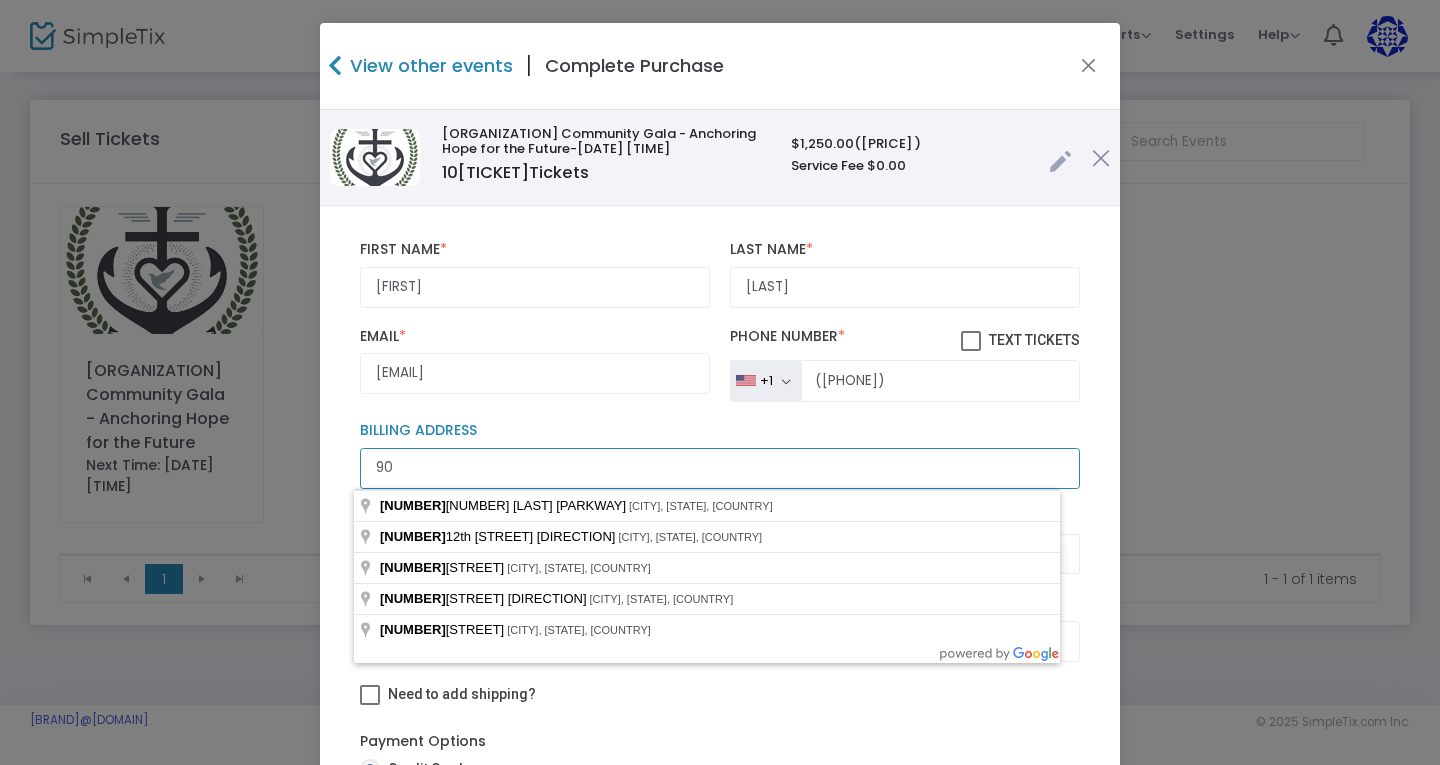 type on "9" 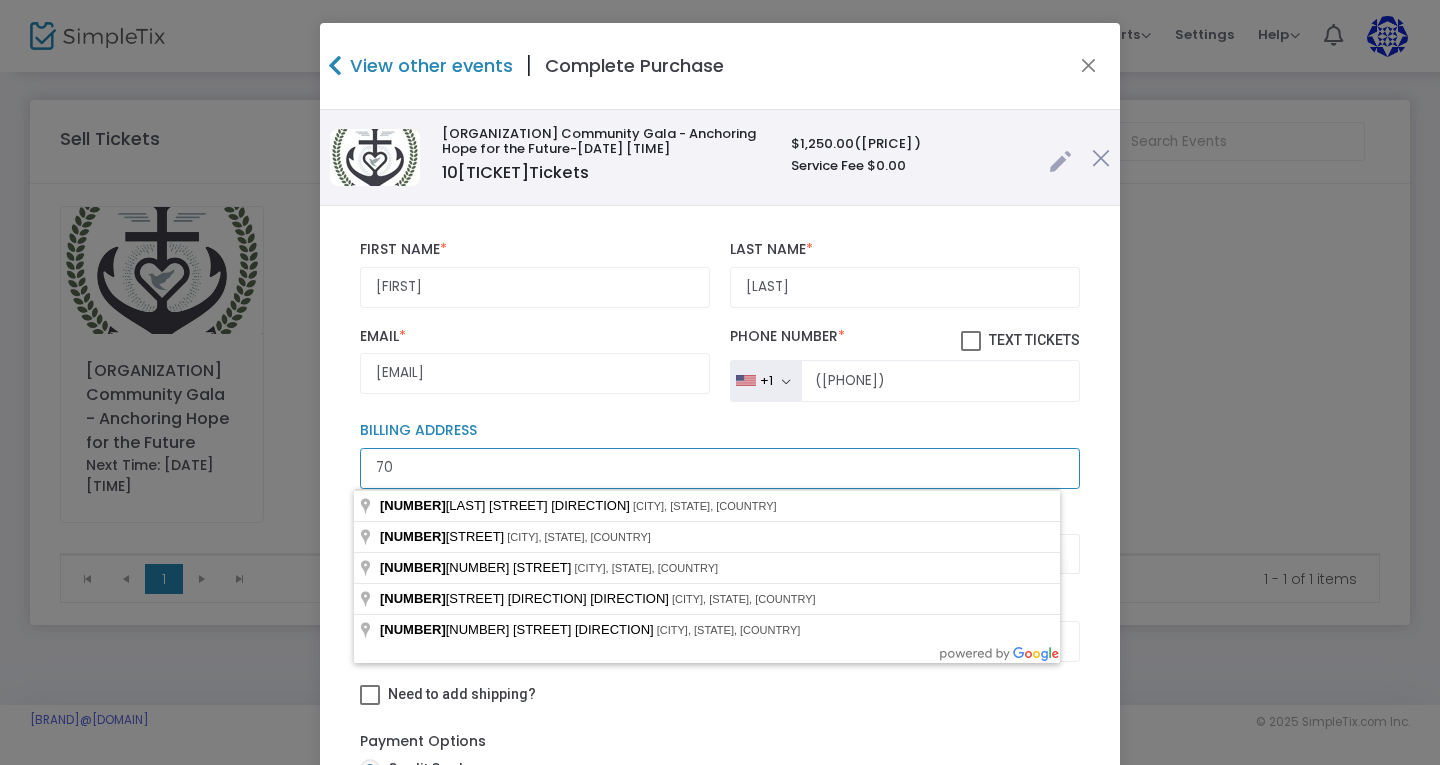 type on "7" 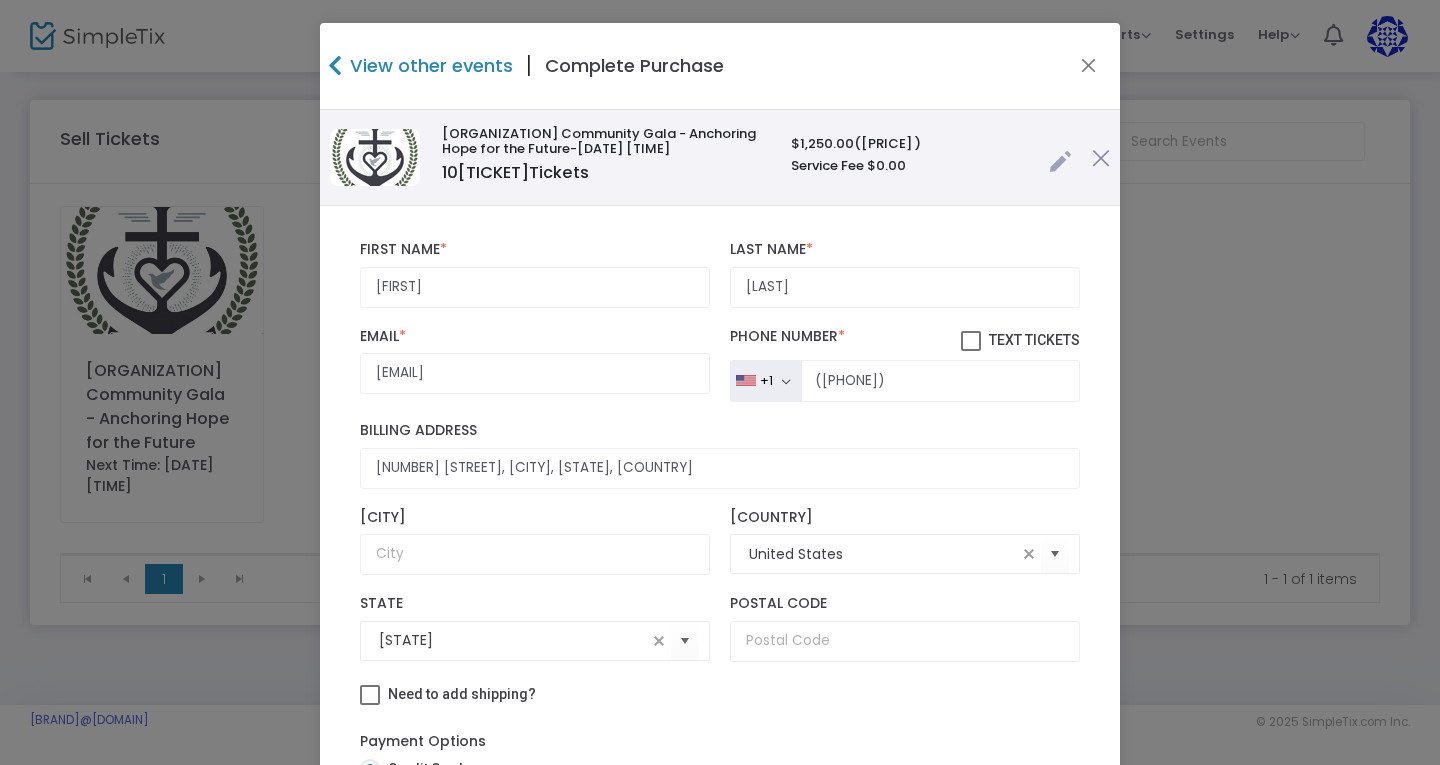 type on "[NUMBER] [LAST] [AVE]" 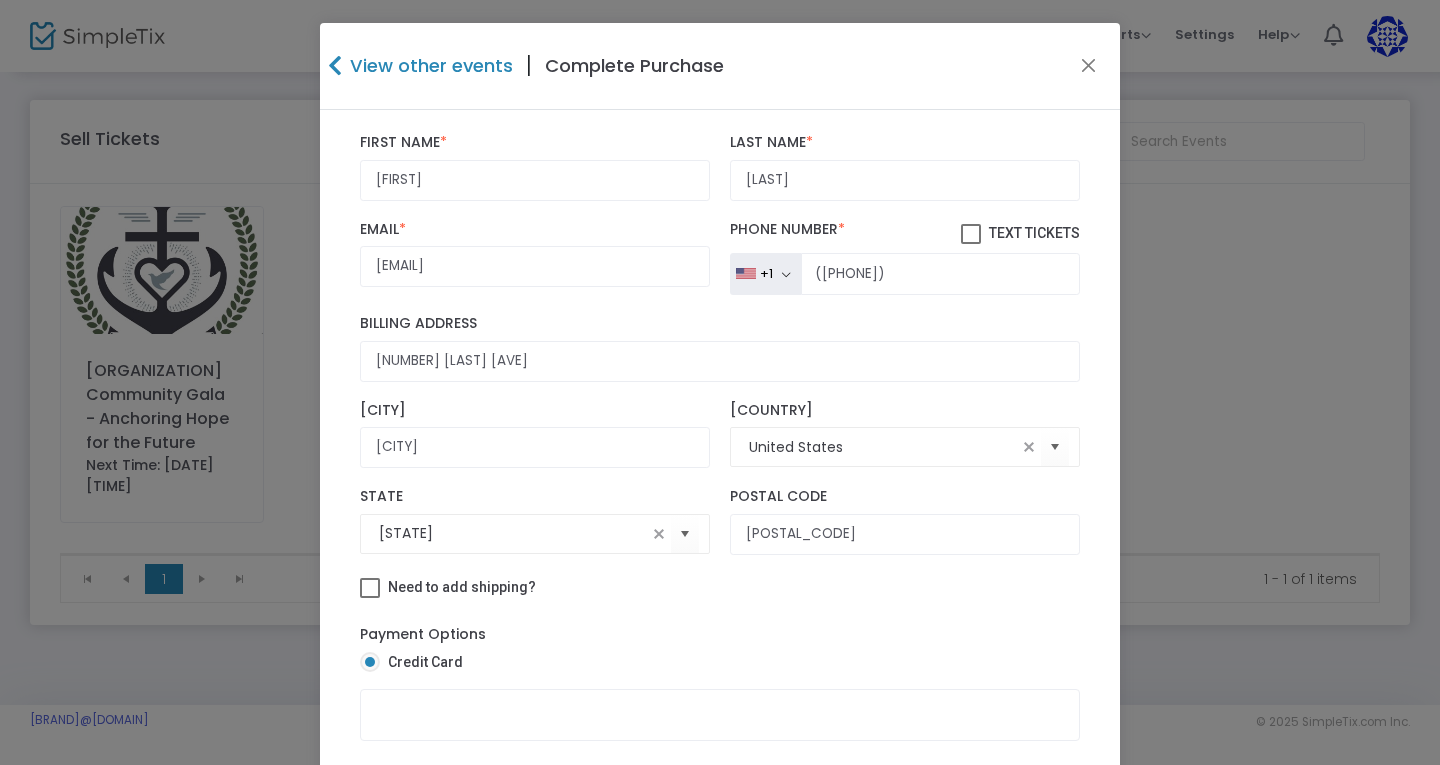 scroll, scrollTop: 111, scrollLeft: 0, axis: vertical 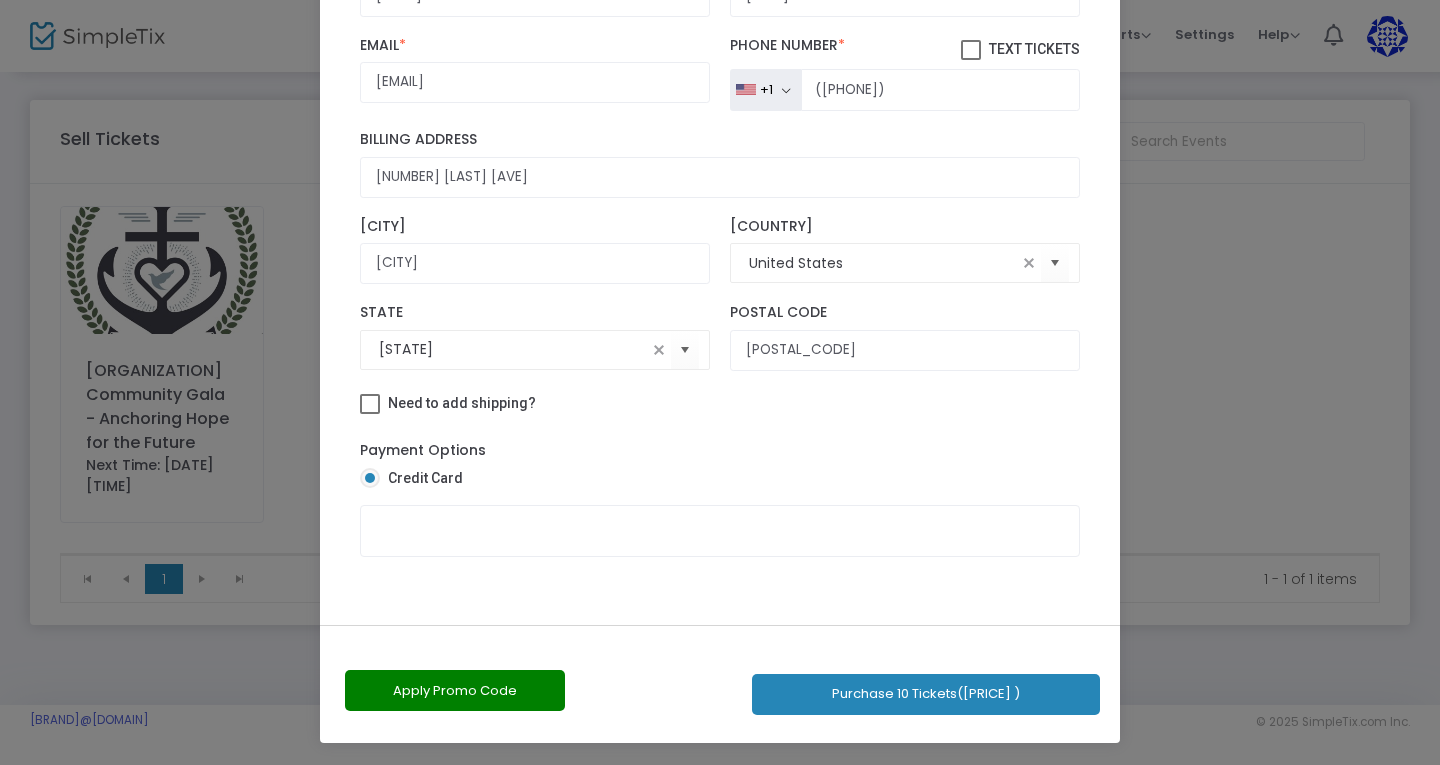 click on "Apply Promo Code" 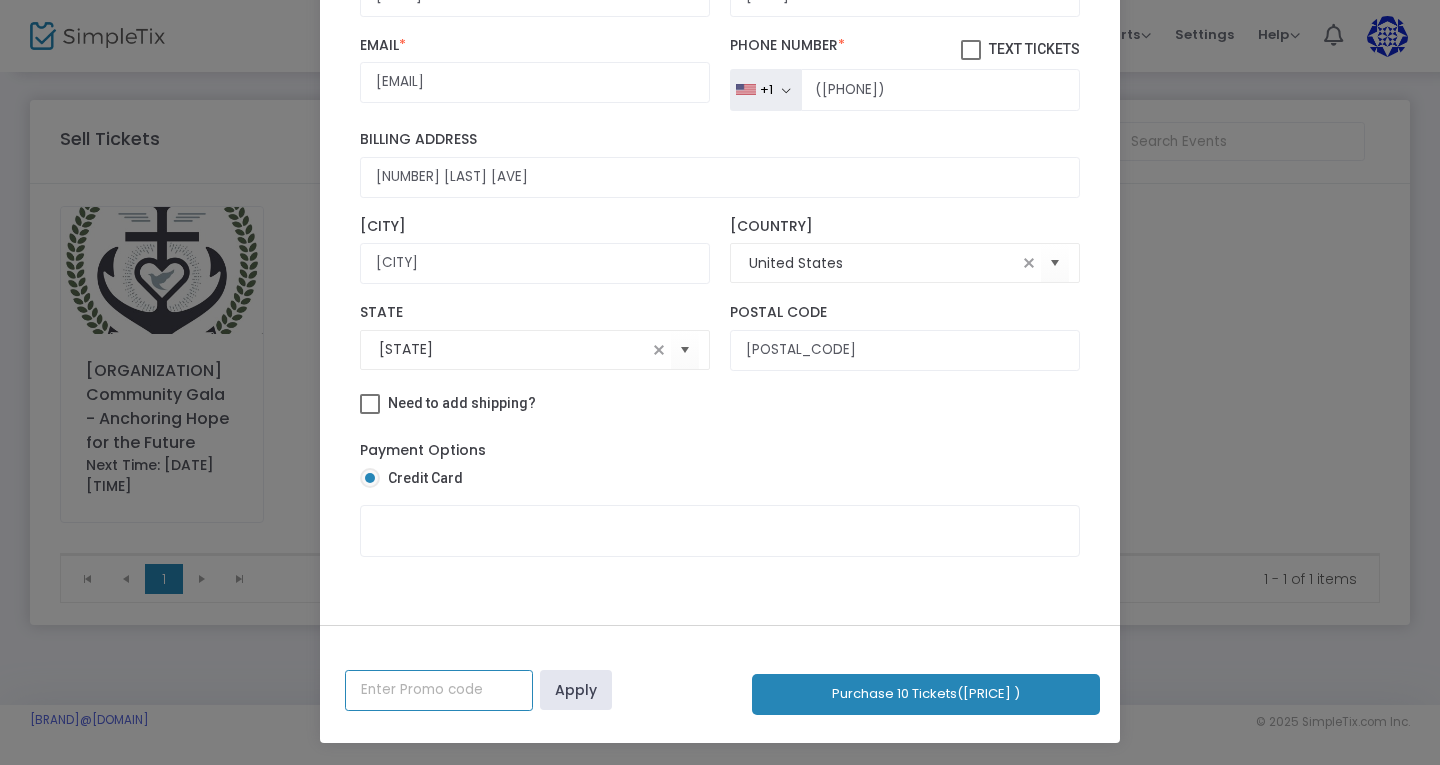 click 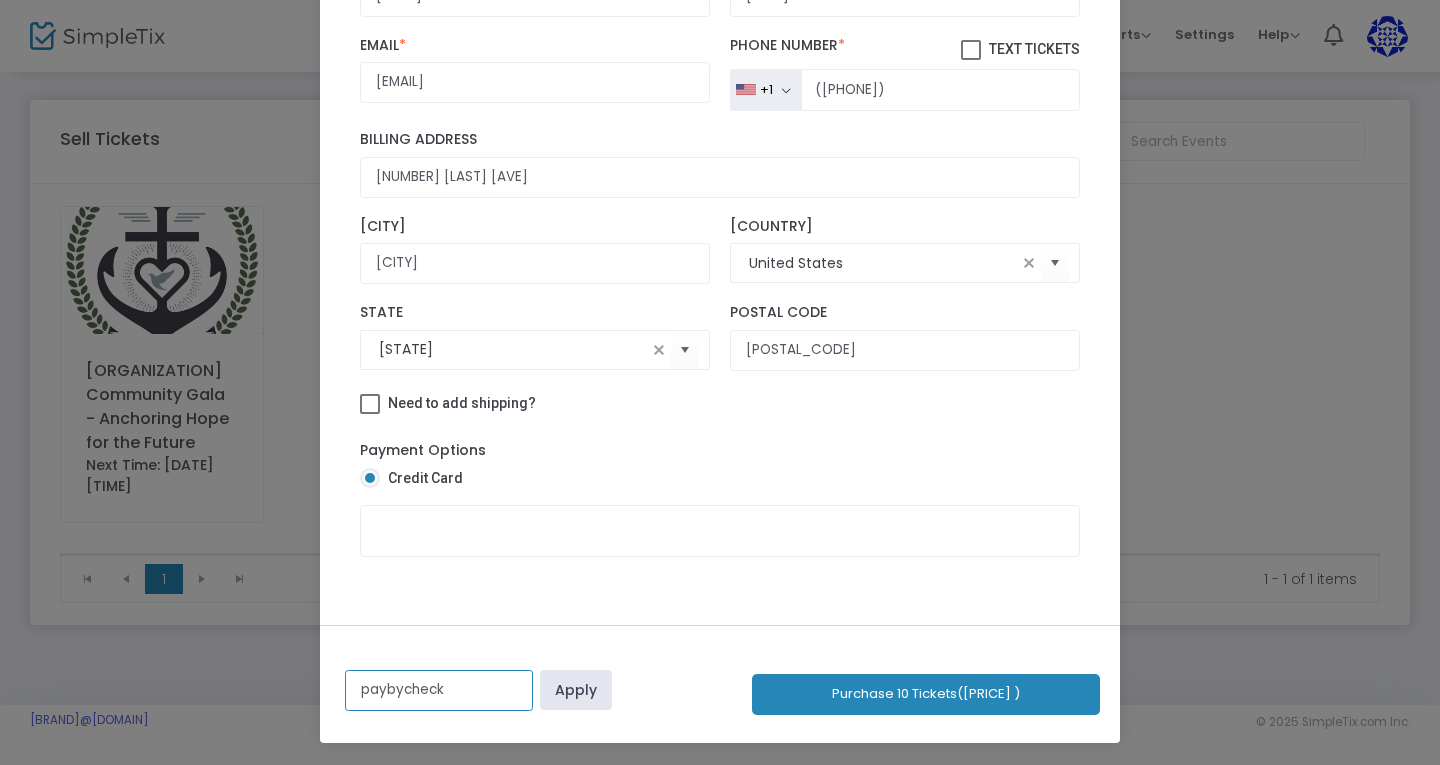 type on "paybycheck" 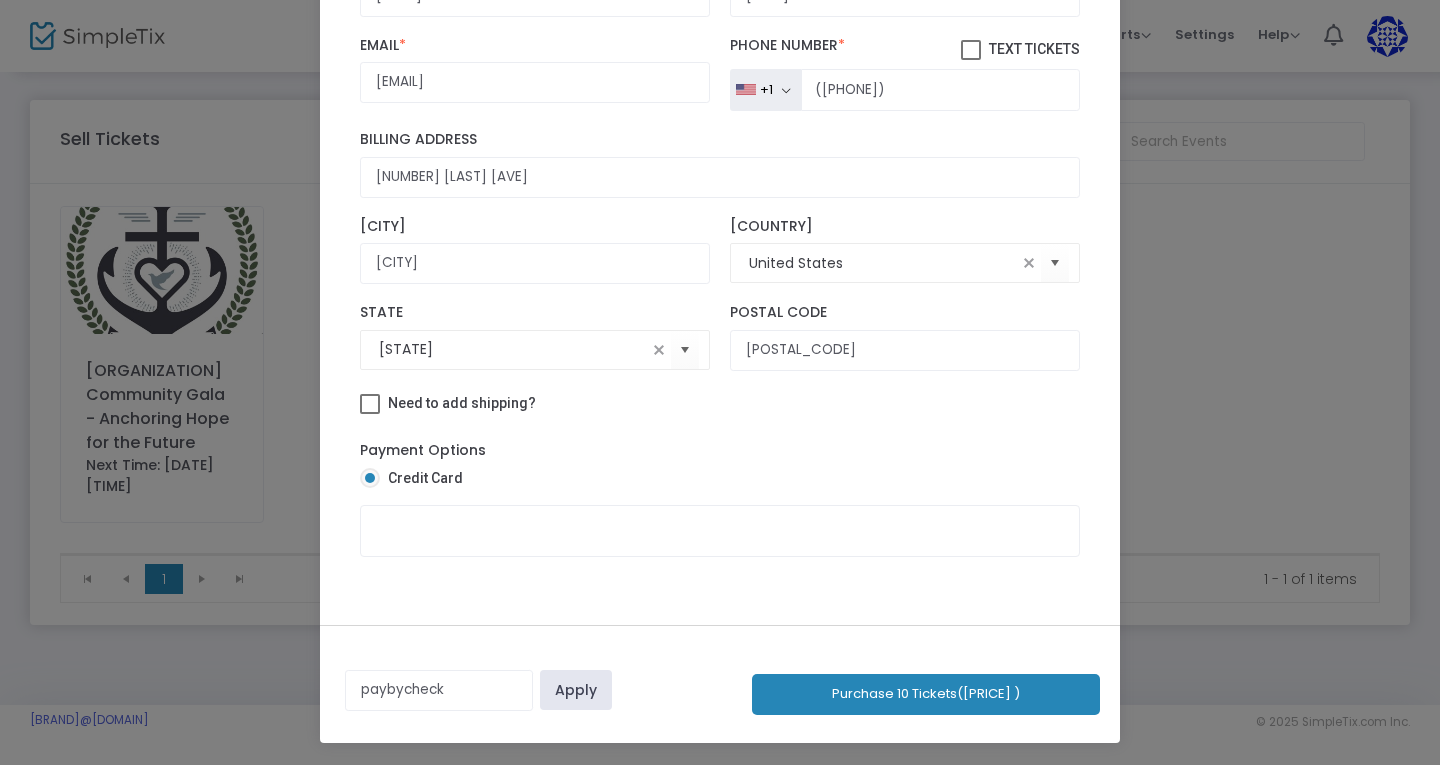 click on "Apply" 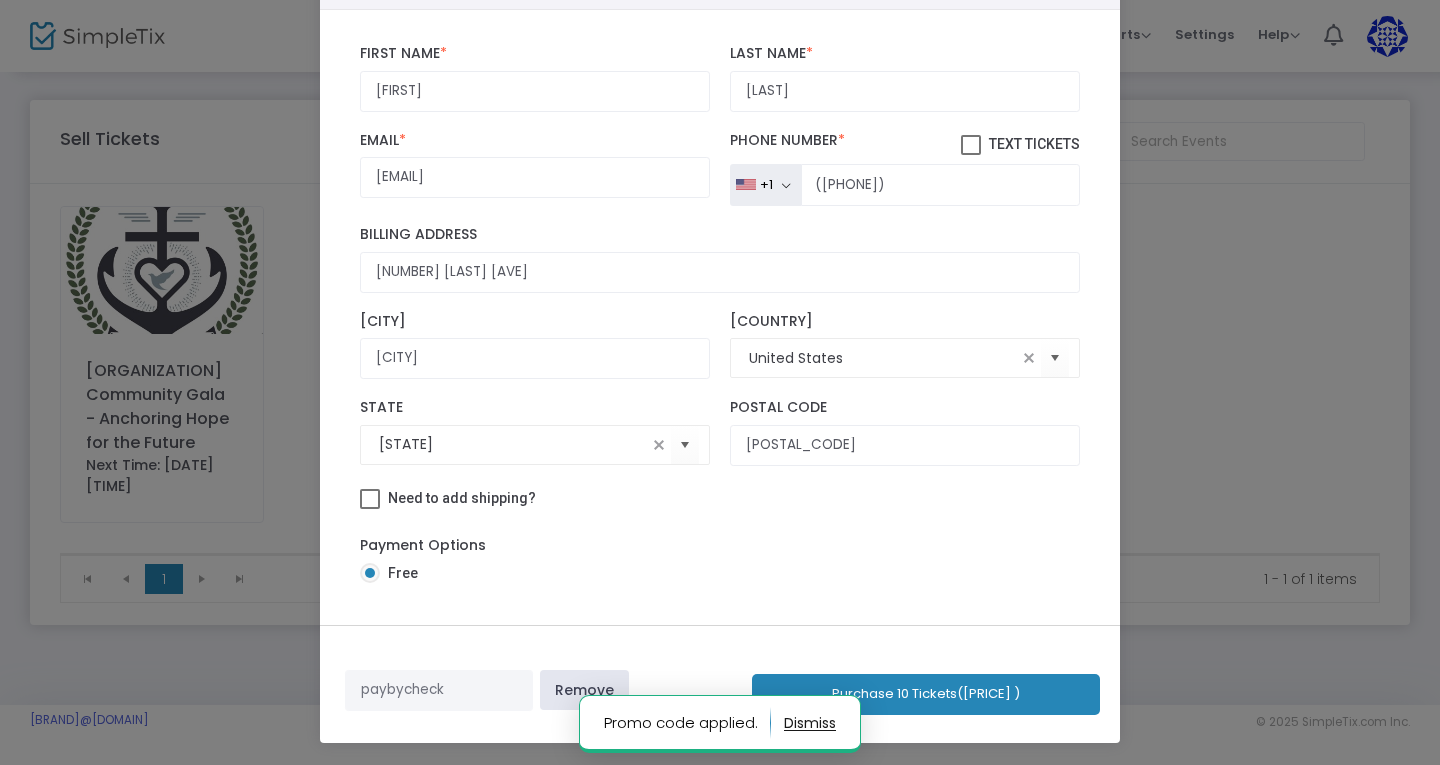 scroll, scrollTop: 16, scrollLeft: 0, axis: vertical 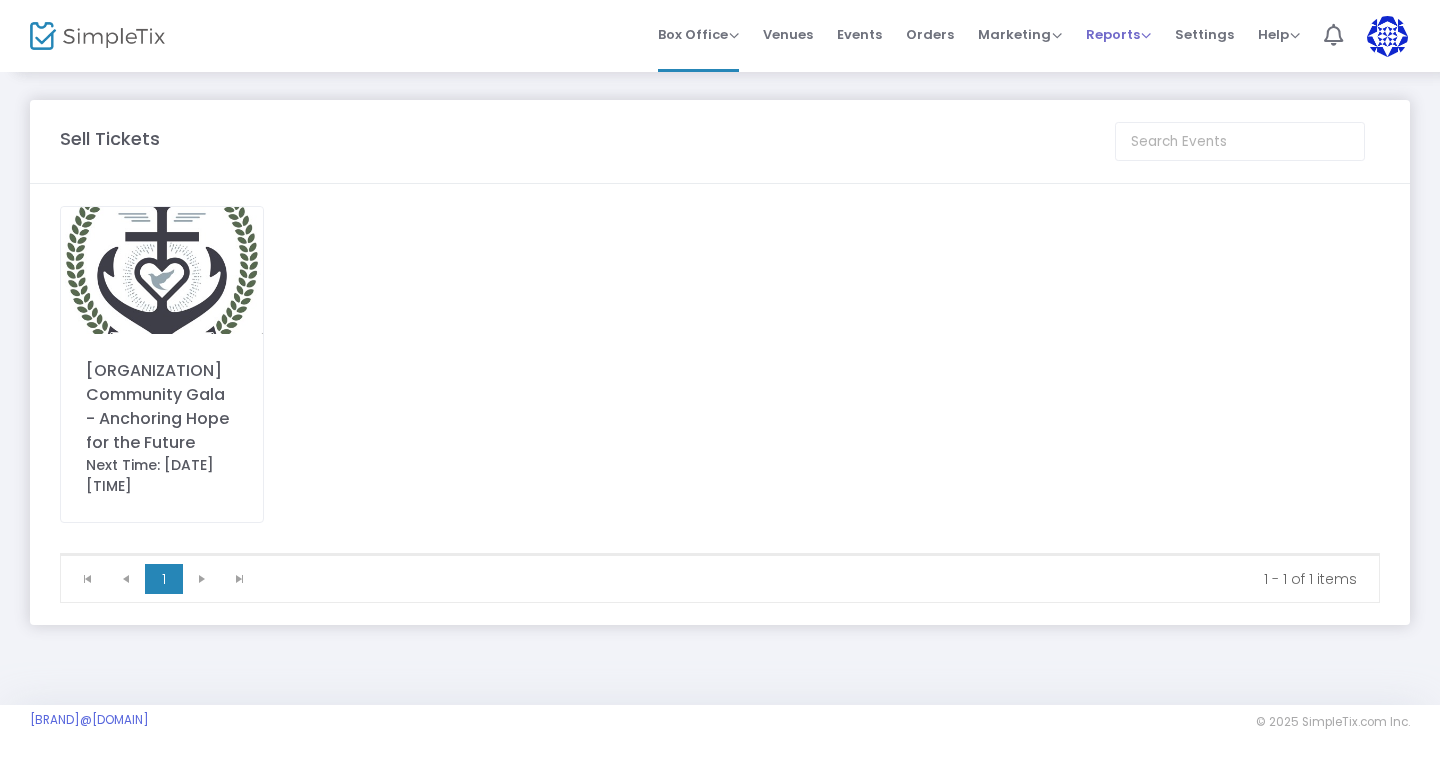 click on "Reports" at bounding box center [1118, 34] 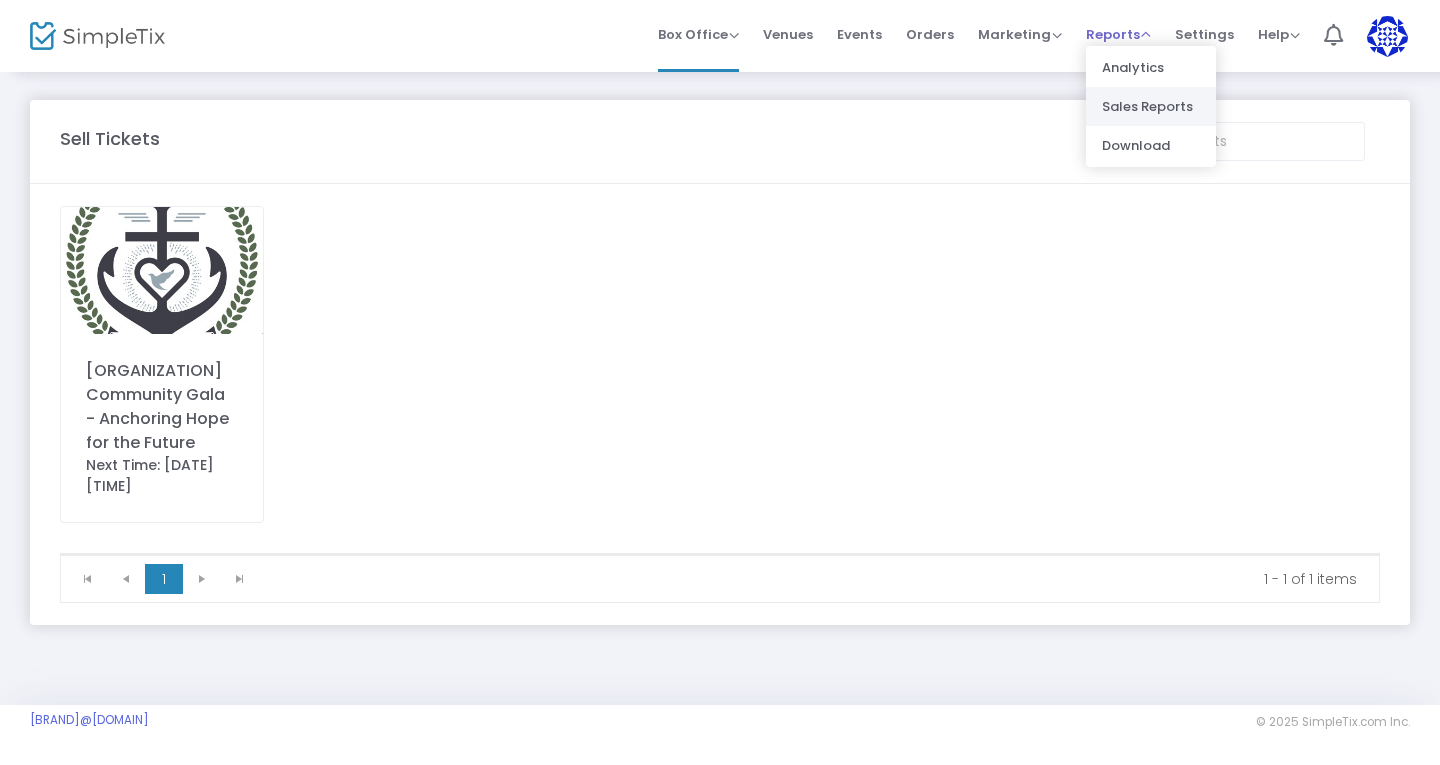 click on "Sales Reports" at bounding box center [1151, 106] 